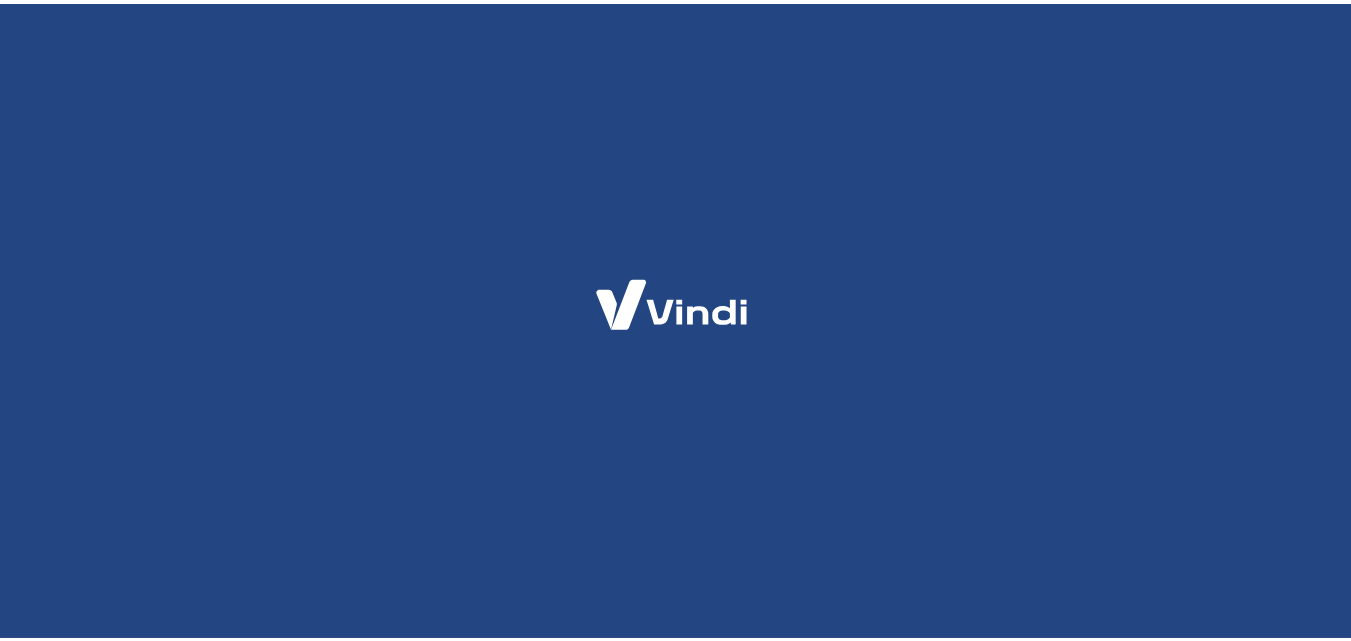 scroll, scrollTop: 0, scrollLeft: 0, axis: both 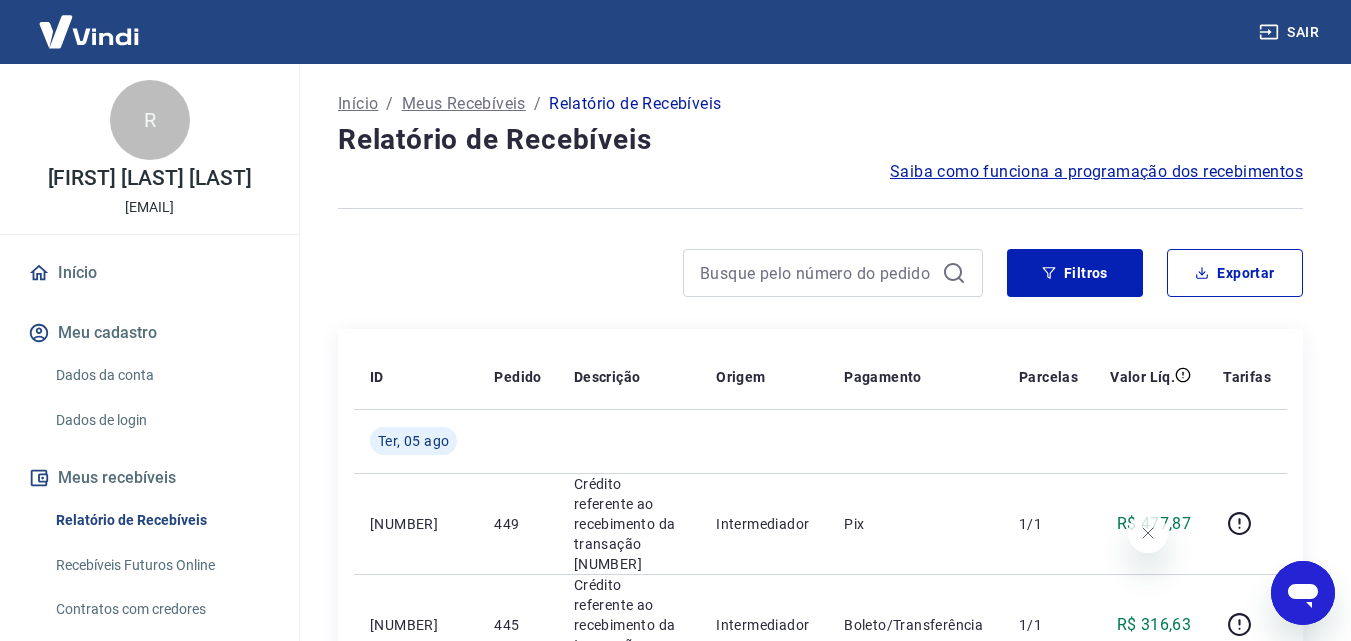 click on "Recebíveis Futuros Online" at bounding box center (161, 565) 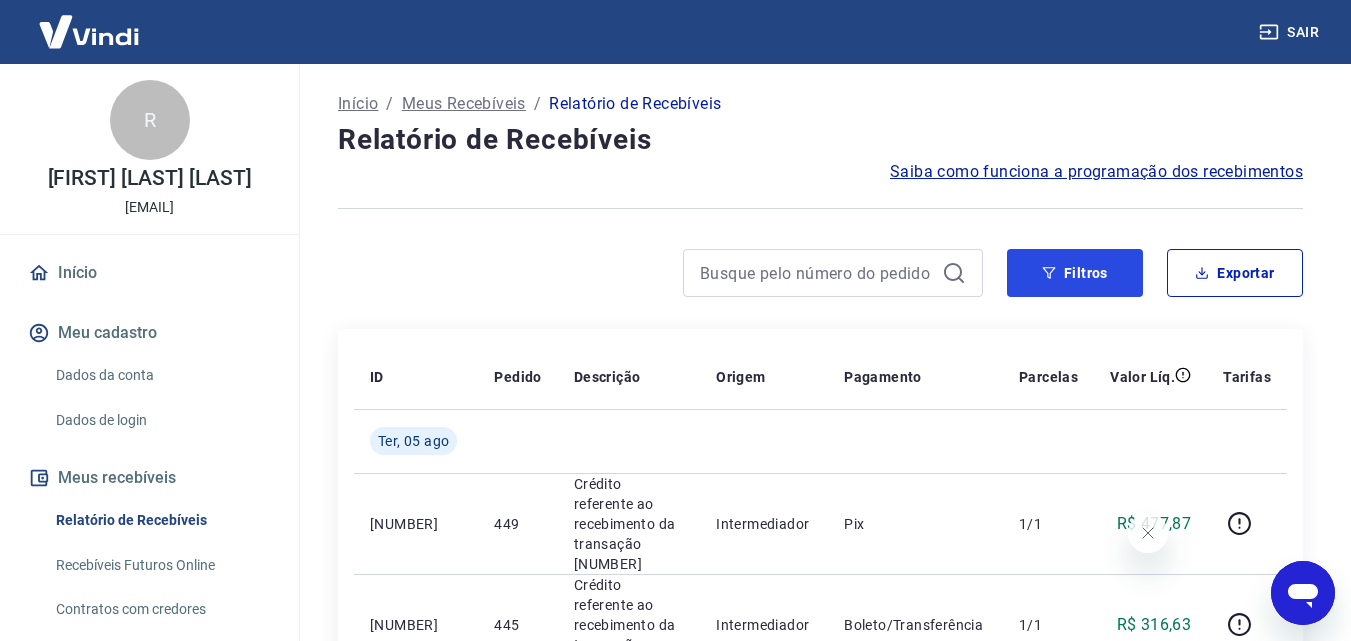 click 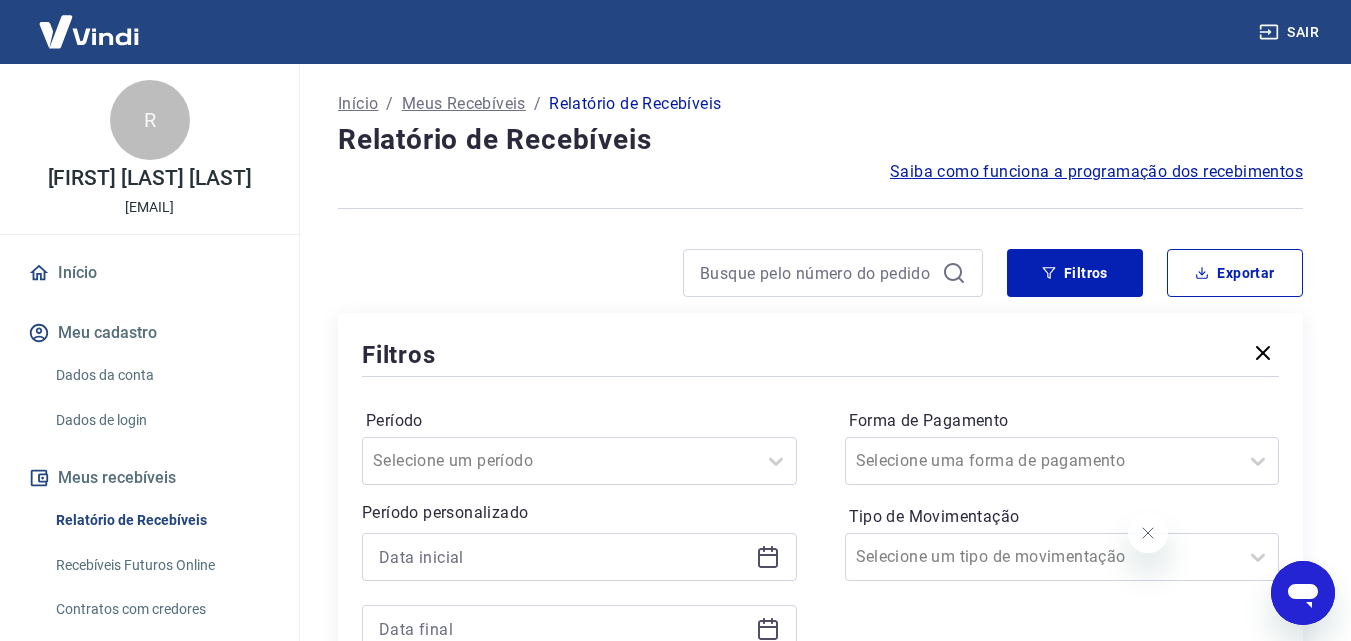 click 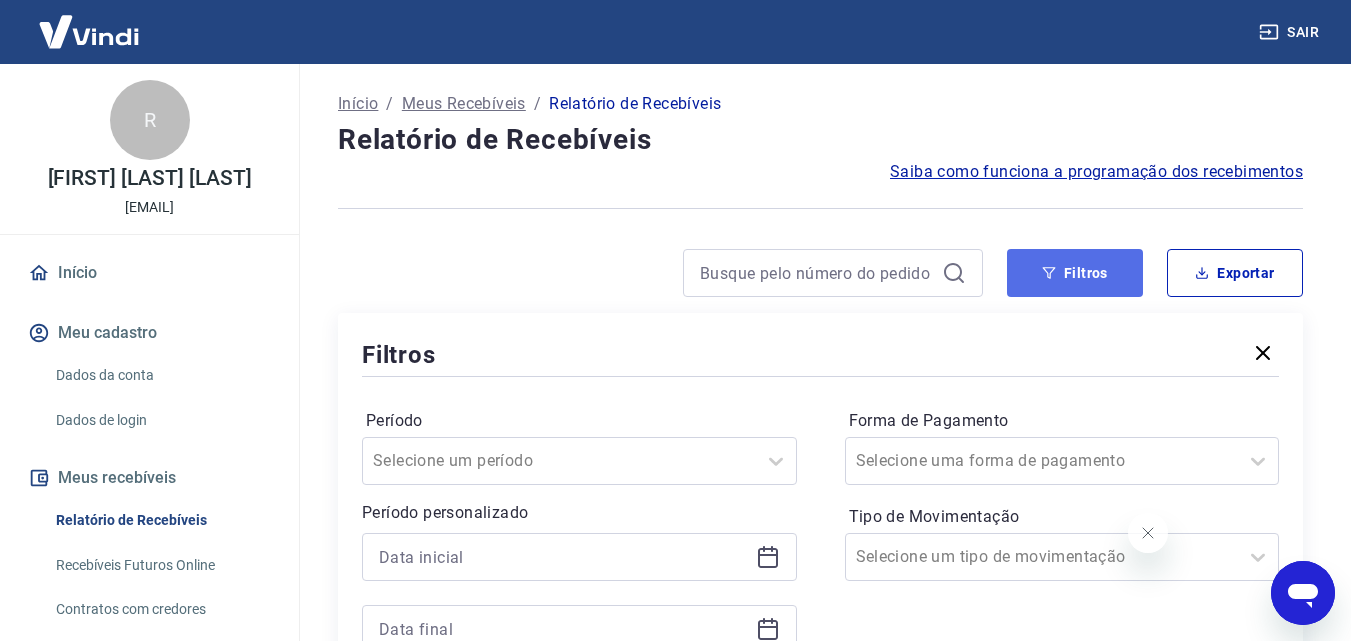 click on "Filtros" at bounding box center [1075, 273] 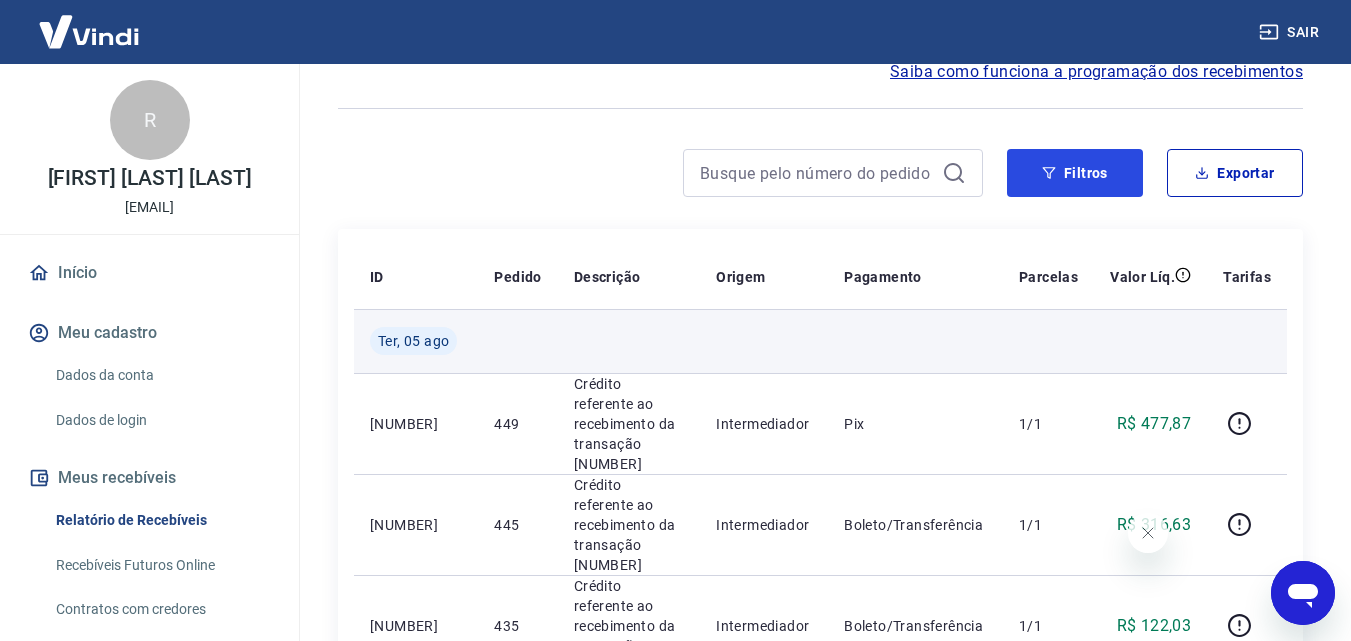 scroll, scrollTop: 0, scrollLeft: 0, axis: both 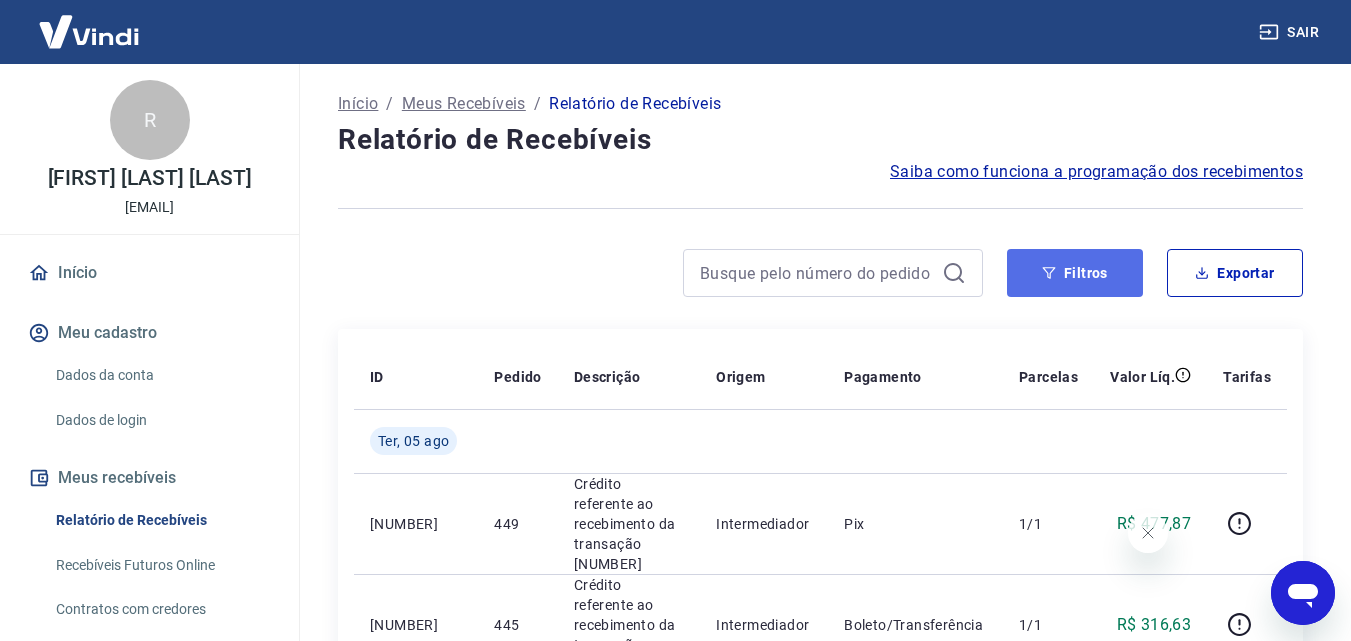 click on "Filtros" at bounding box center [1075, 273] 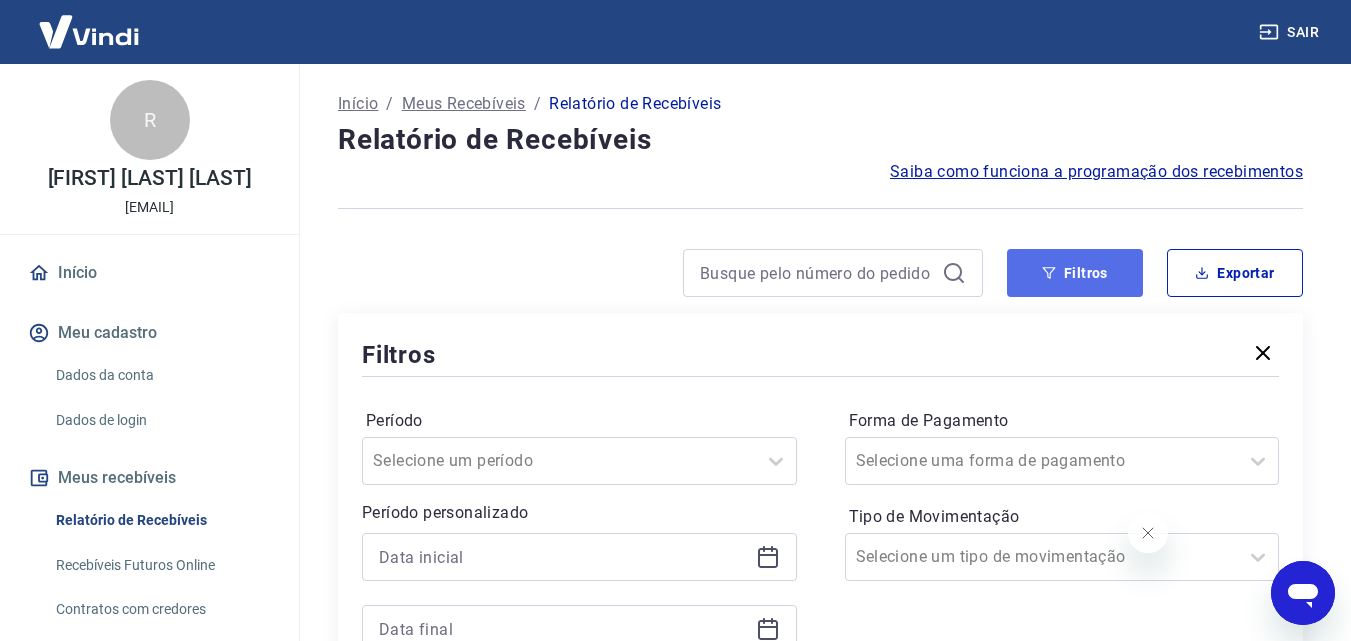 click on "Filtros" at bounding box center [1075, 273] 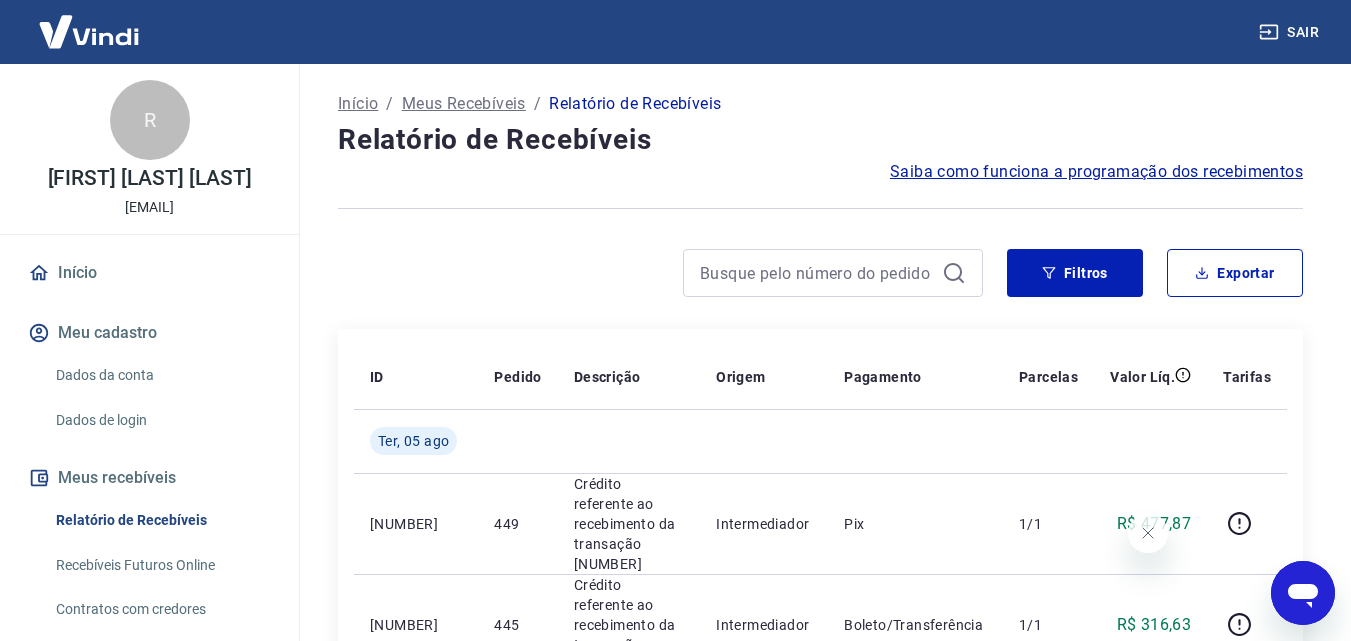 click on "Recebíveis Futuros Online" at bounding box center [161, 565] 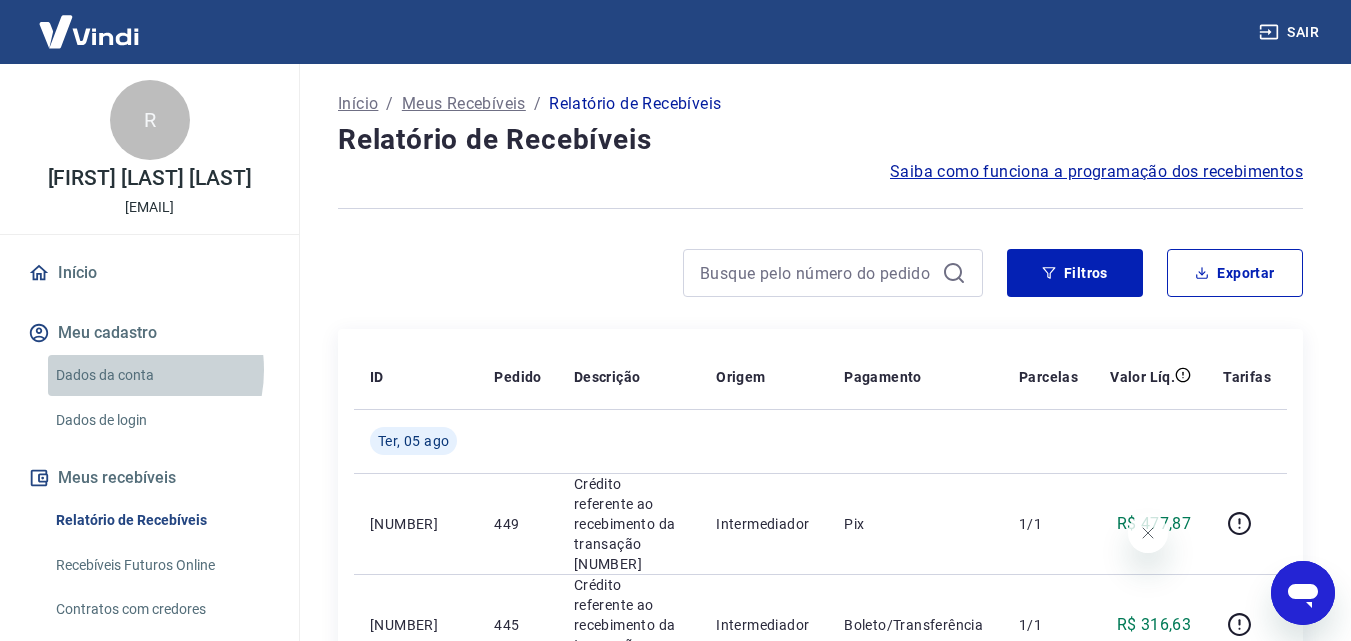 click on "Dados da conta" at bounding box center (161, 375) 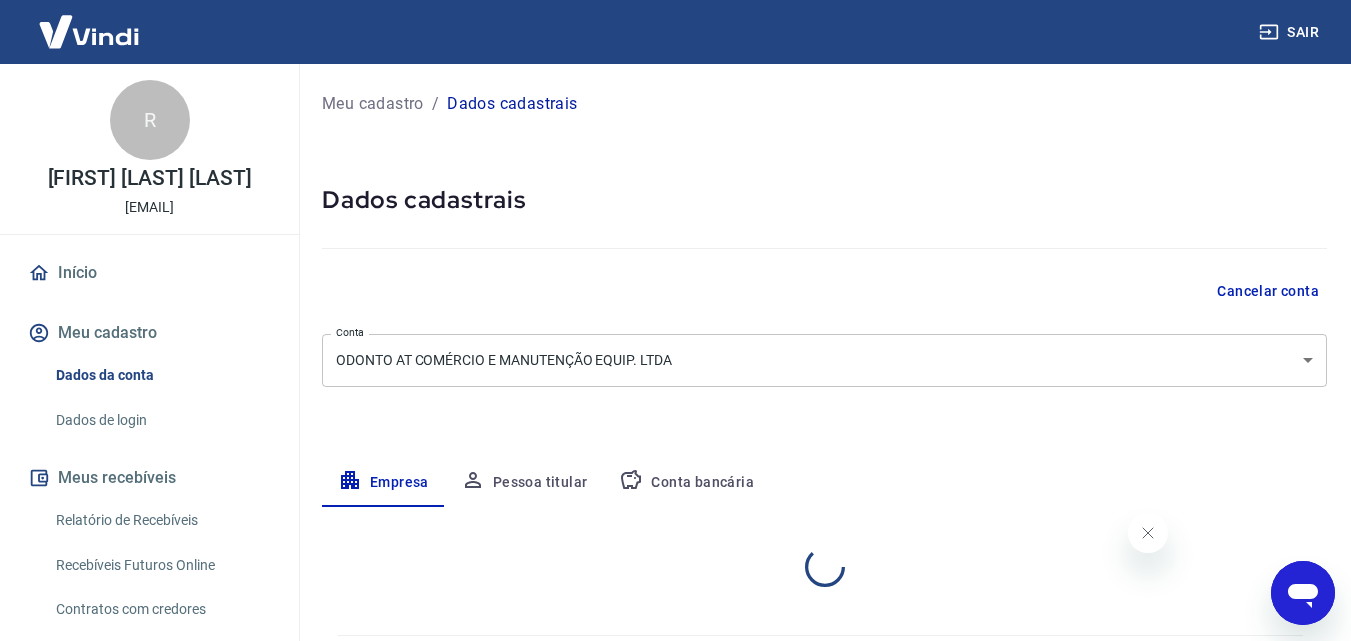 select on "SP" 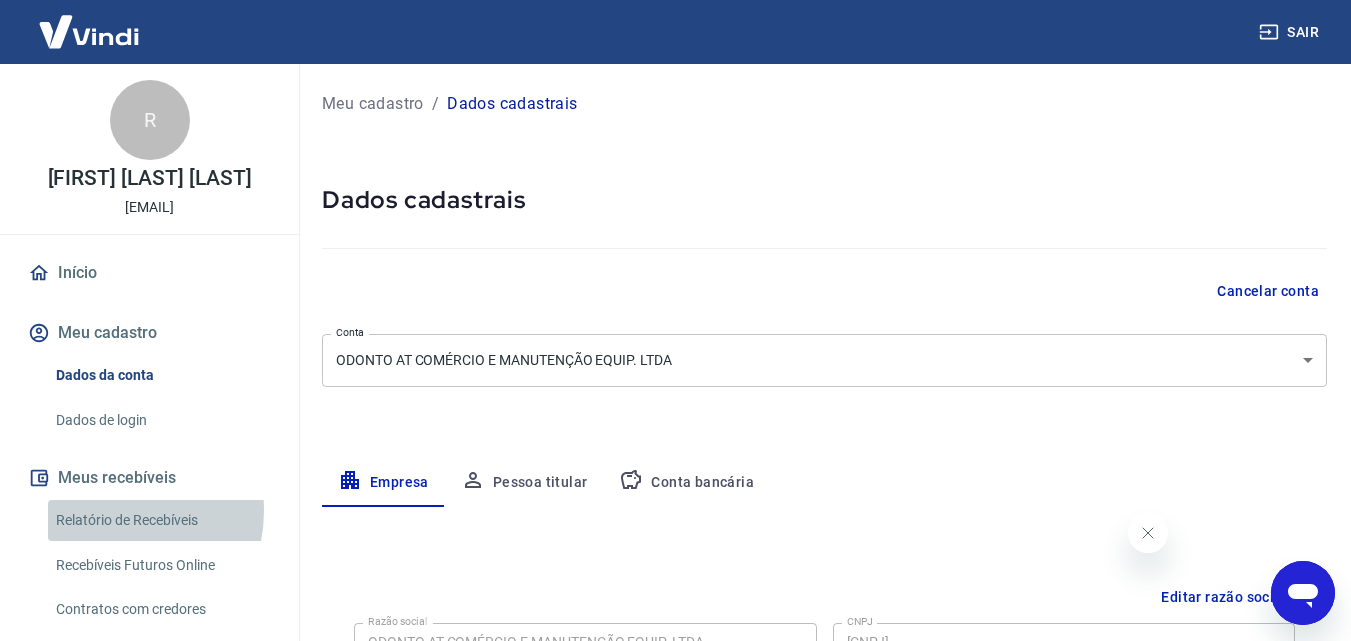 click on "Relatório de Recebíveis" at bounding box center (161, 520) 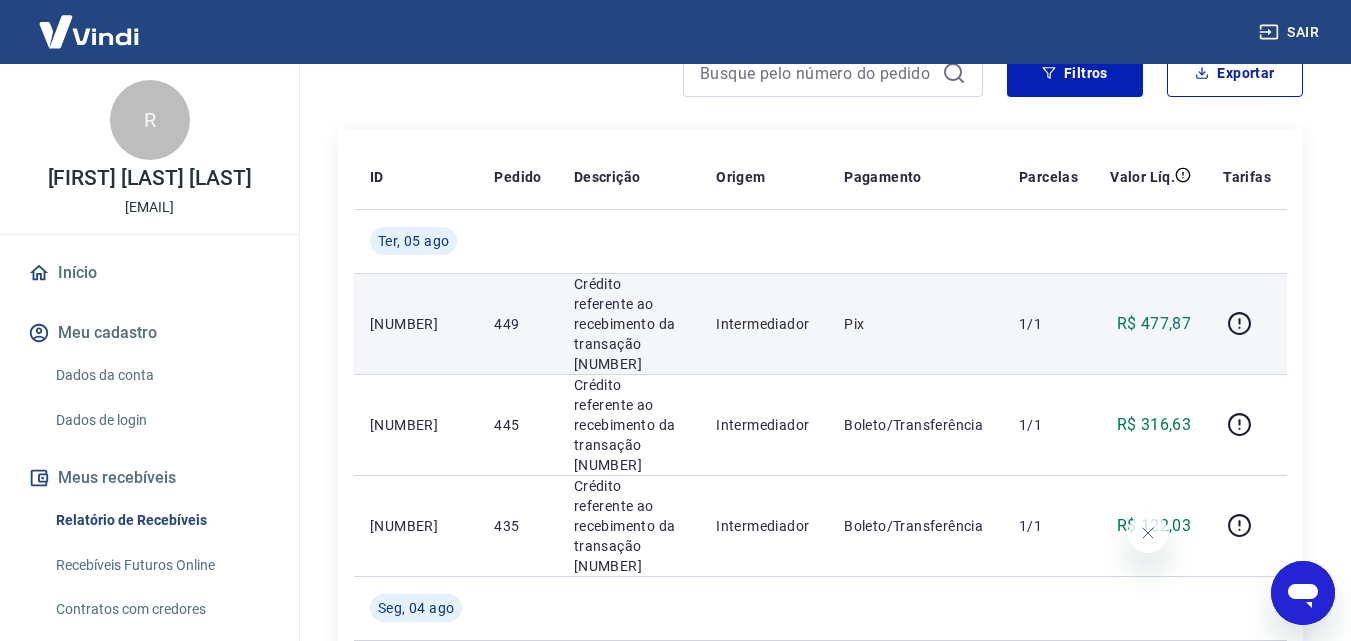 scroll, scrollTop: 0, scrollLeft: 0, axis: both 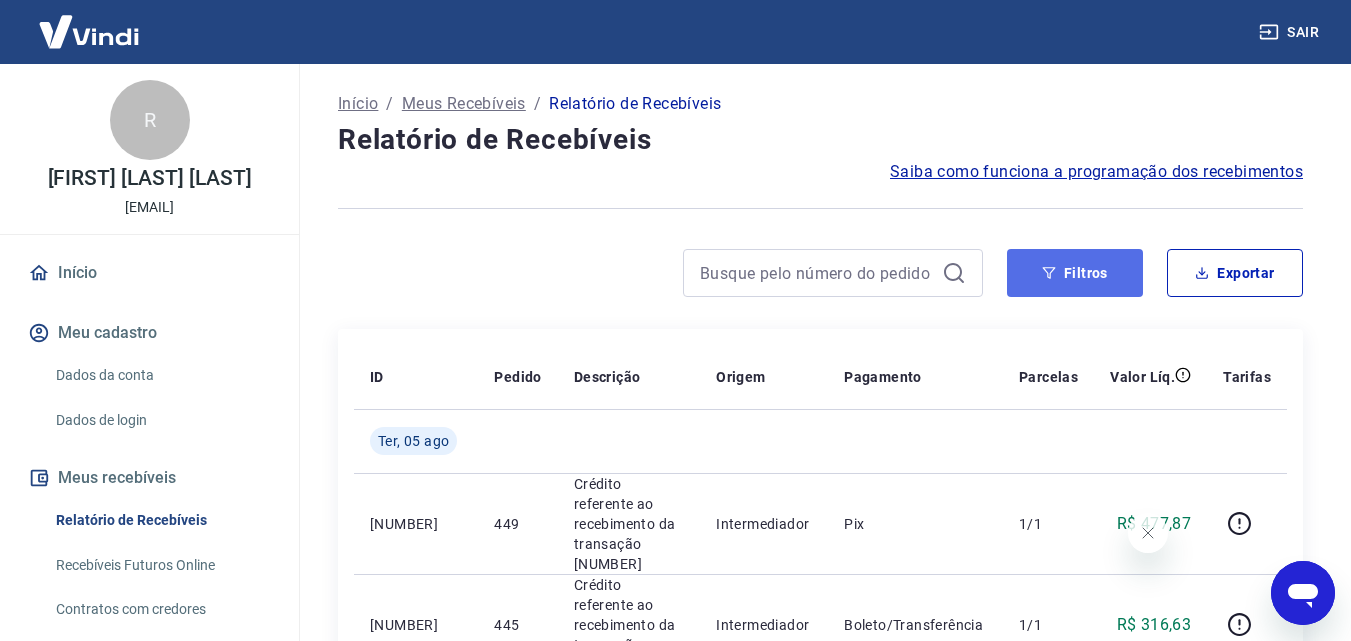 click 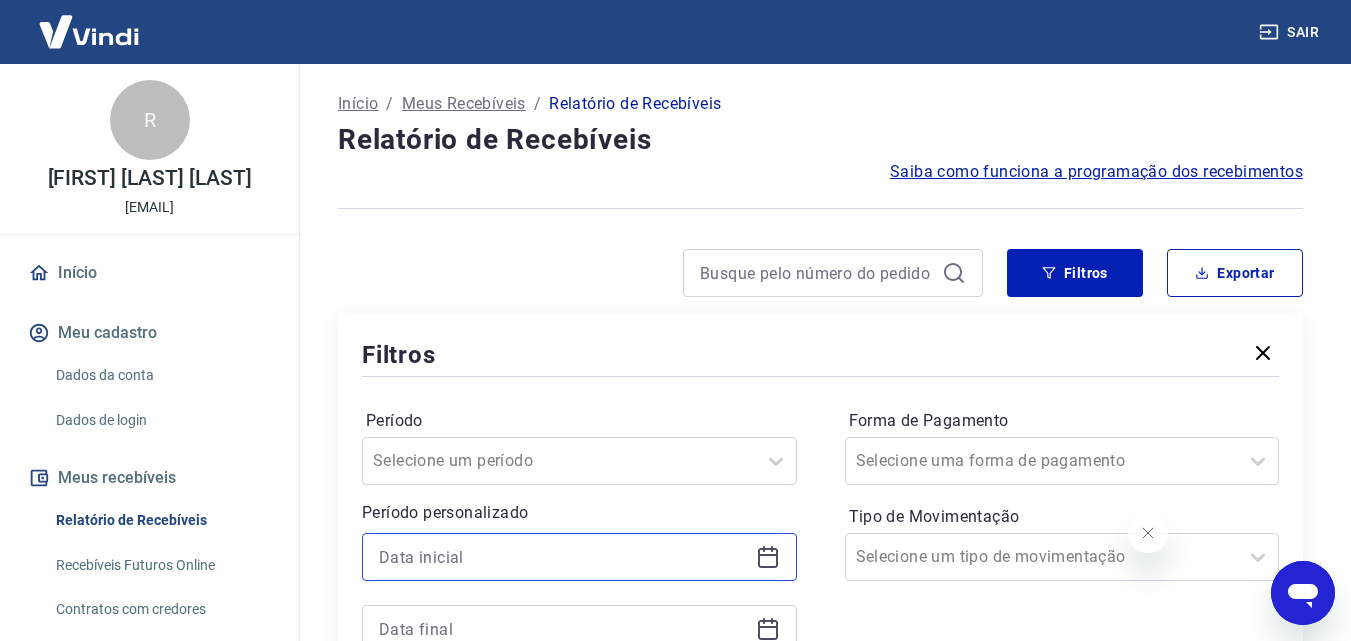 click at bounding box center [563, 557] 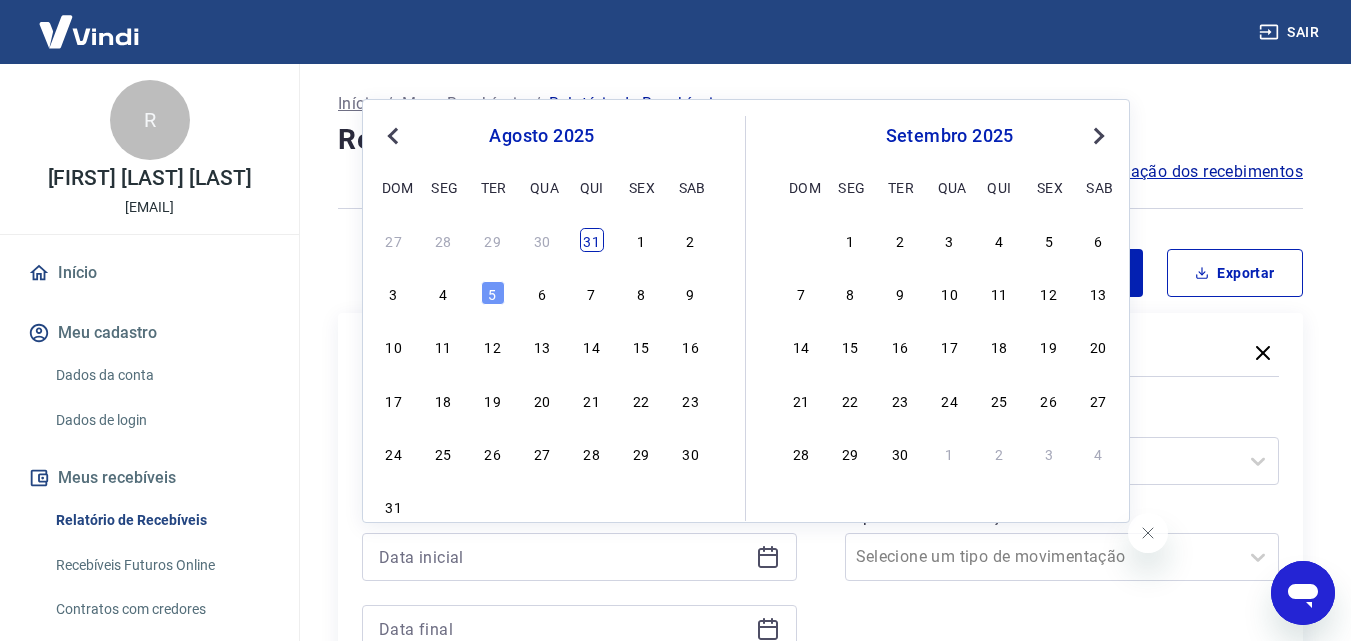 click on "31" at bounding box center [592, 240] 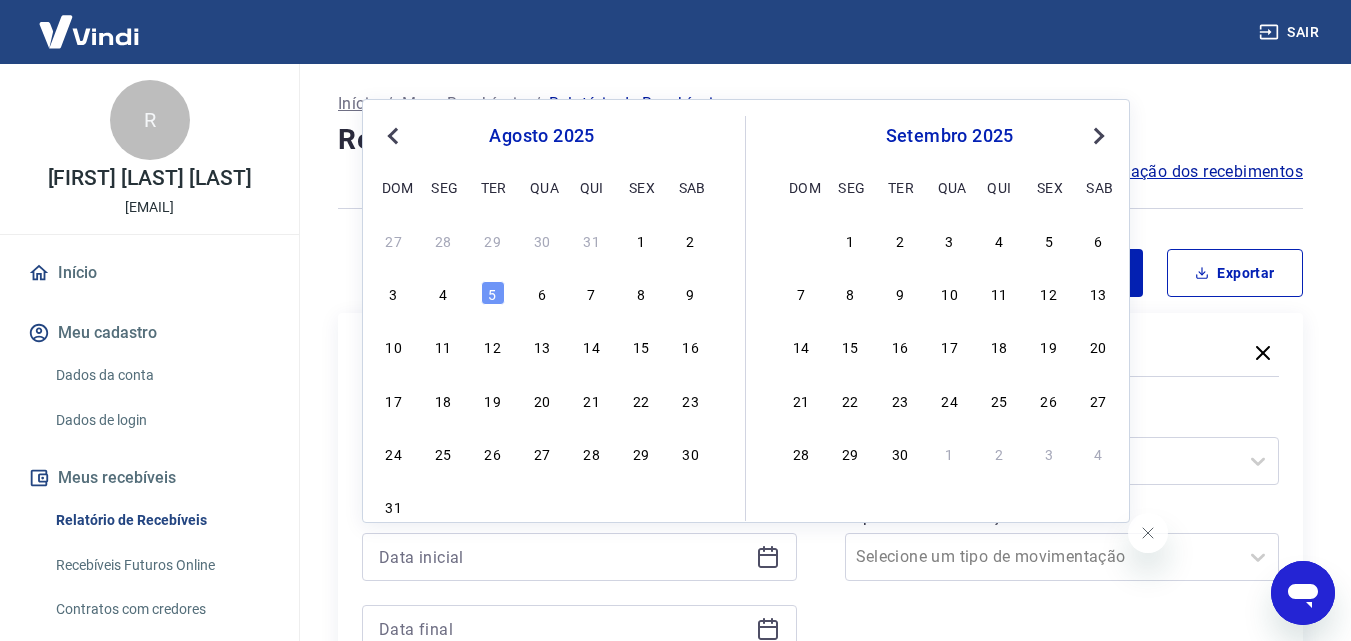 type on "31/07/2025" 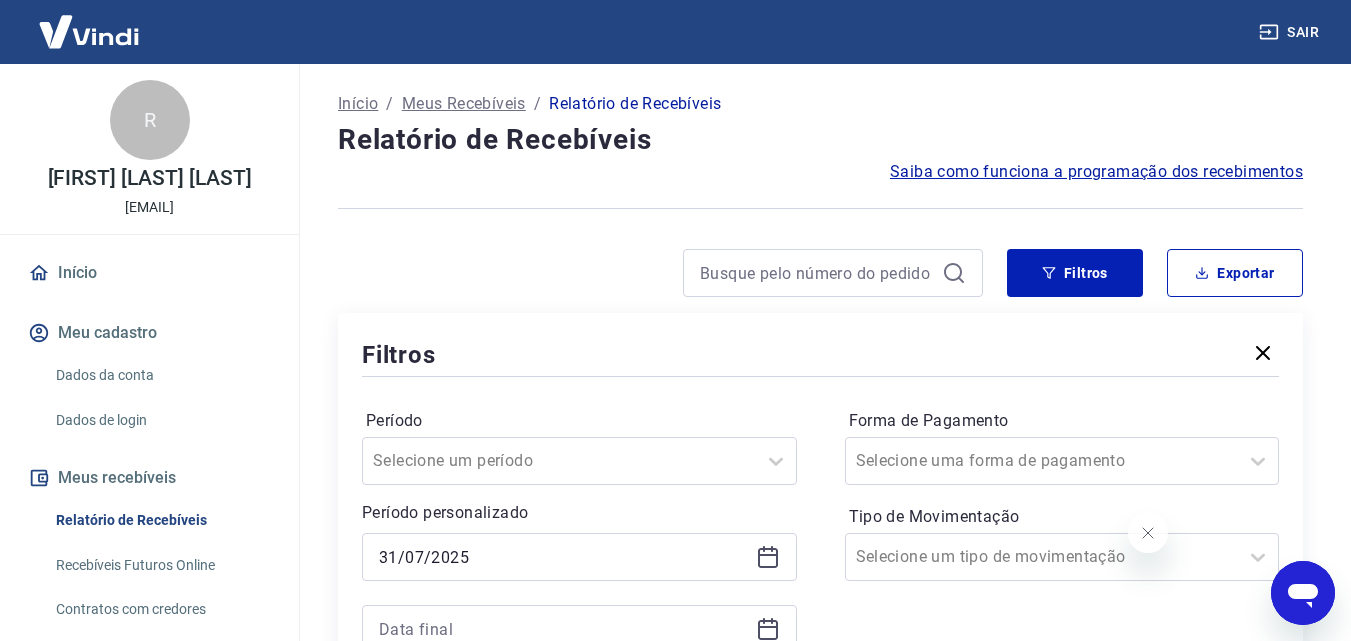 scroll, scrollTop: 100, scrollLeft: 0, axis: vertical 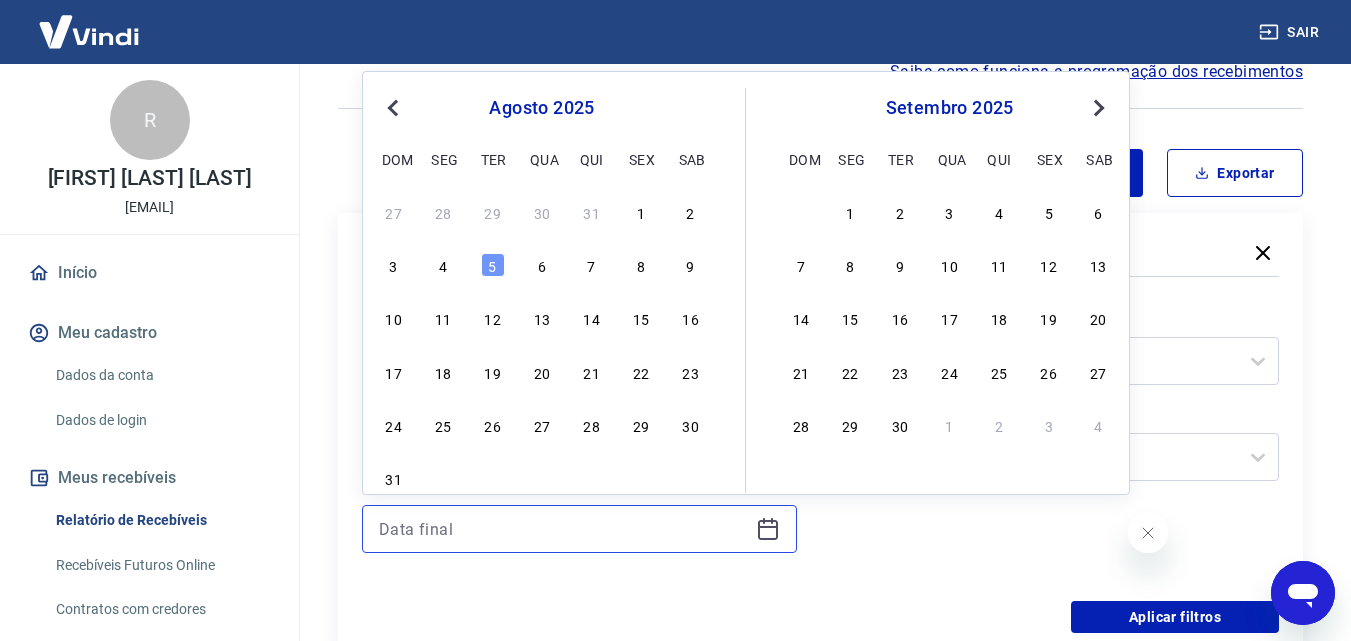 click at bounding box center (563, 529) 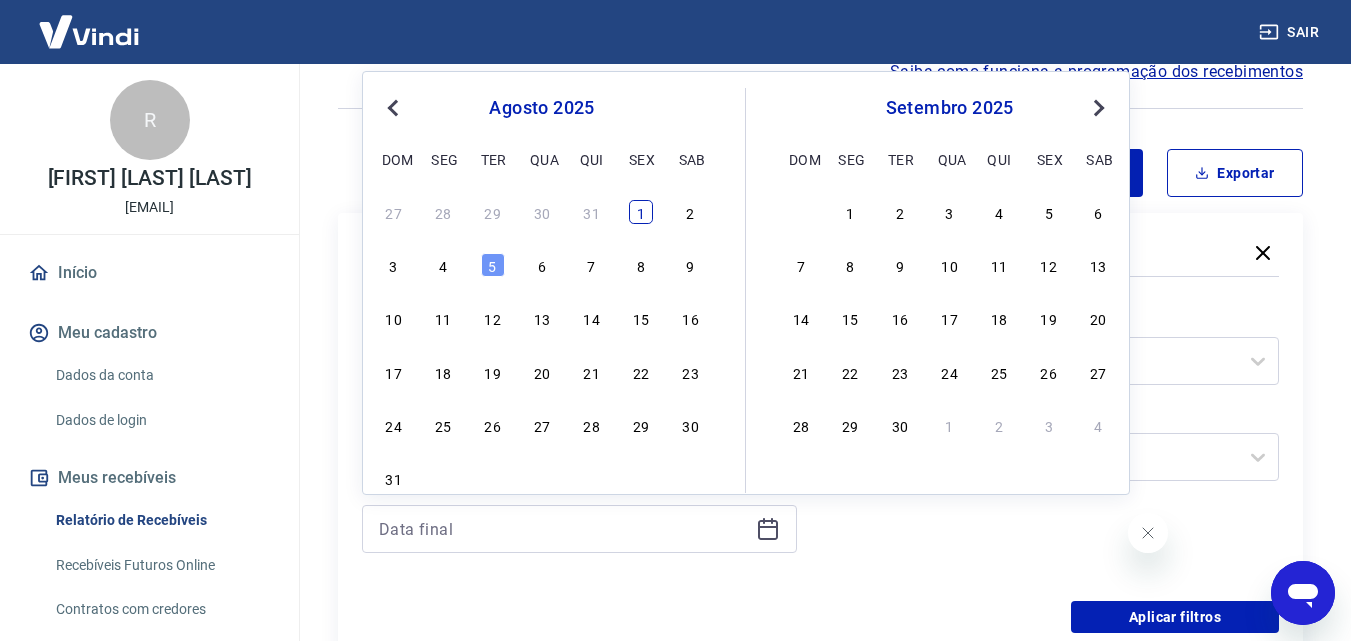 click on "1" at bounding box center (641, 212) 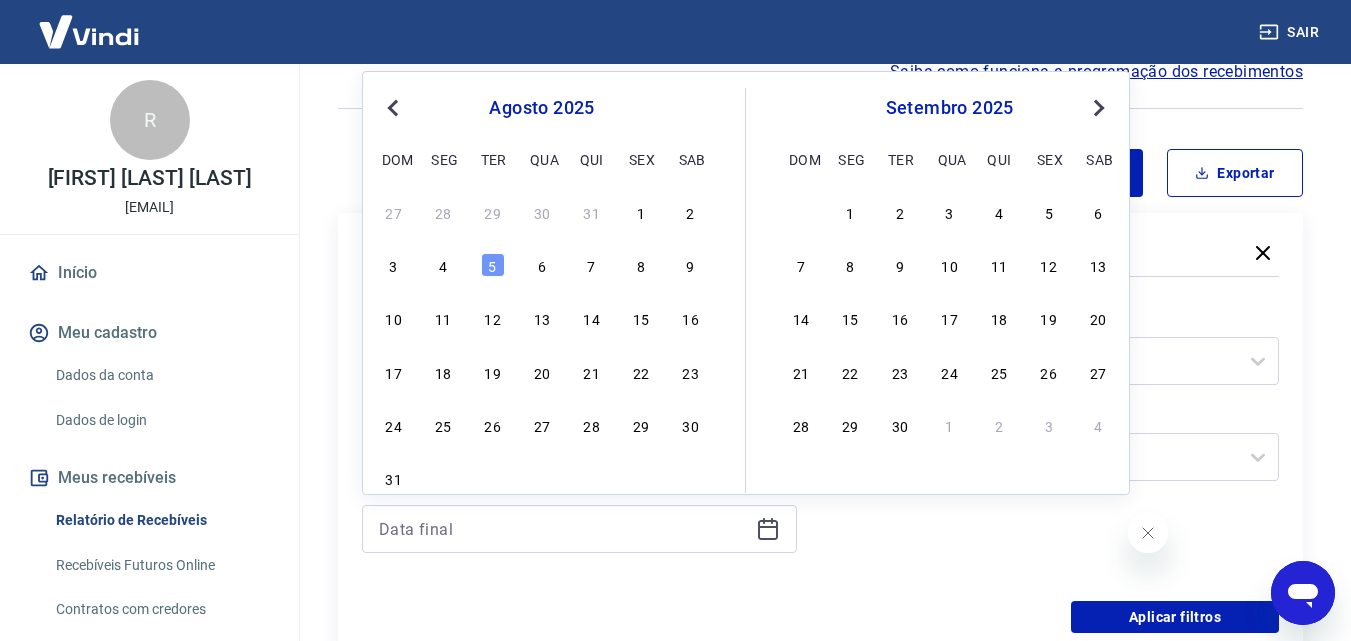 type on "01/08/2025" 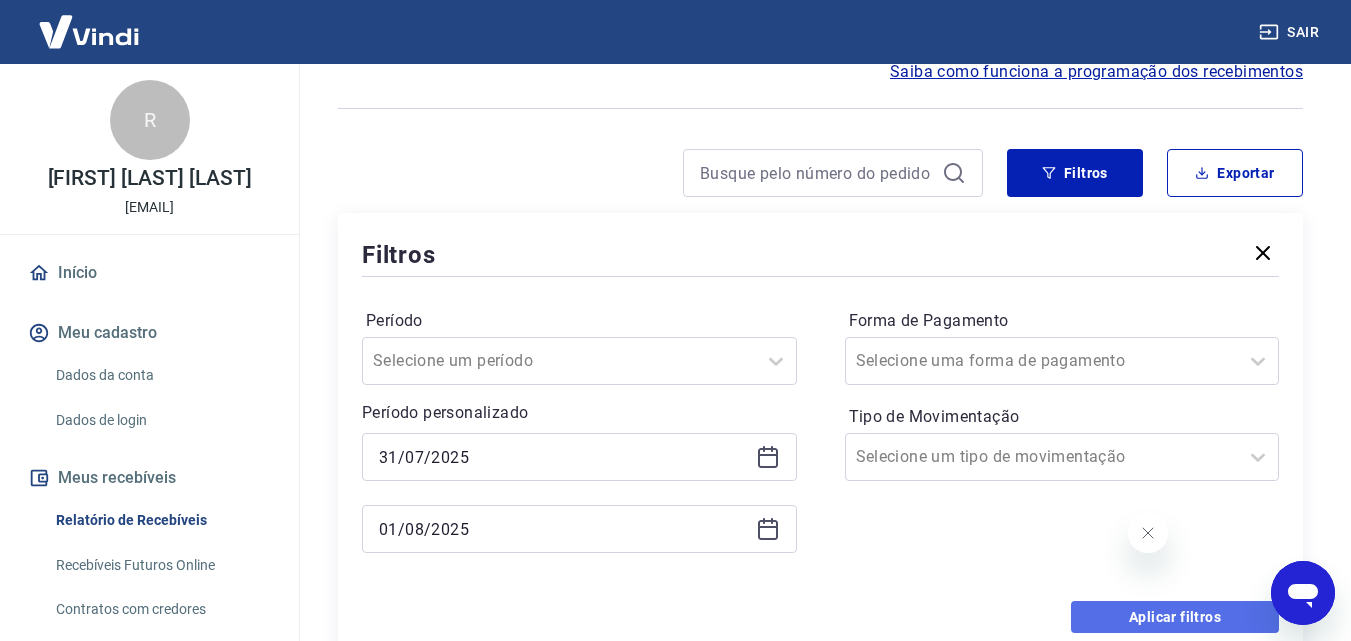 click on "Aplicar filtros" at bounding box center [1175, 617] 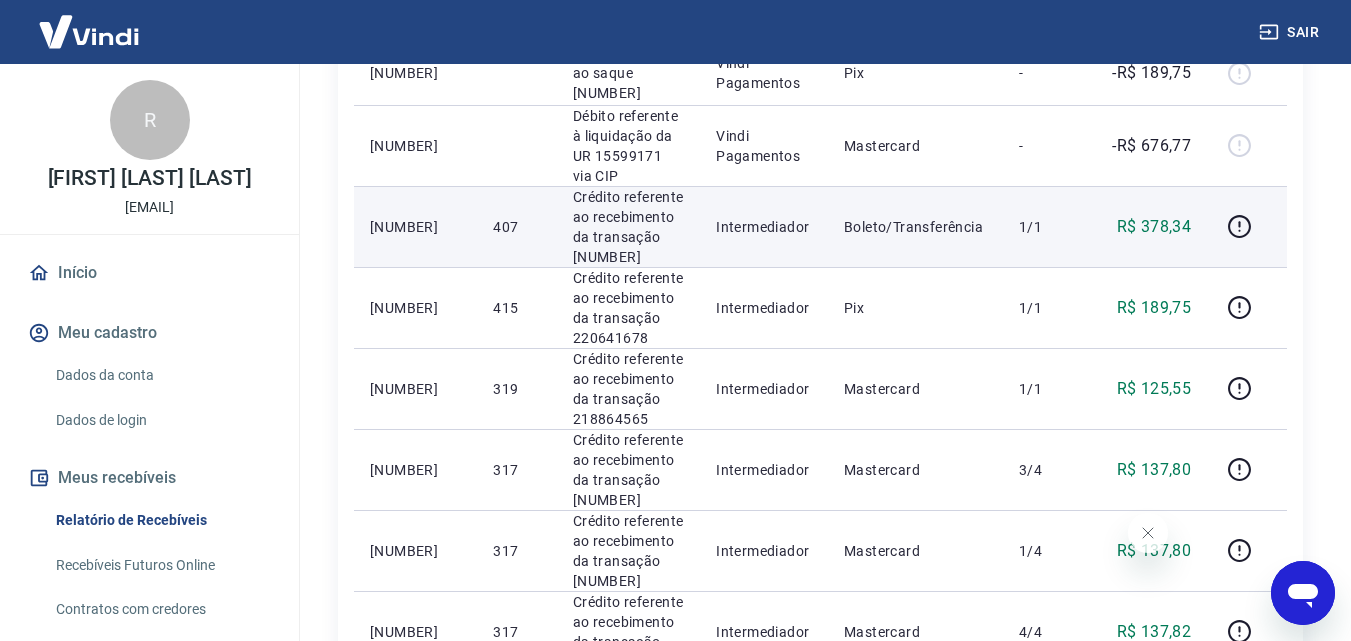 scroll, scrollTop: 600, scrollLeft: 0, axis: vertical 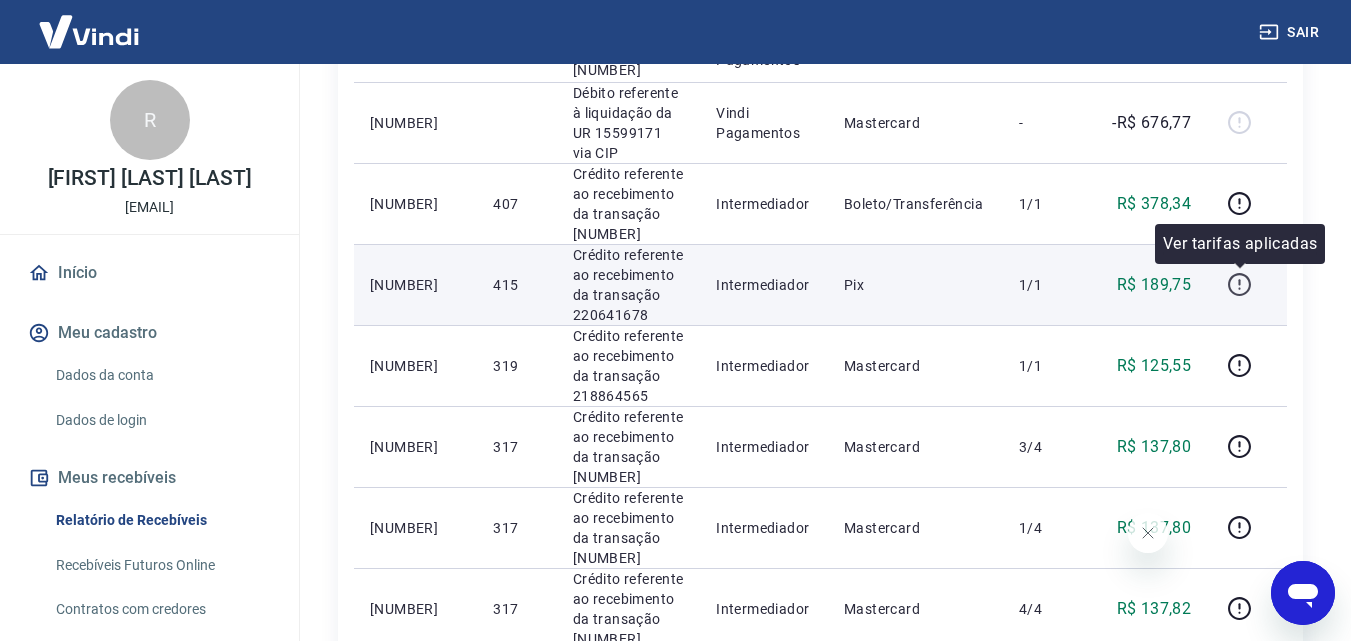 click 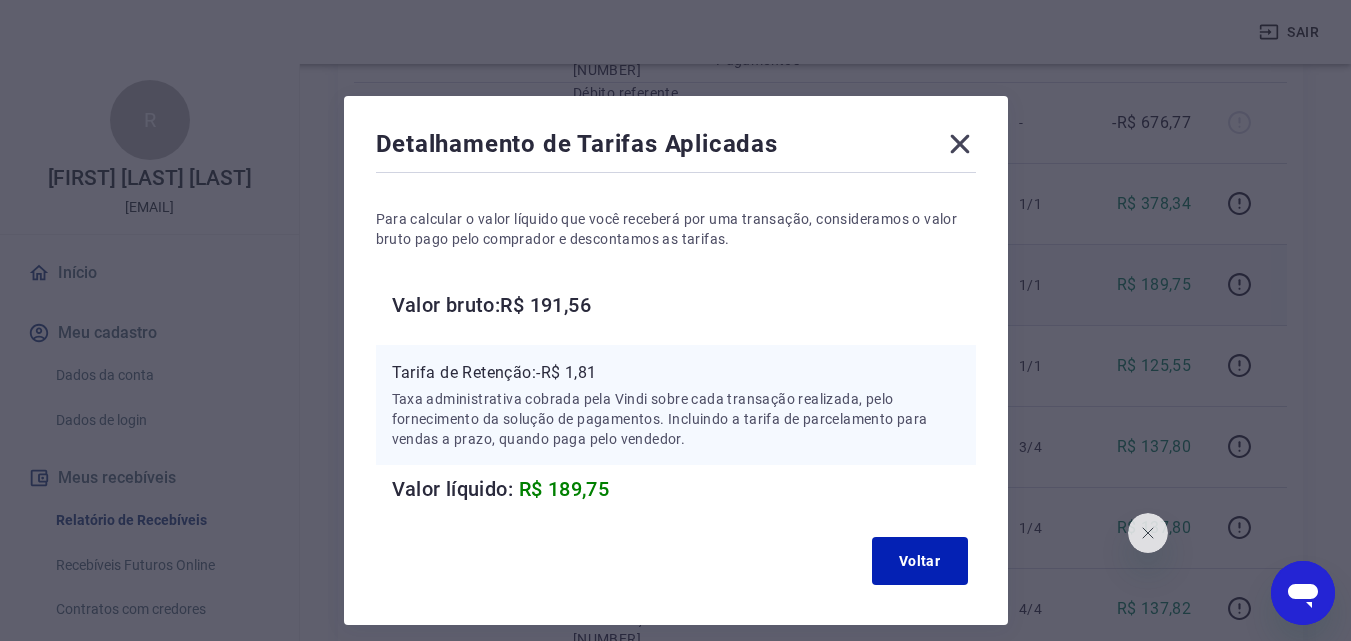 click on "R$ 189,75" at bounding box center [564, 489] 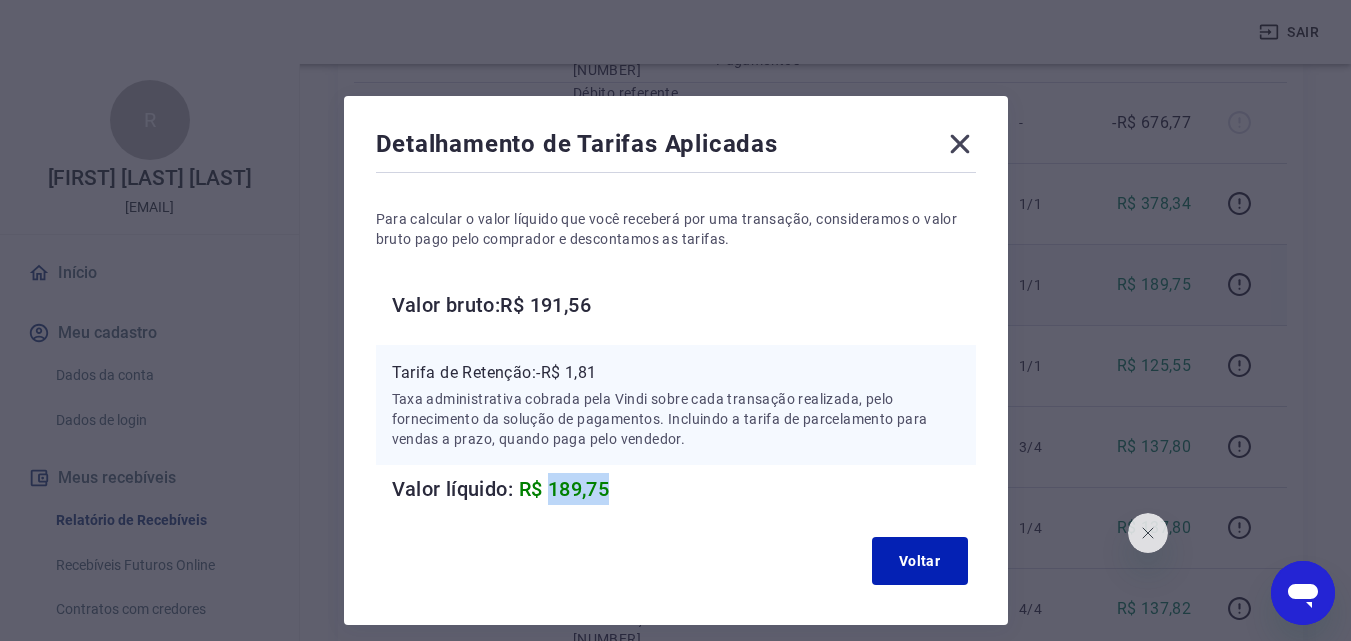click on "R$ 189,75" at bounding box center (564, 489) 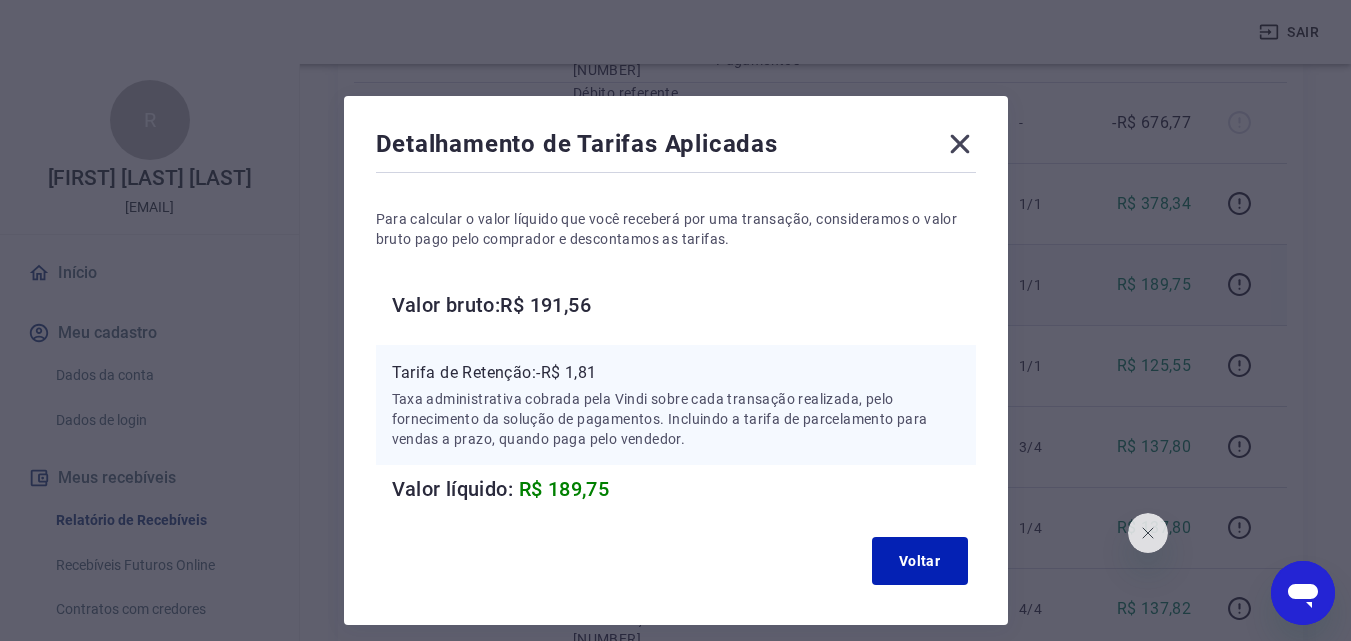click 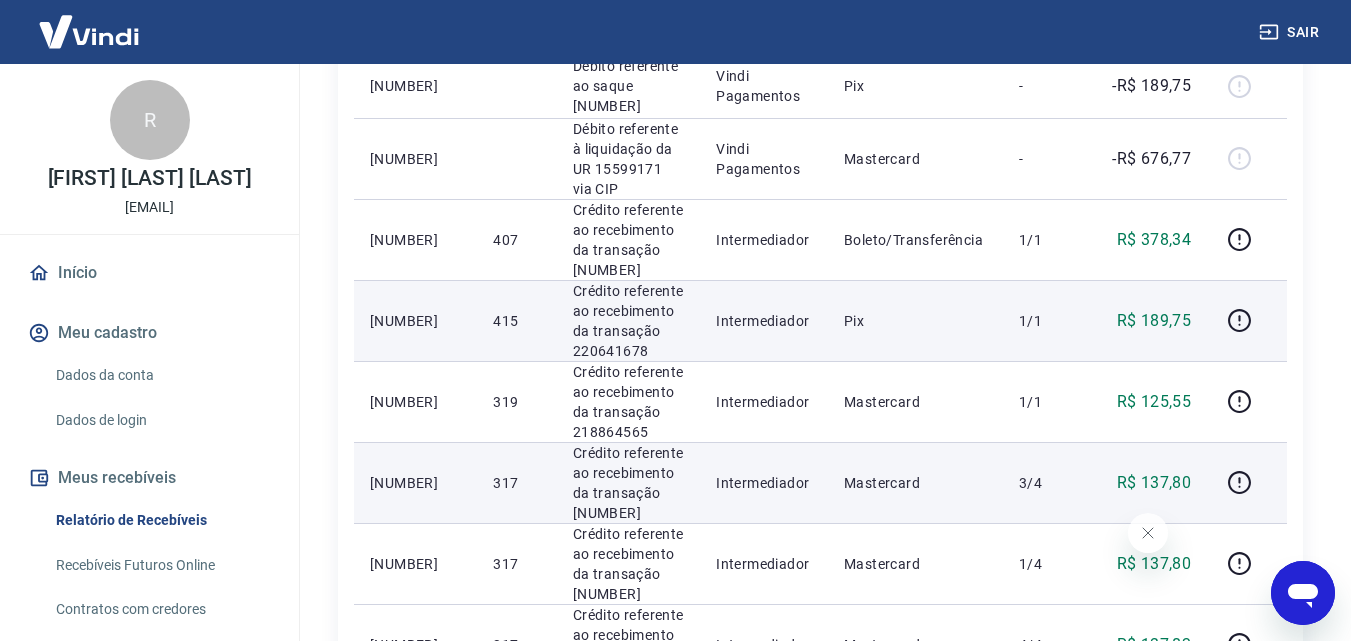scroll, scrollTop: 500, scrollLeft: 0, axis: vertical 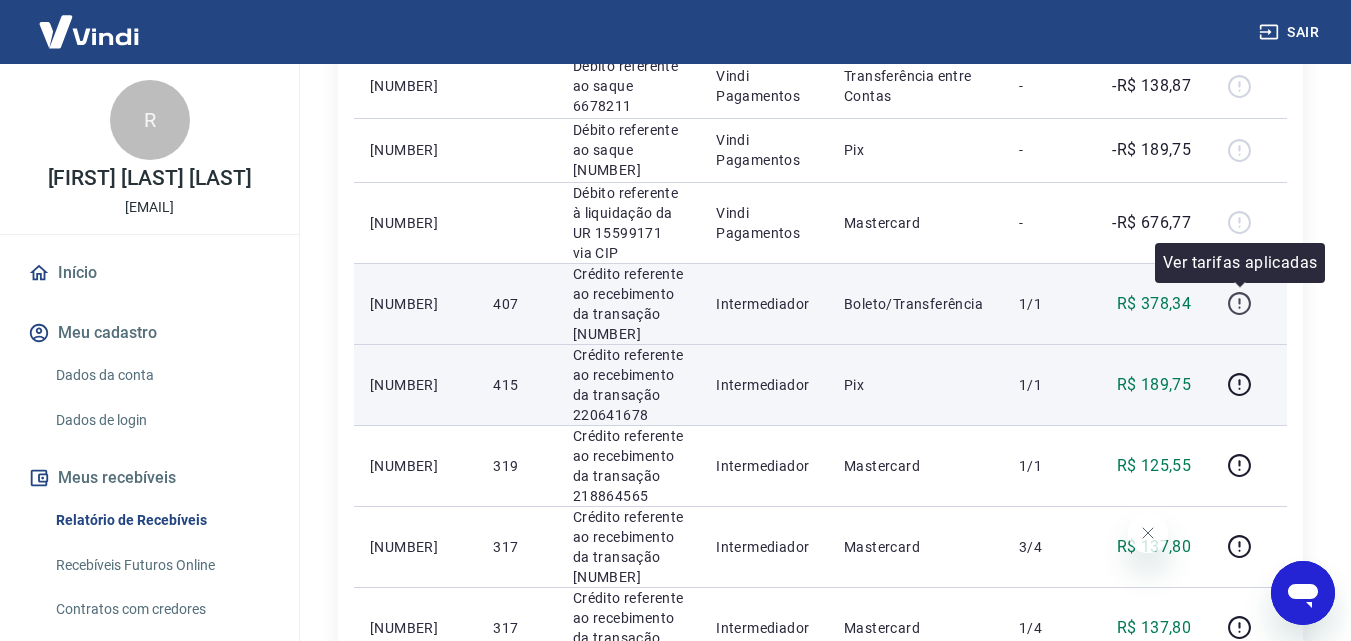 click 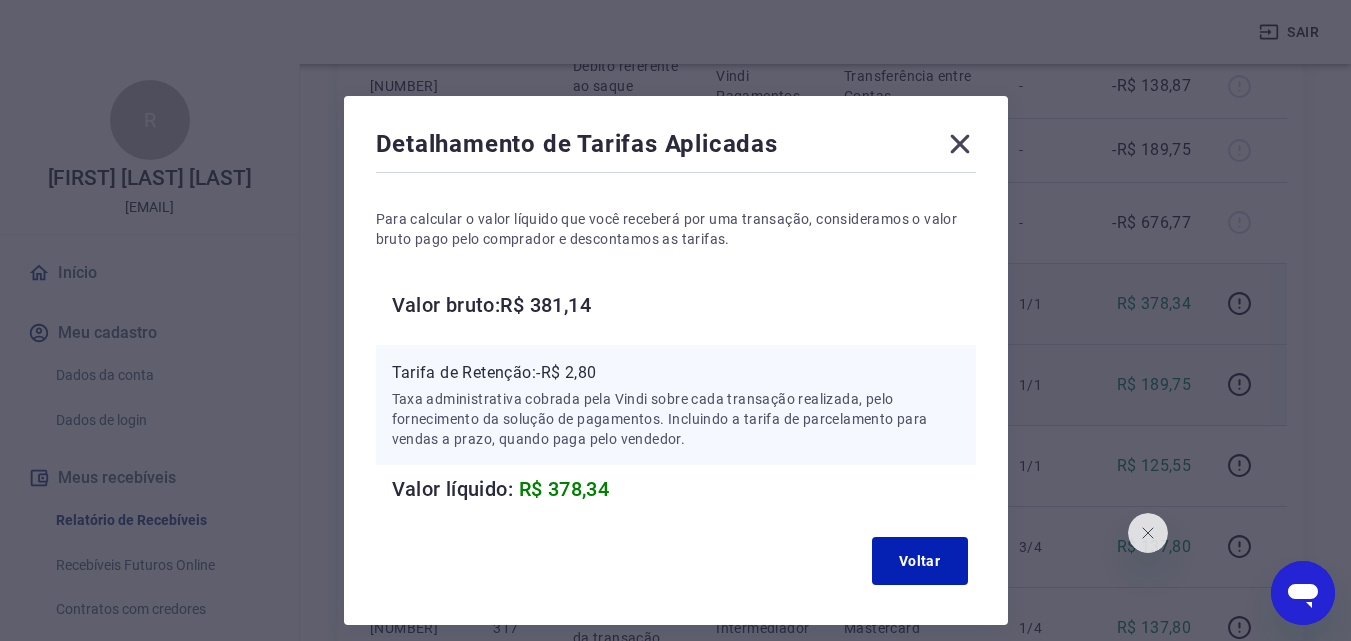 click on "R$ 378,34" at bounding box center (564, 489) 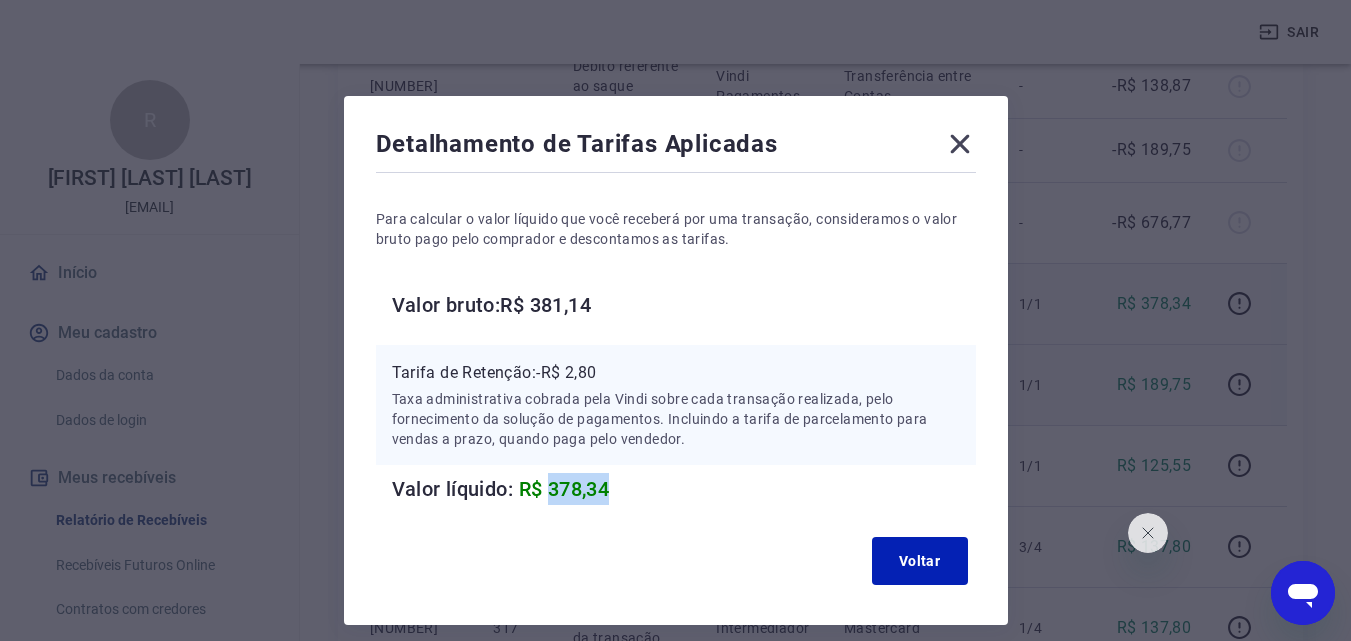 click on "R$ 378,34" at bounding box center [564, 489] 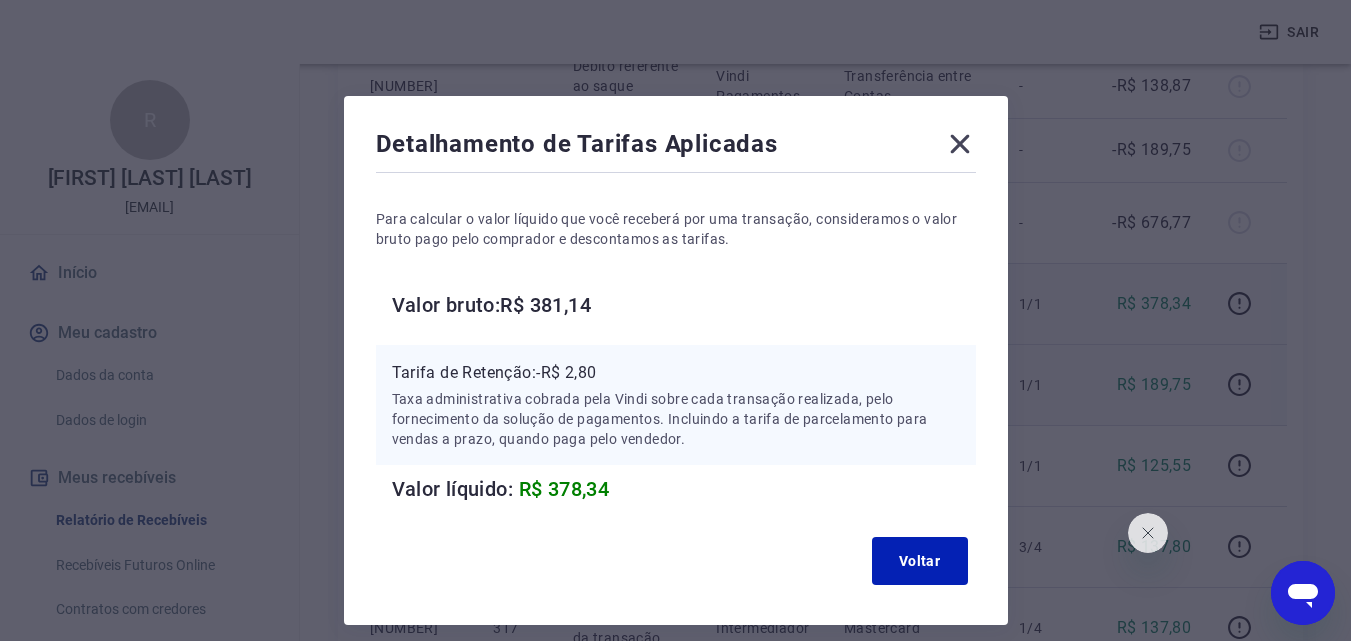 click 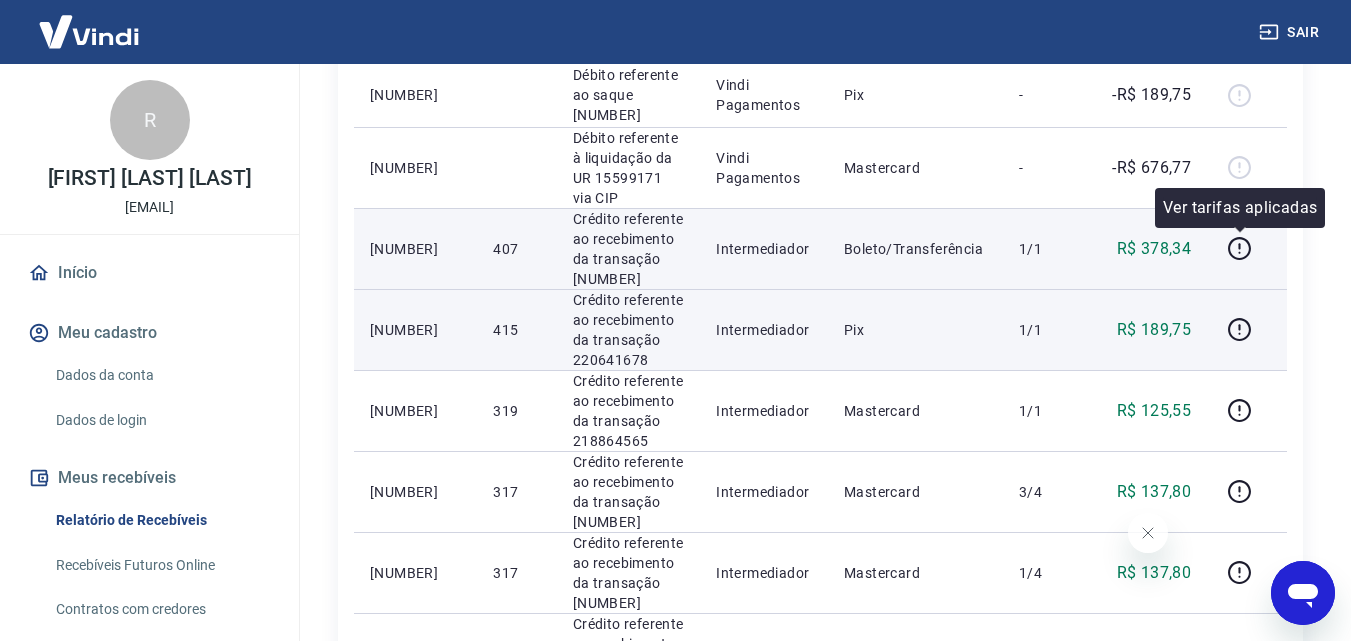 scroll, scrollTop: 600, scrollLeft: 0, axis: vertical 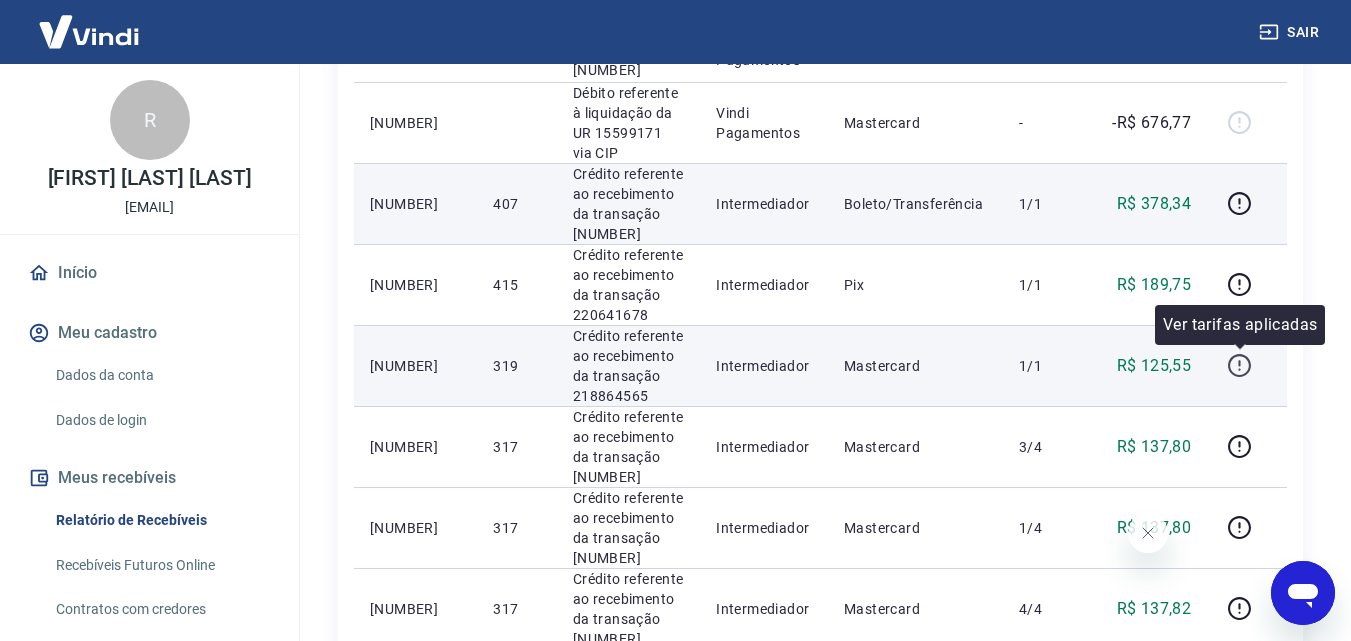 click 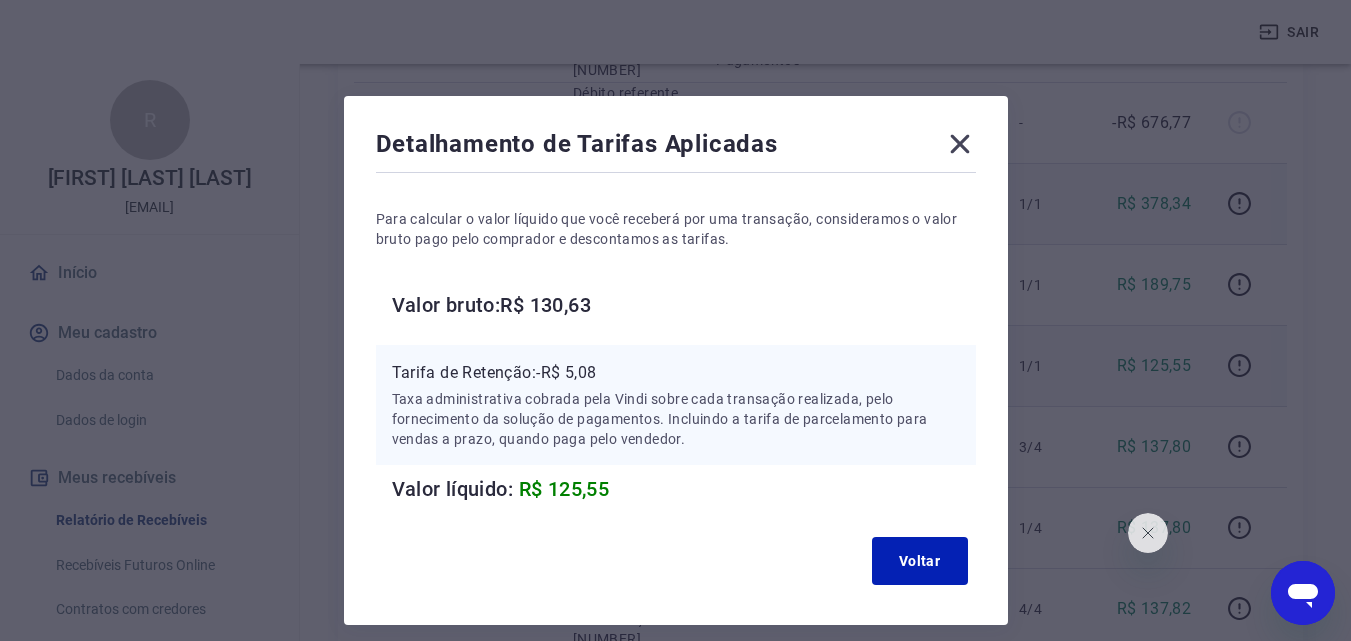 click on "R$ 125,55" at bounding box center (564, 489) 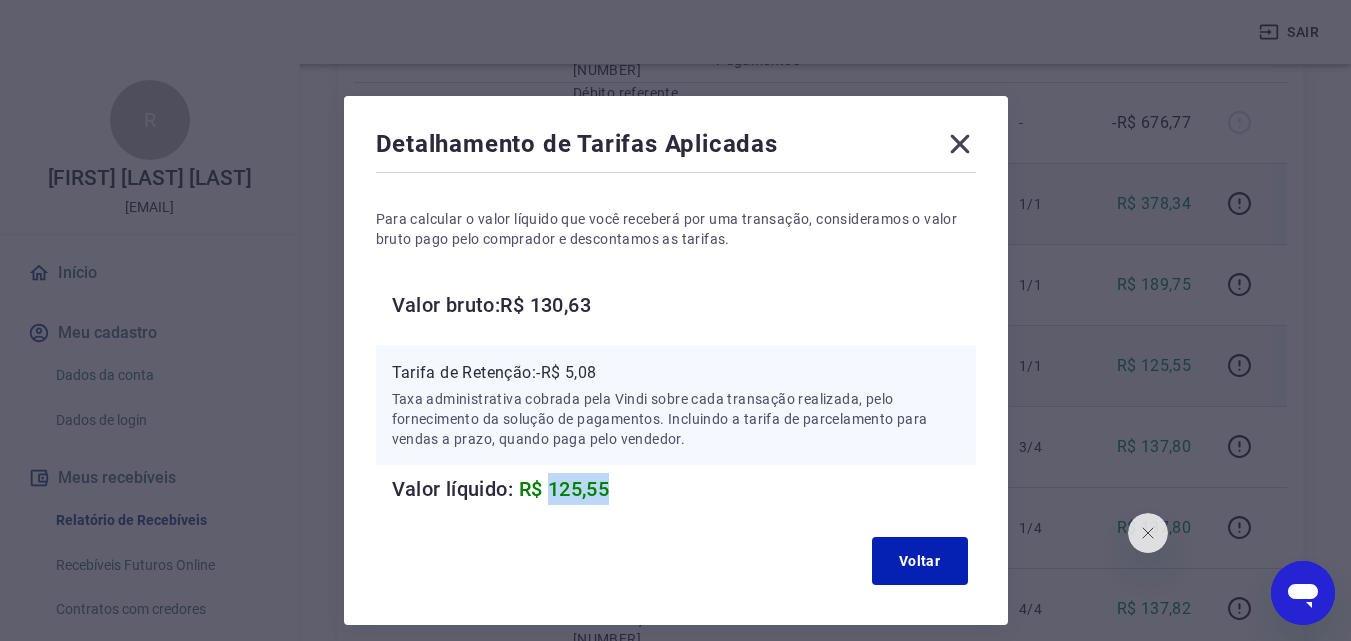 click on "R$ 125,55" at bounding box center (564, 489) 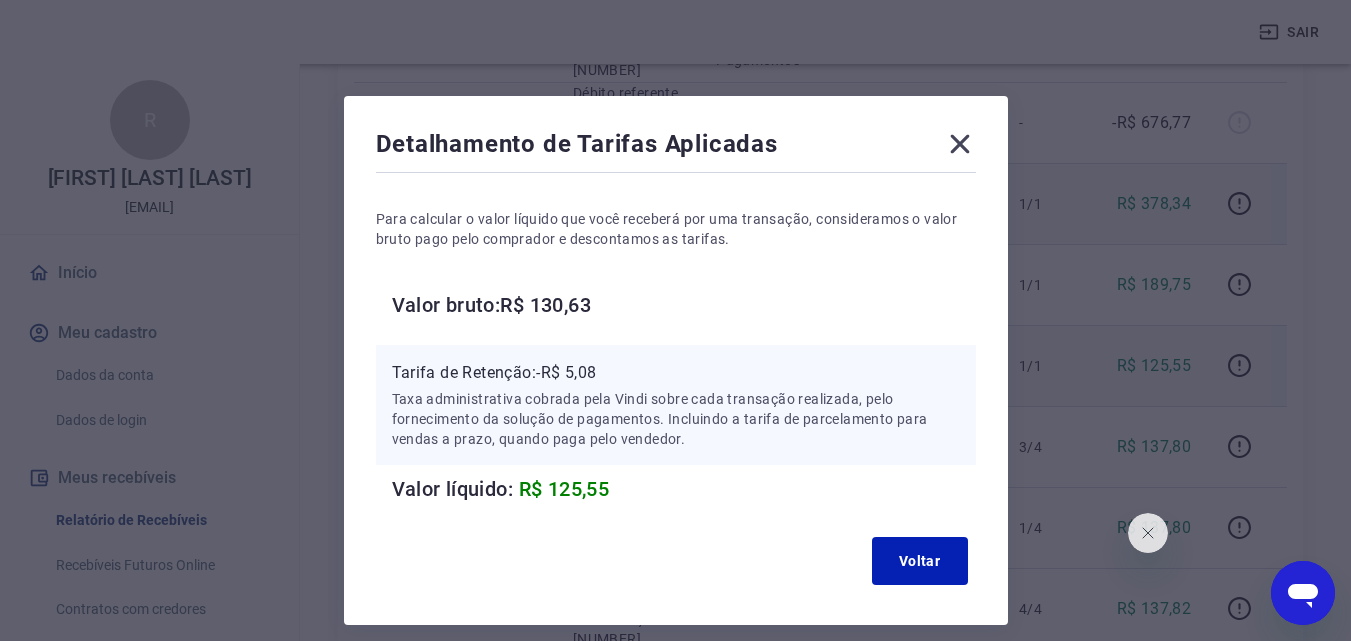 click 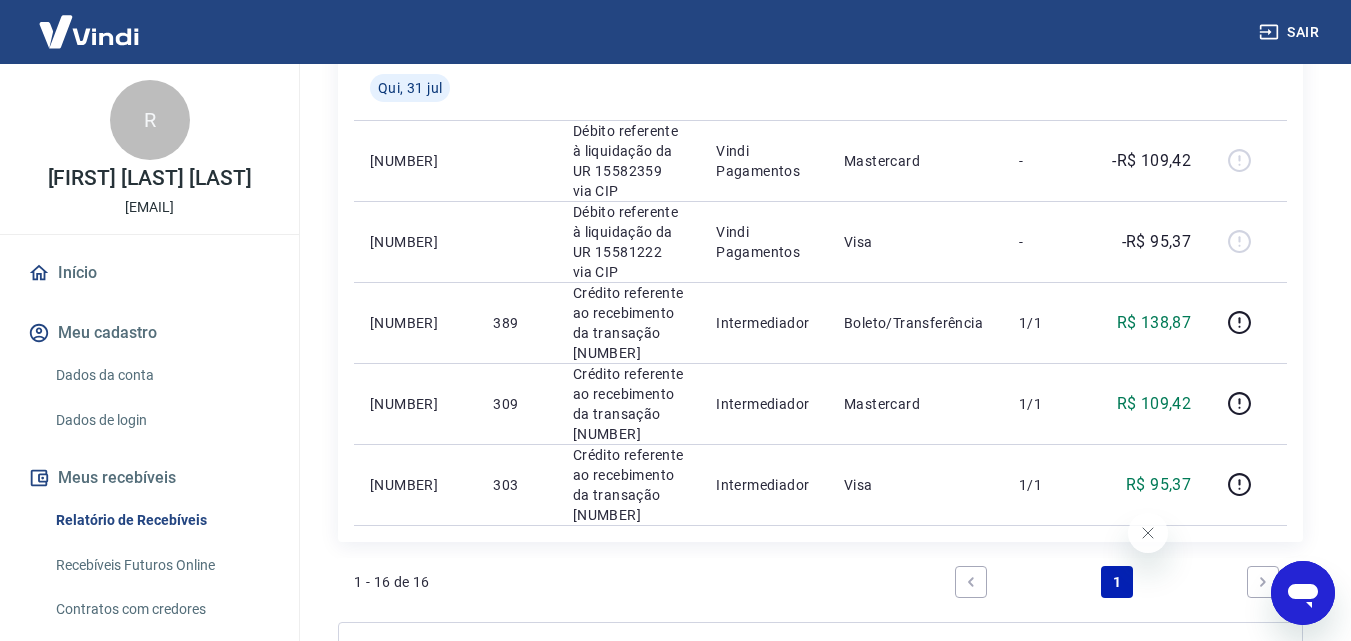 scroll, scrollTop: 1300, scrollLeft: 0, axis: vertical 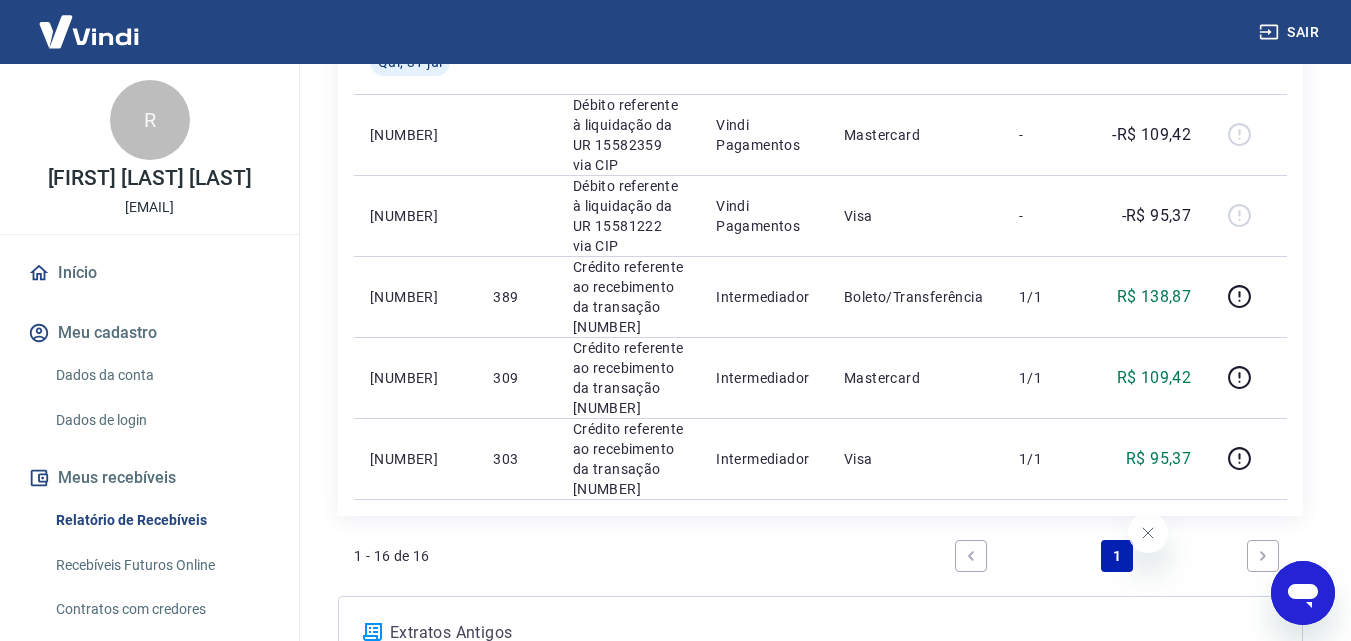 click on "[NUMBER] - [NUMBER] de [NUMBER] [NUMBER]" at bounding box center [820, 556] 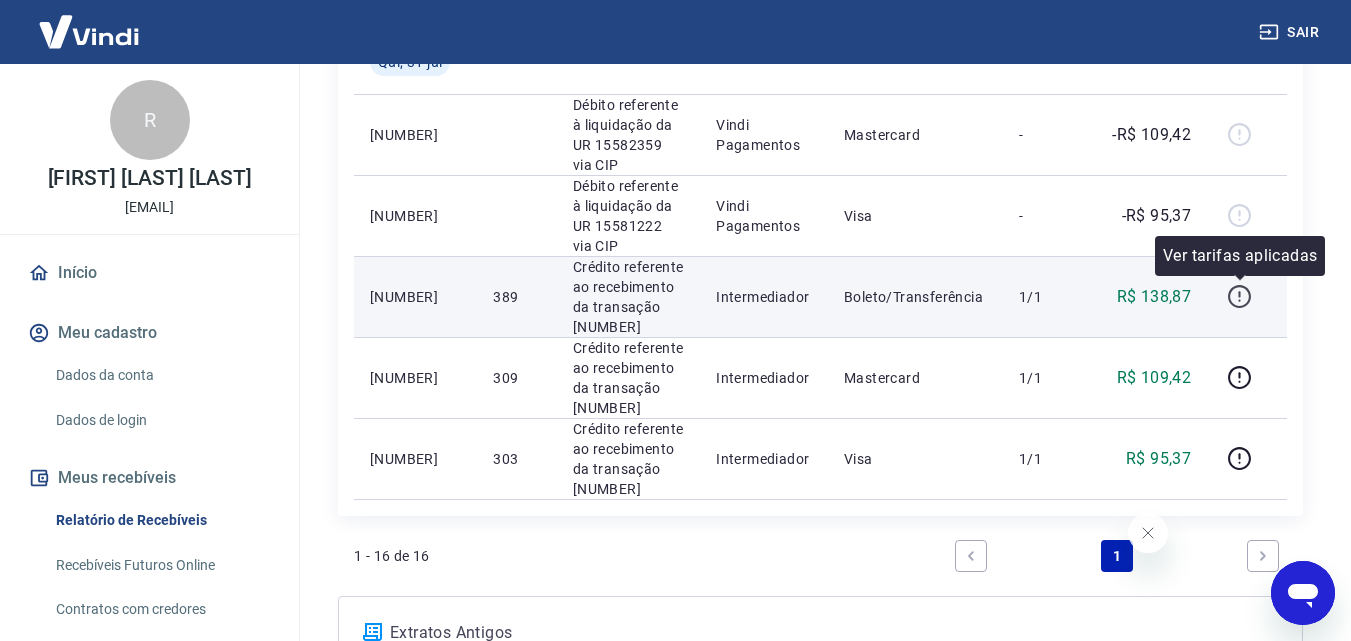 click at bounding box center (1239, 297) 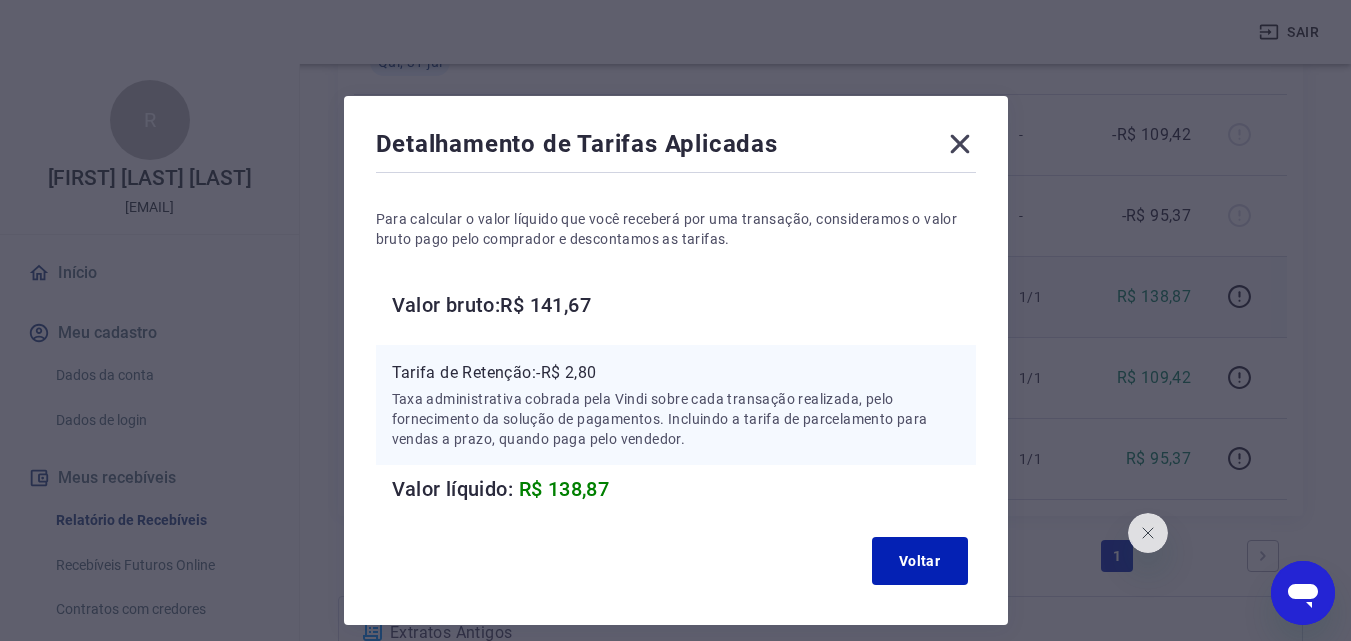click 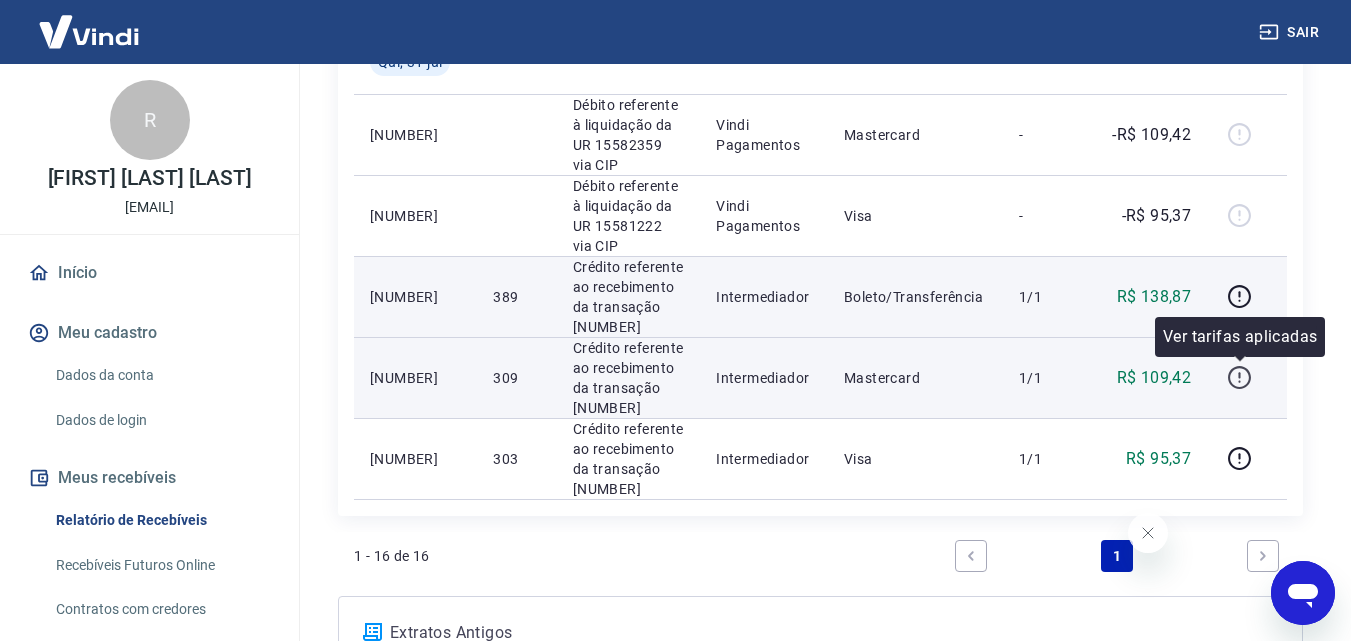 click at bounding box center (1239, 378) 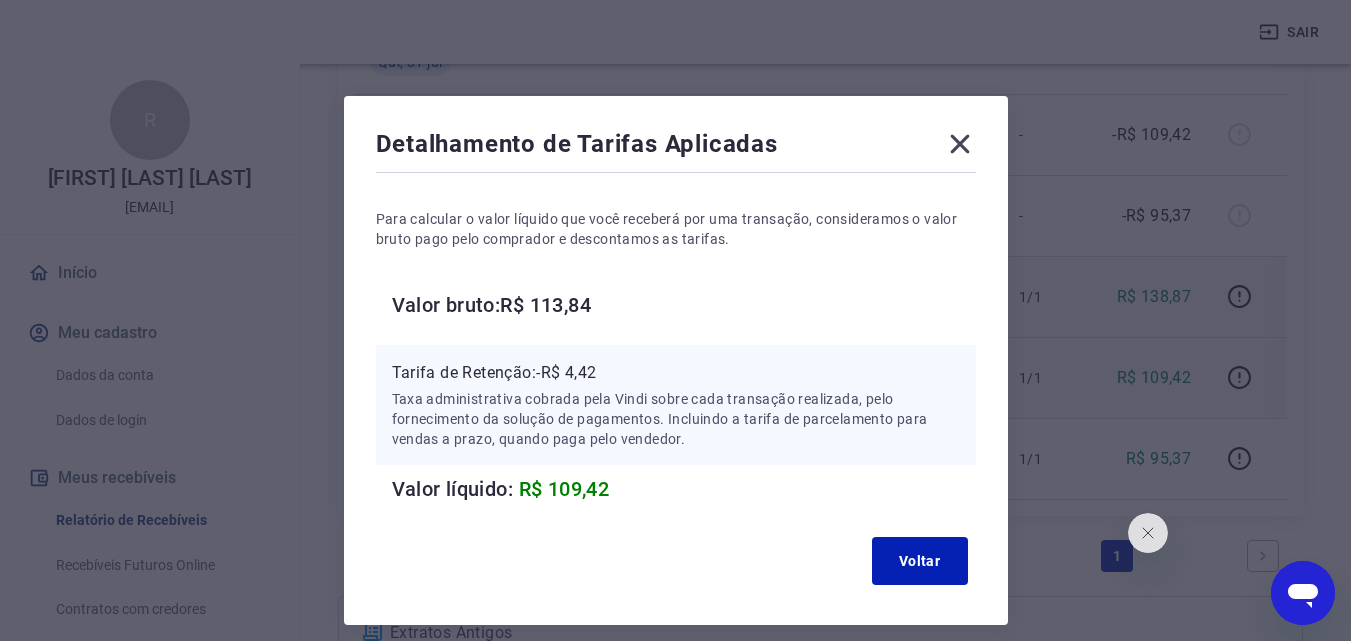type 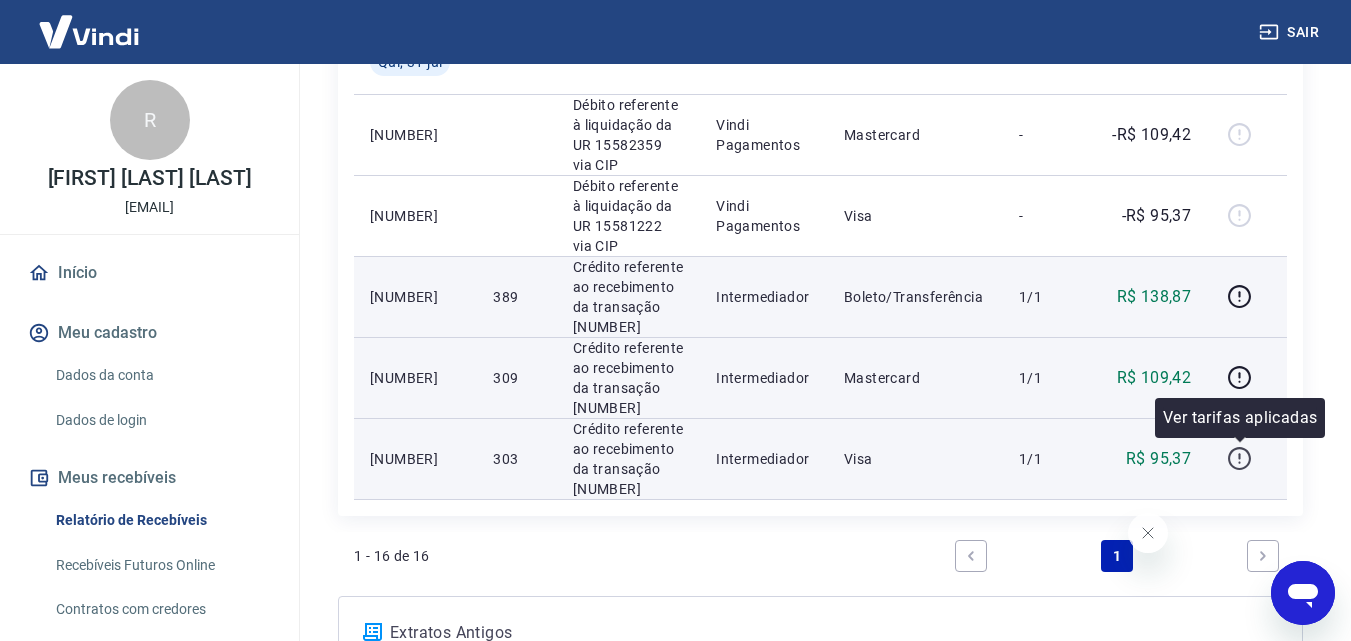 click 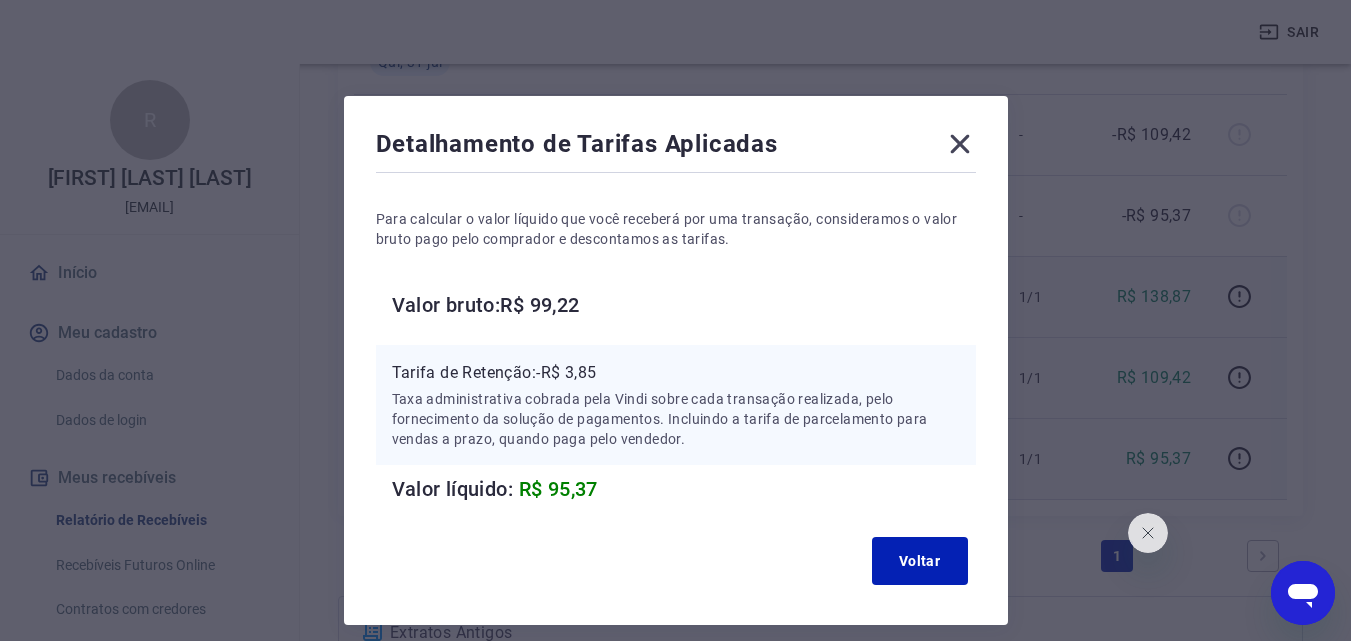 type 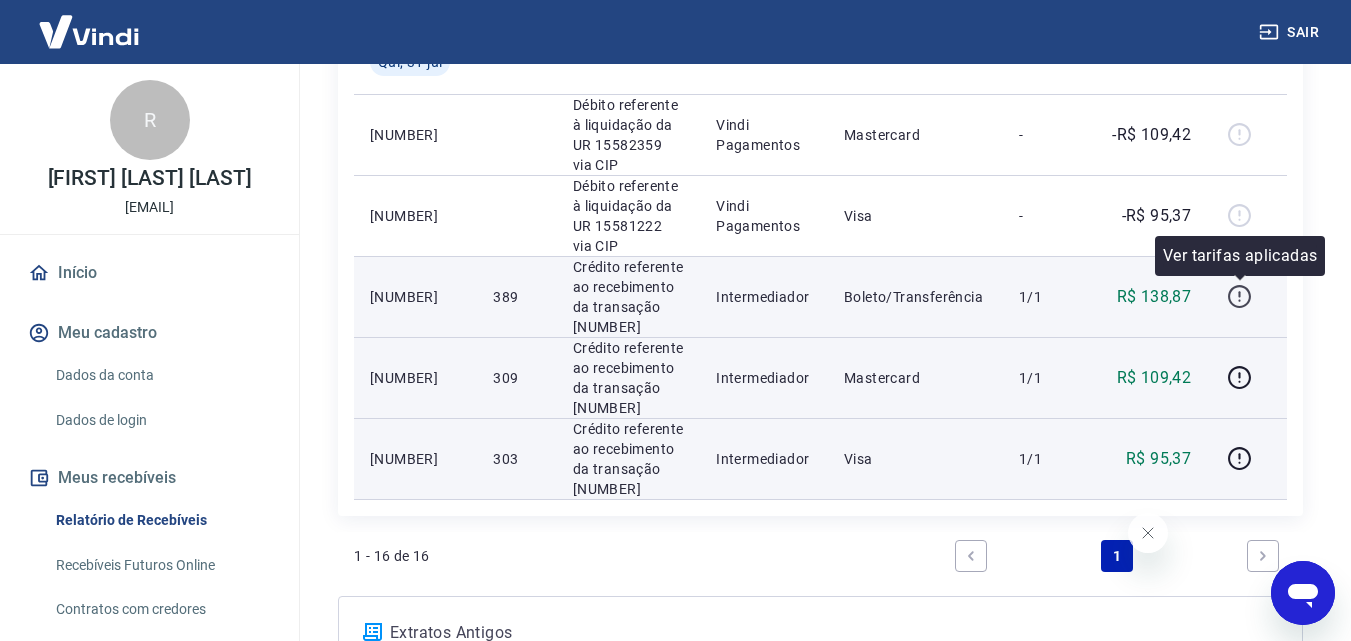 click 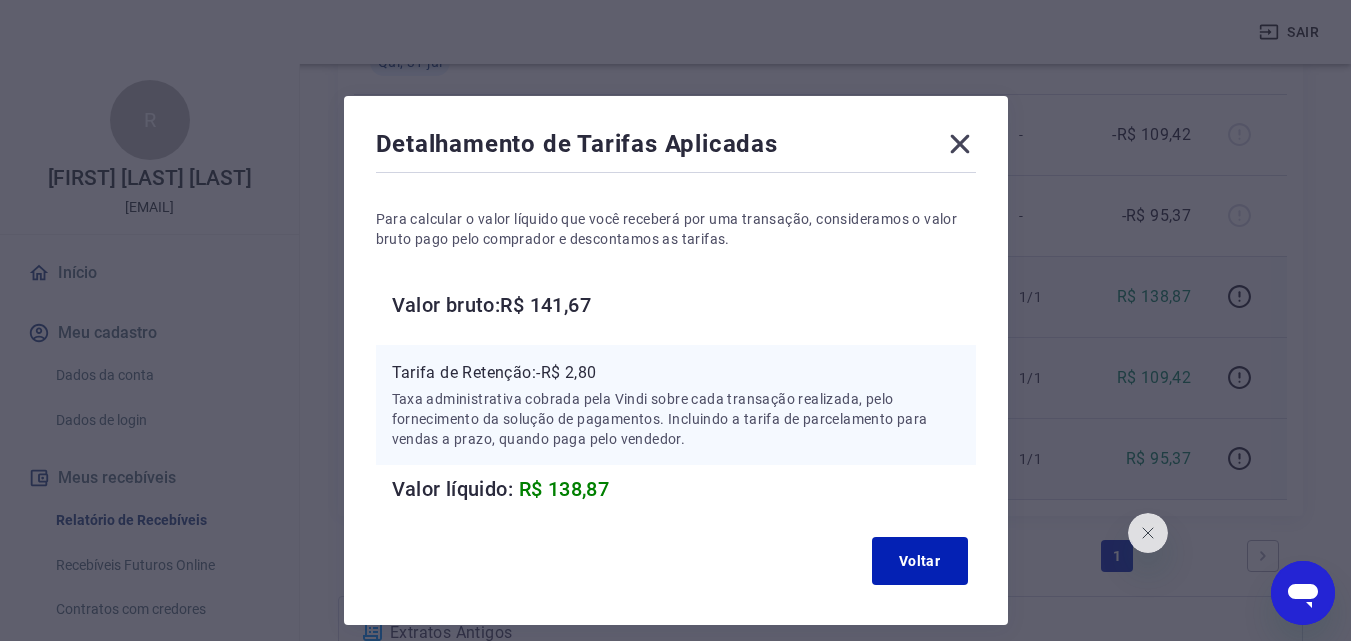 click on "R$ 138,87" at bounding box center (564, 489) 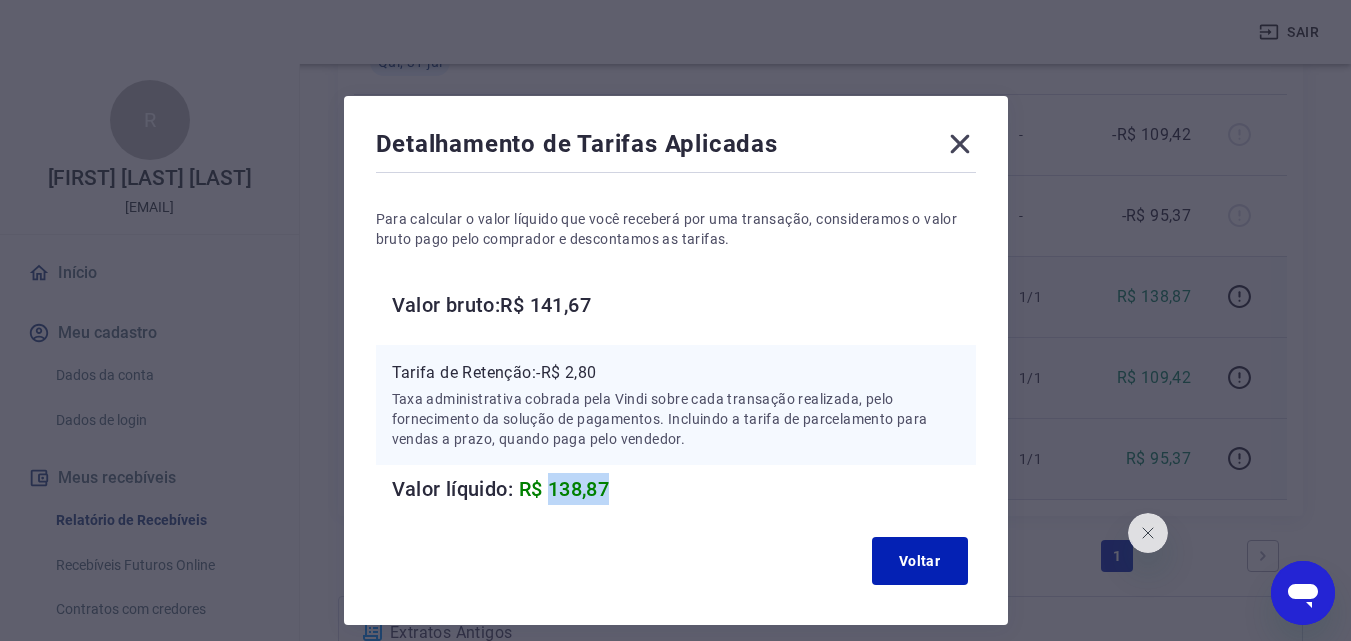 click on "R$ 138,87" at bounding box center (564, 489) 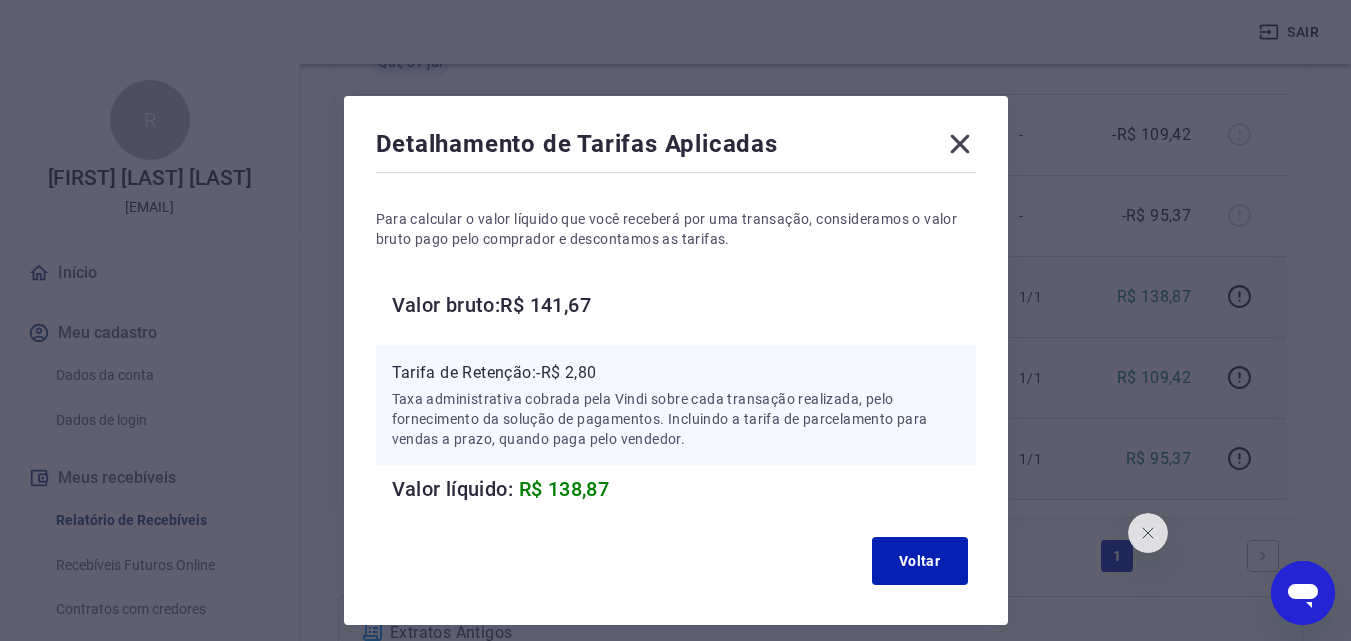 click 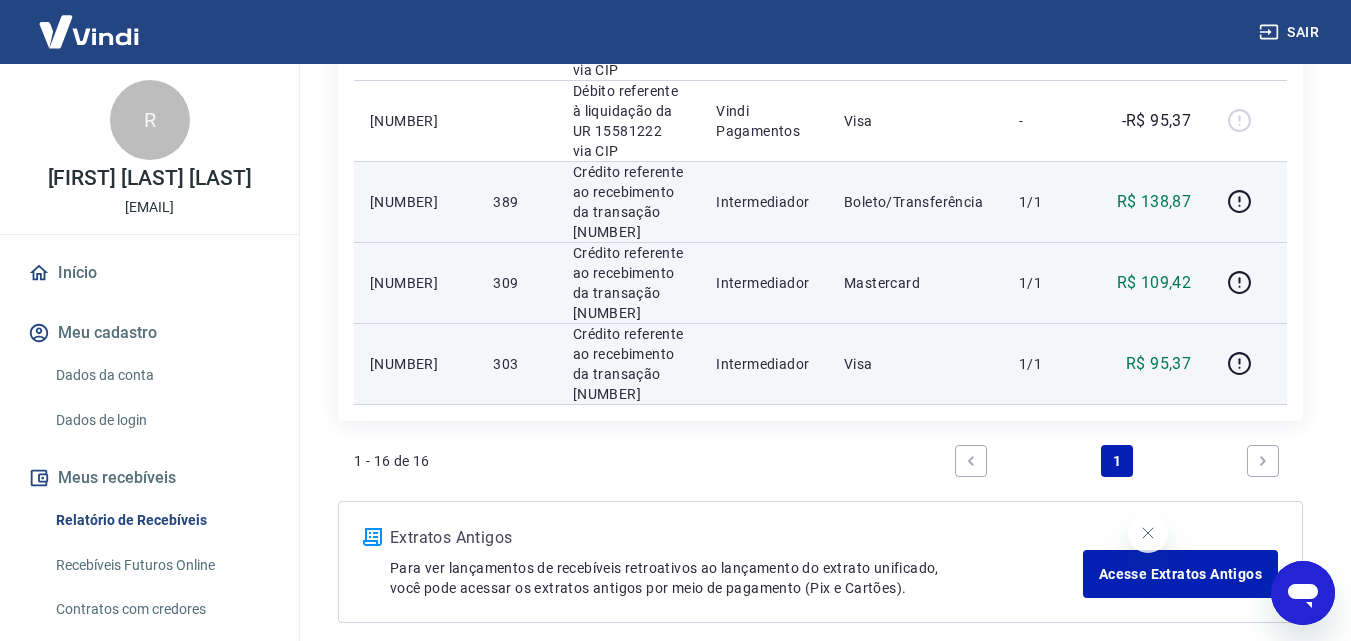 scroll, scrollTop: 1487, scrollLeft: 0, axis: vertical 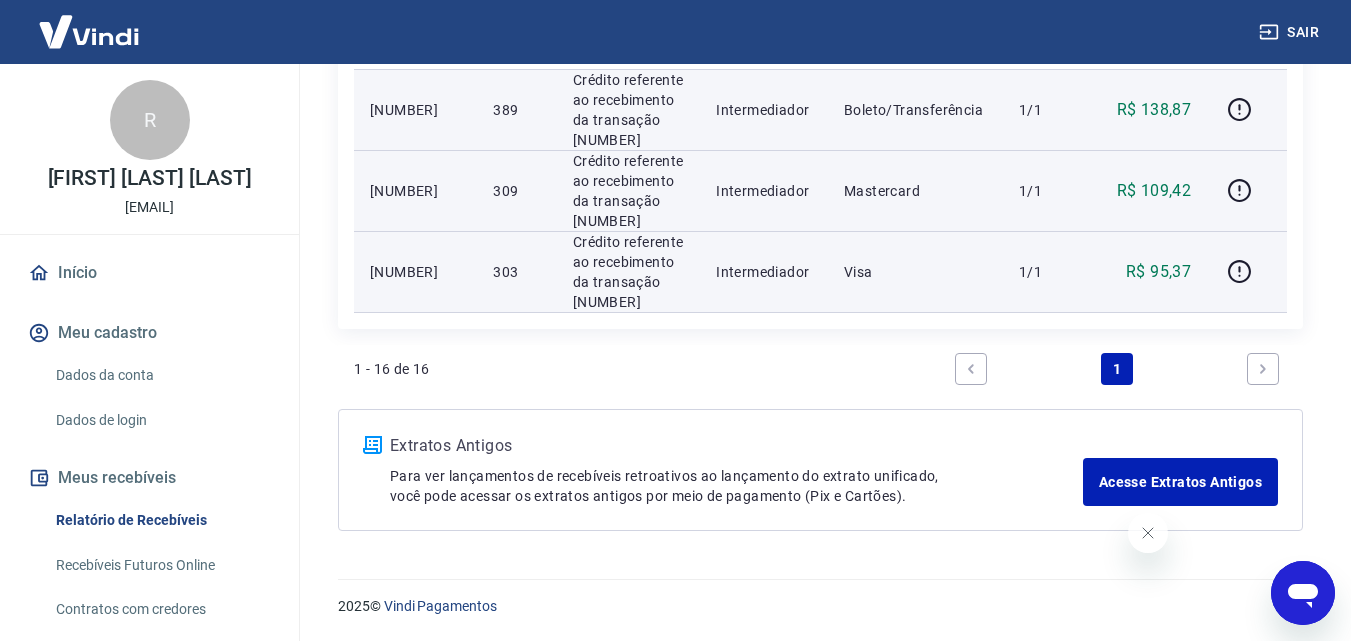 click 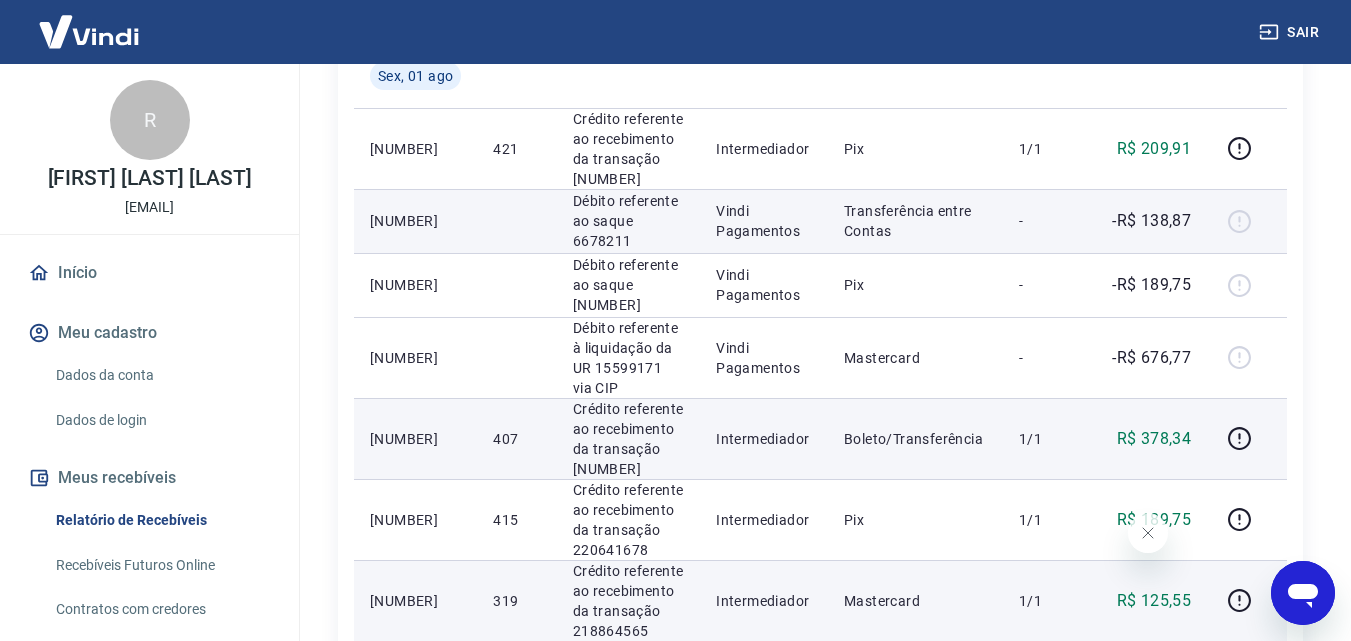 scroll, scrollTop: 400, scrollLeft: 0, axis: vertical 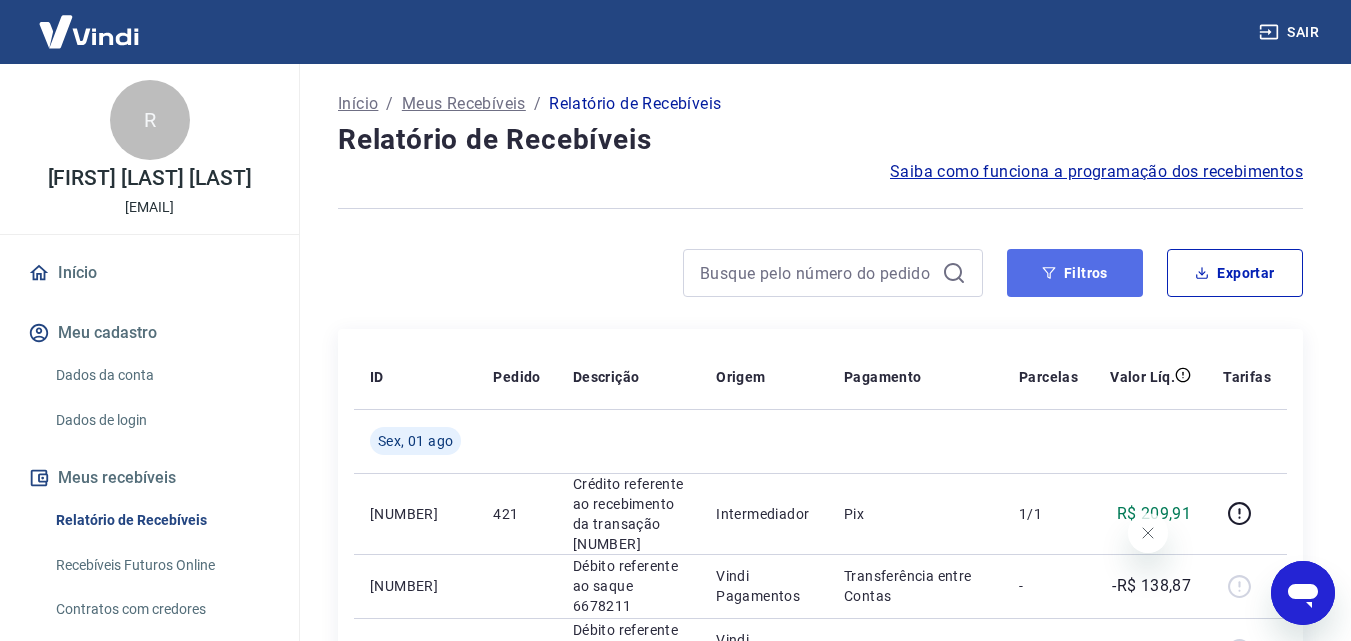 click on "Filtros" at bounding box center (1075, 273) 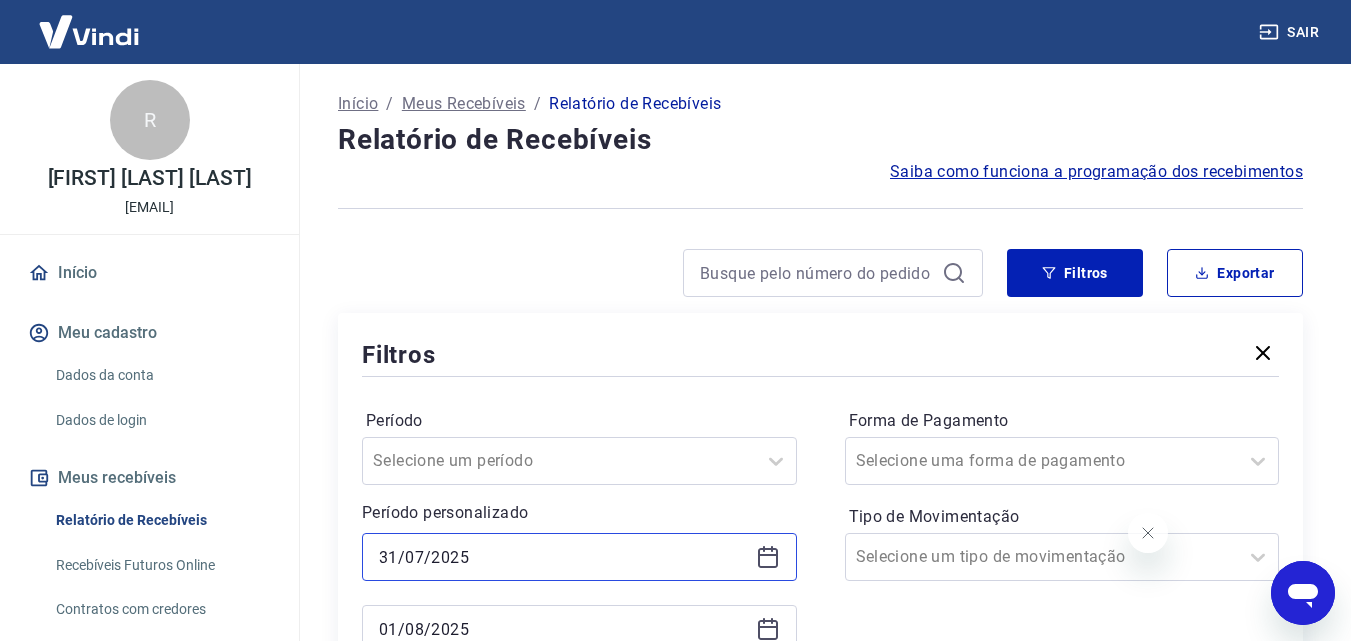 click on "31/07/2025" at bounding box center [563, 557] 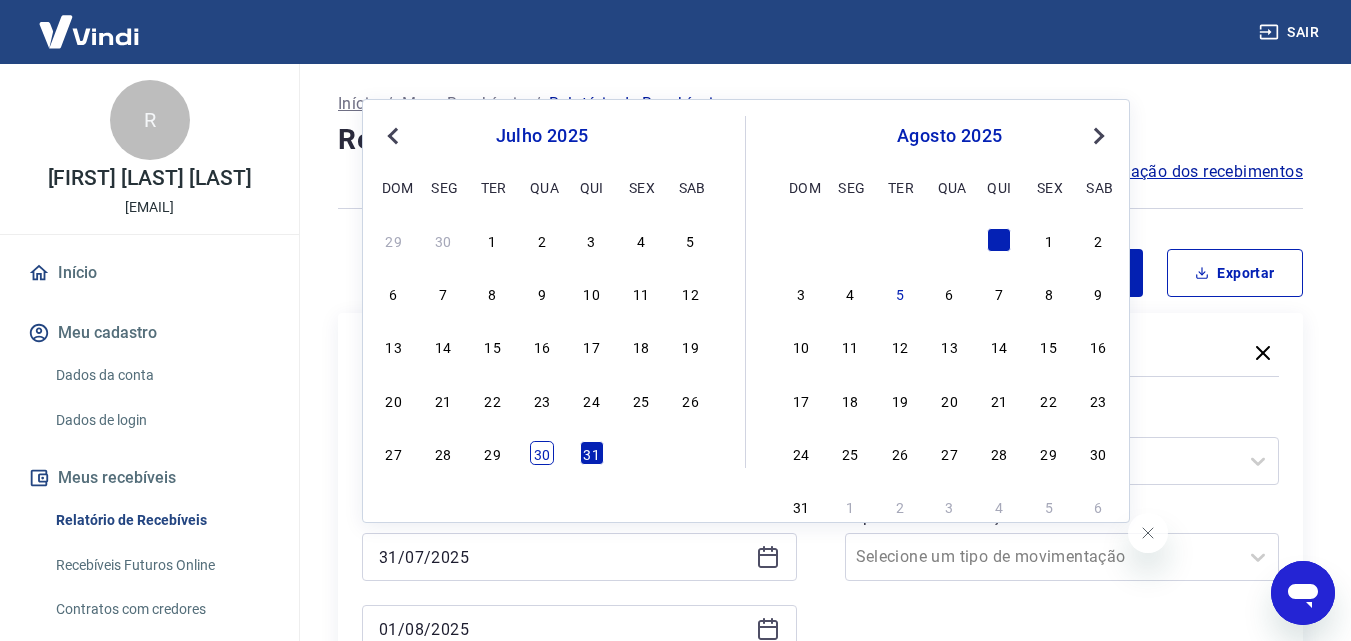 click on "30" at bounding box center (542, 453) 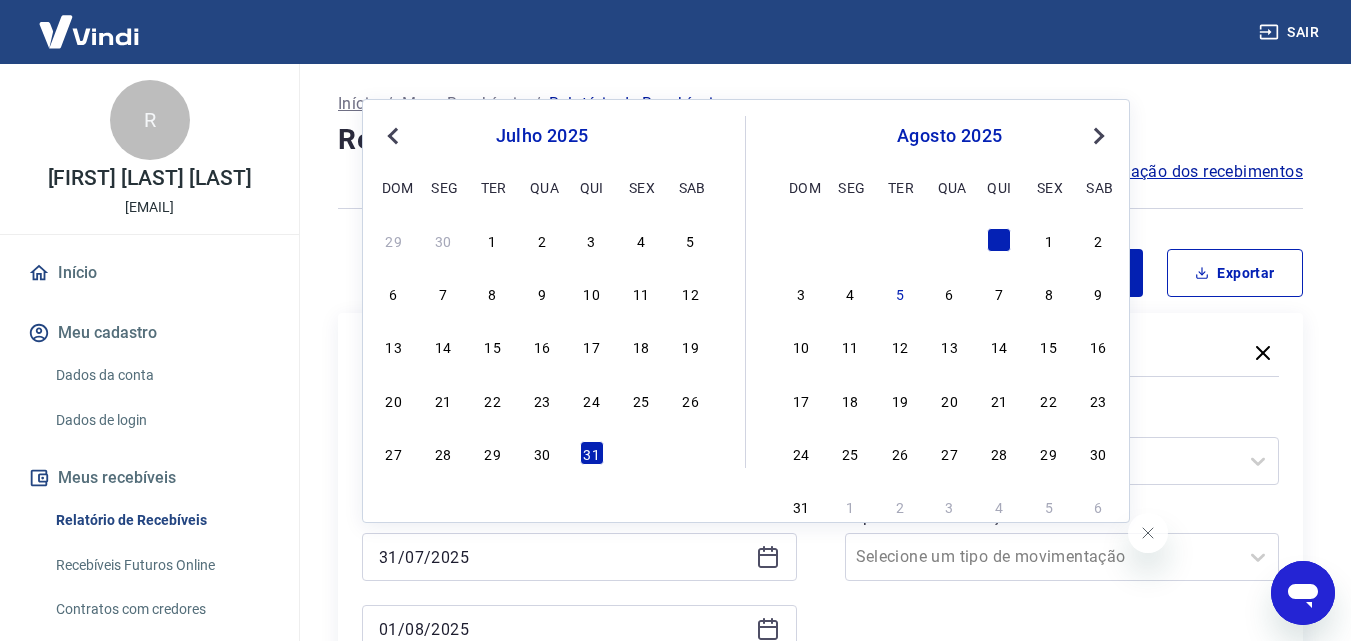 type on "30/07/2025" 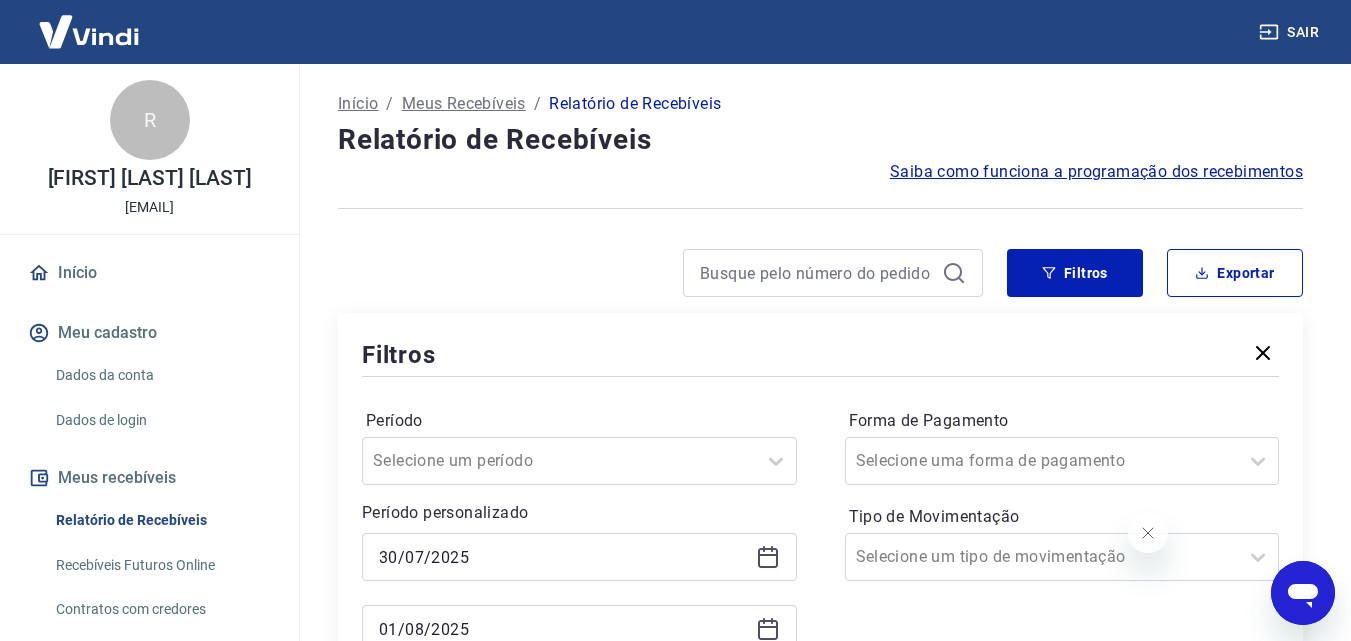 scroll, scrollTop: 100, scrollLeft: 0, axis: vertical 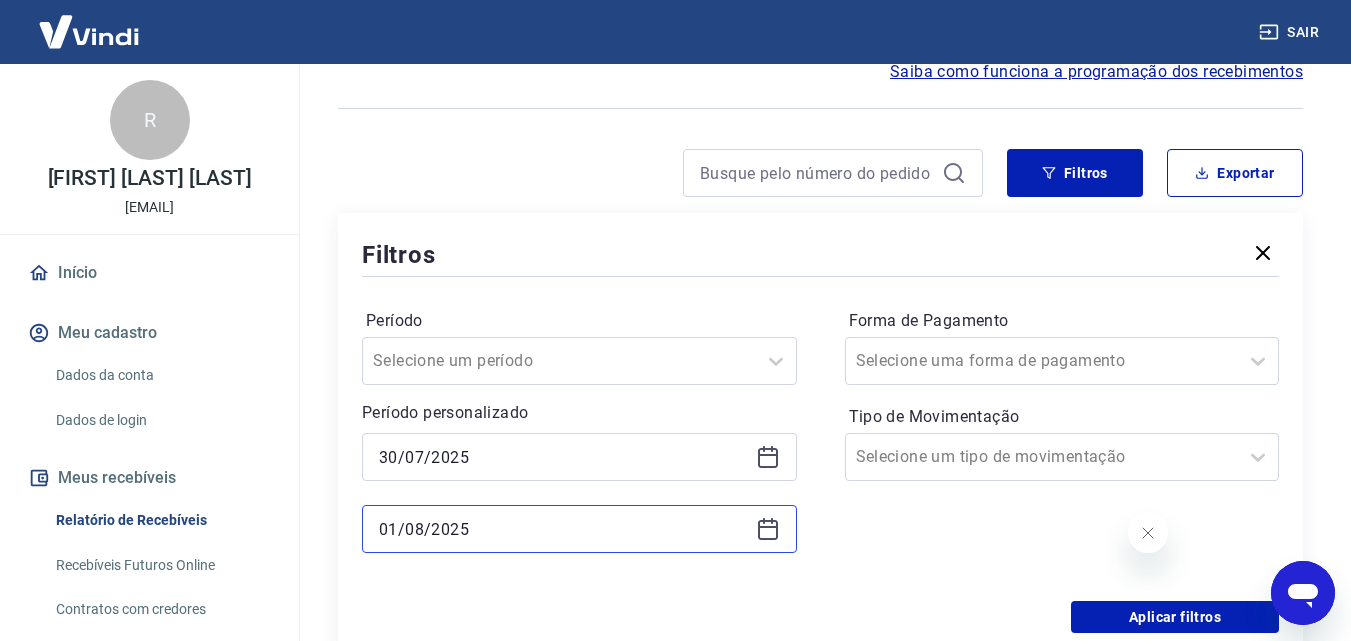 click on "01/08/2025" at bounding box center [563, 529] 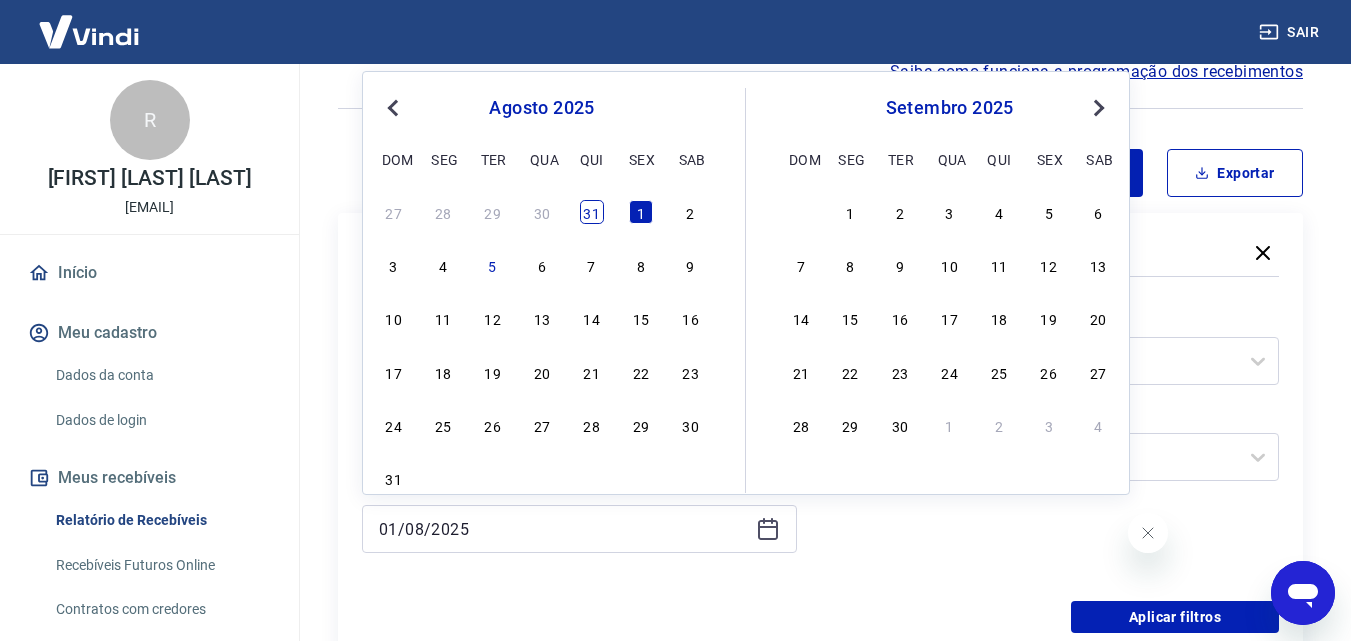 click on "31" at bounding box center (592, 212) 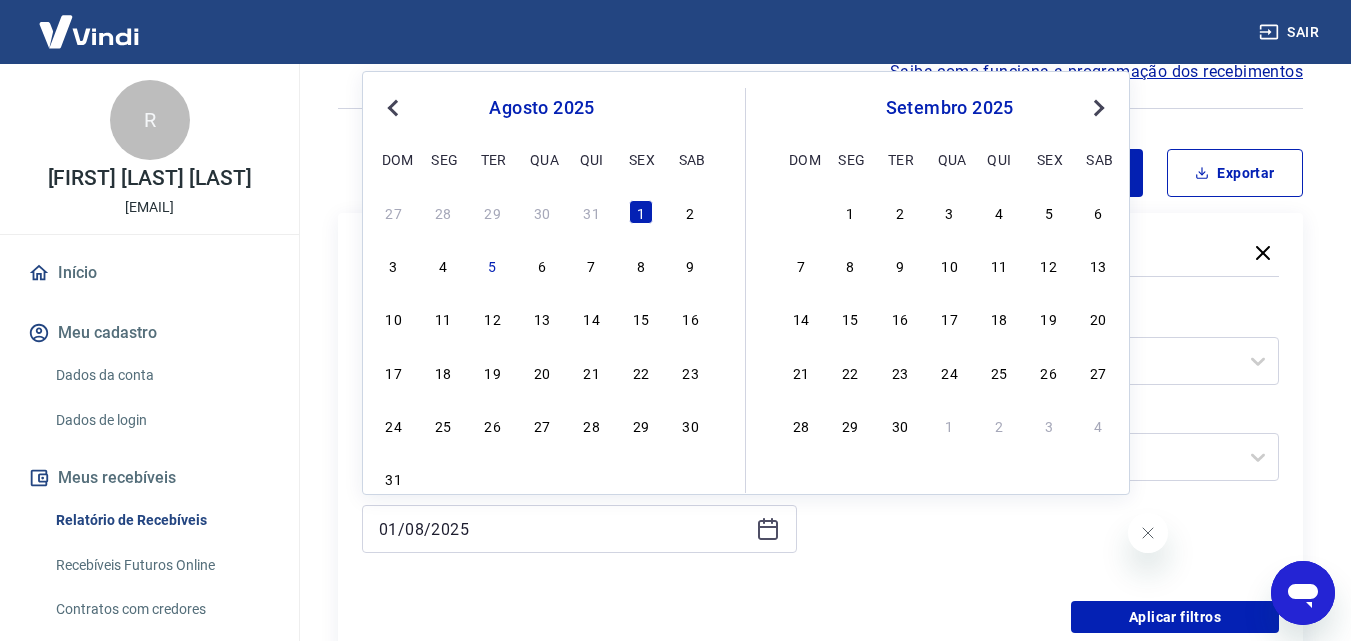 type on "31/07/2025" 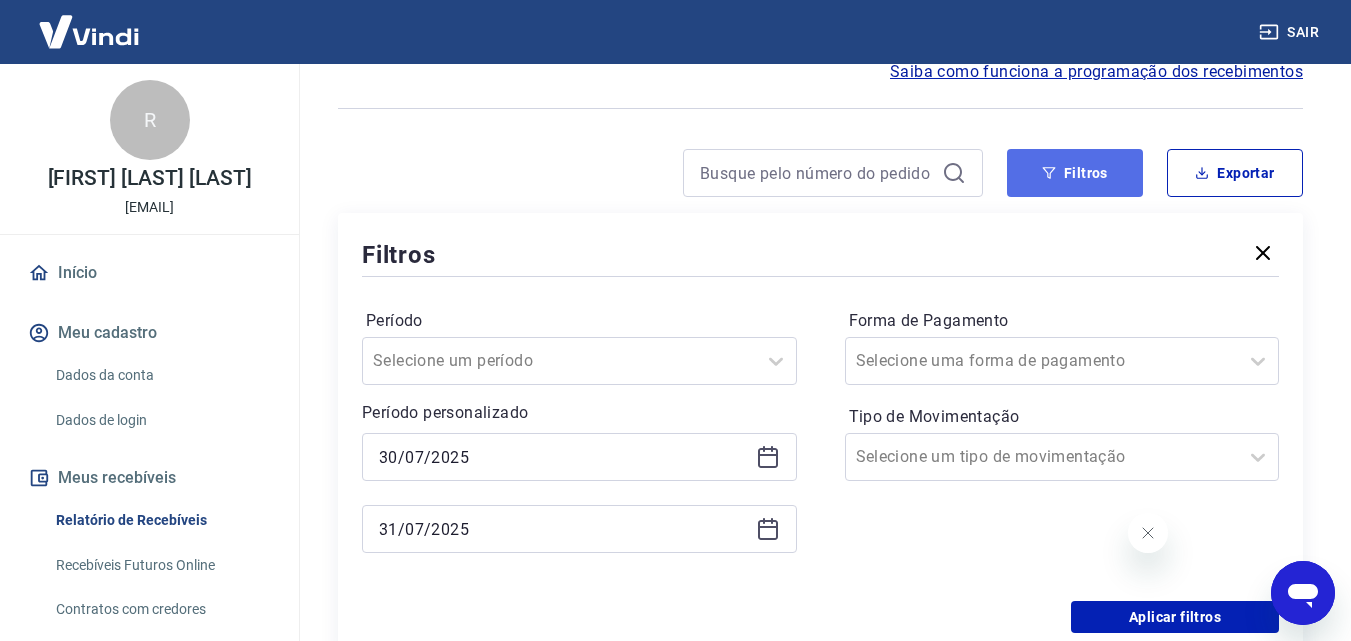 click on "Filtros" at bounding box center [1075, 173] 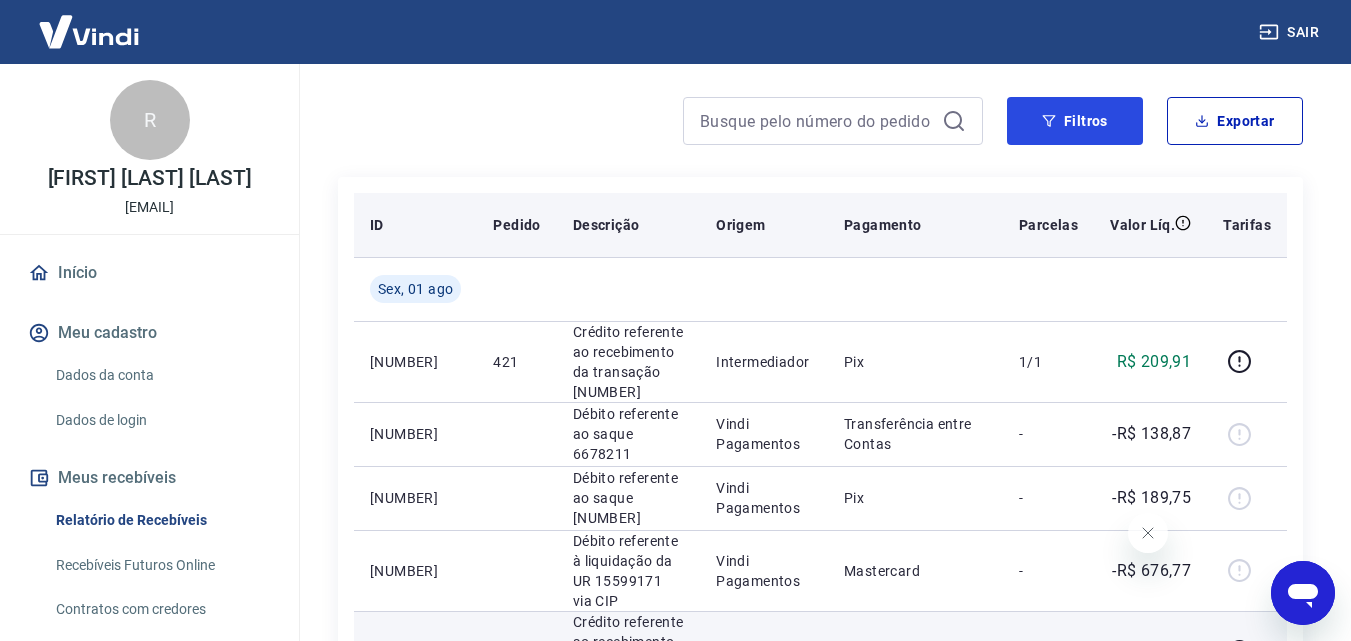 scroll, scrollTop: 200, scrollLeft: 0, axis: vertical 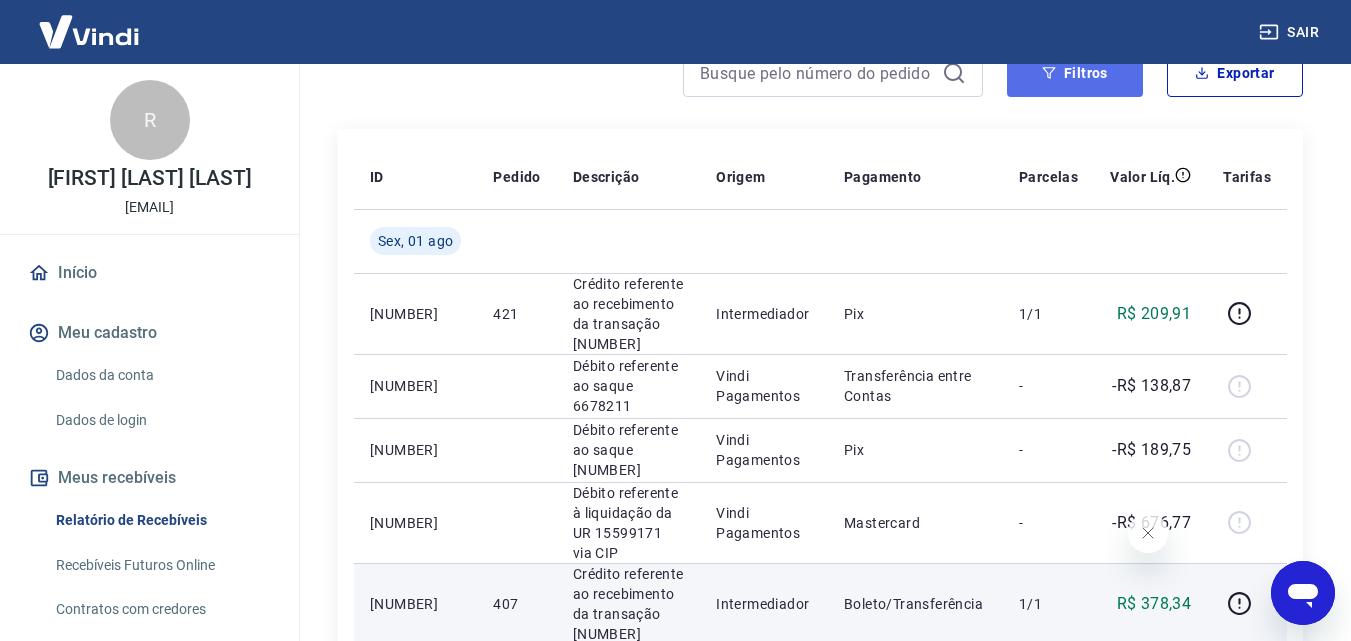 click on "Filtros" at bounding box center (1075, 73) 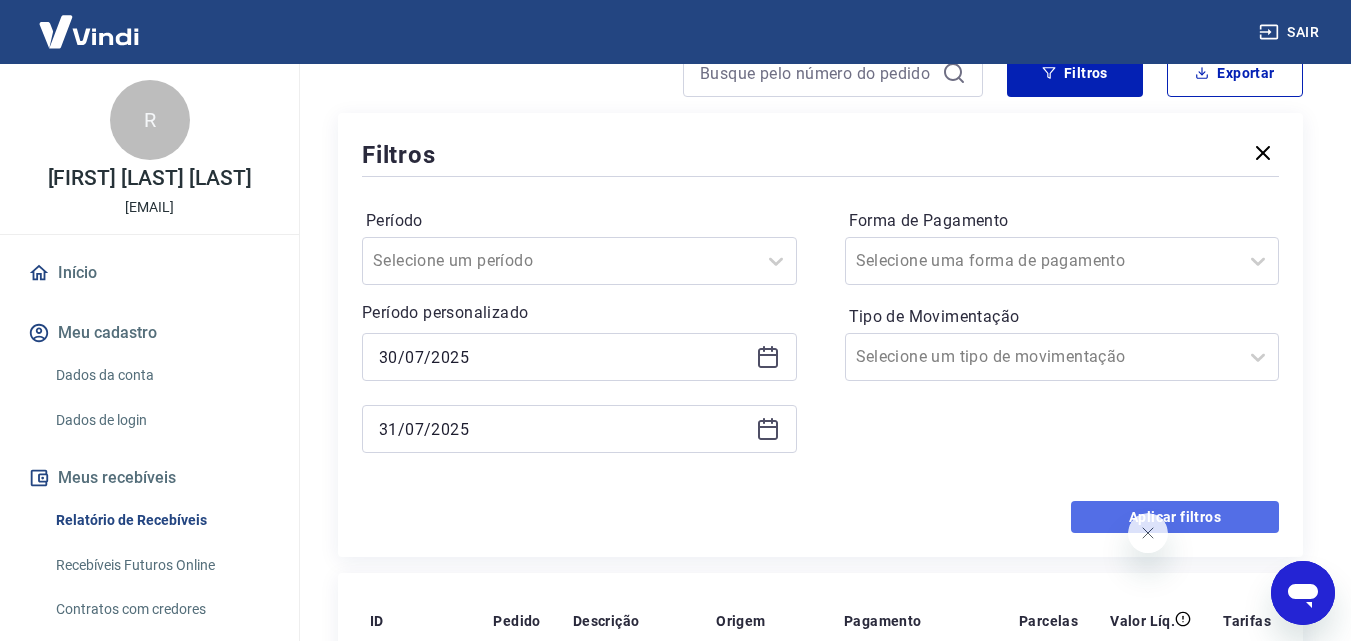 click on "Aplicar filtros" at bounding box center (1175, 517) 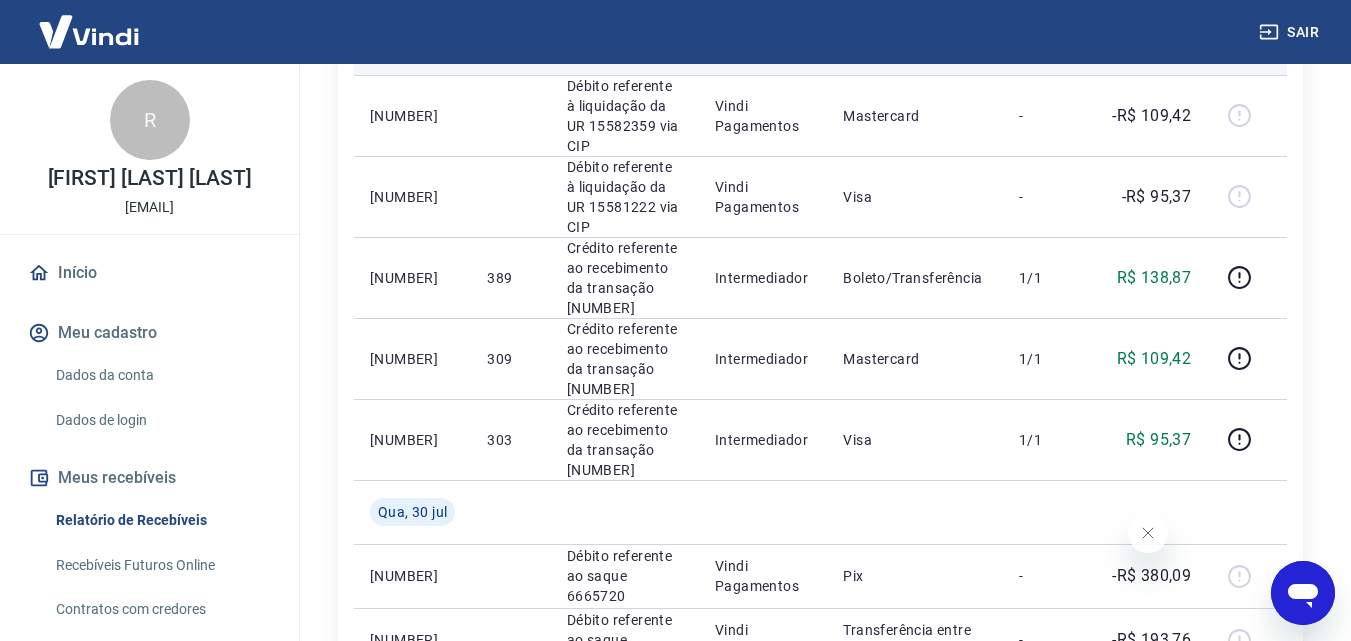 scroll, scrollTop: 400, scrollLeft: 0, axis: vertical 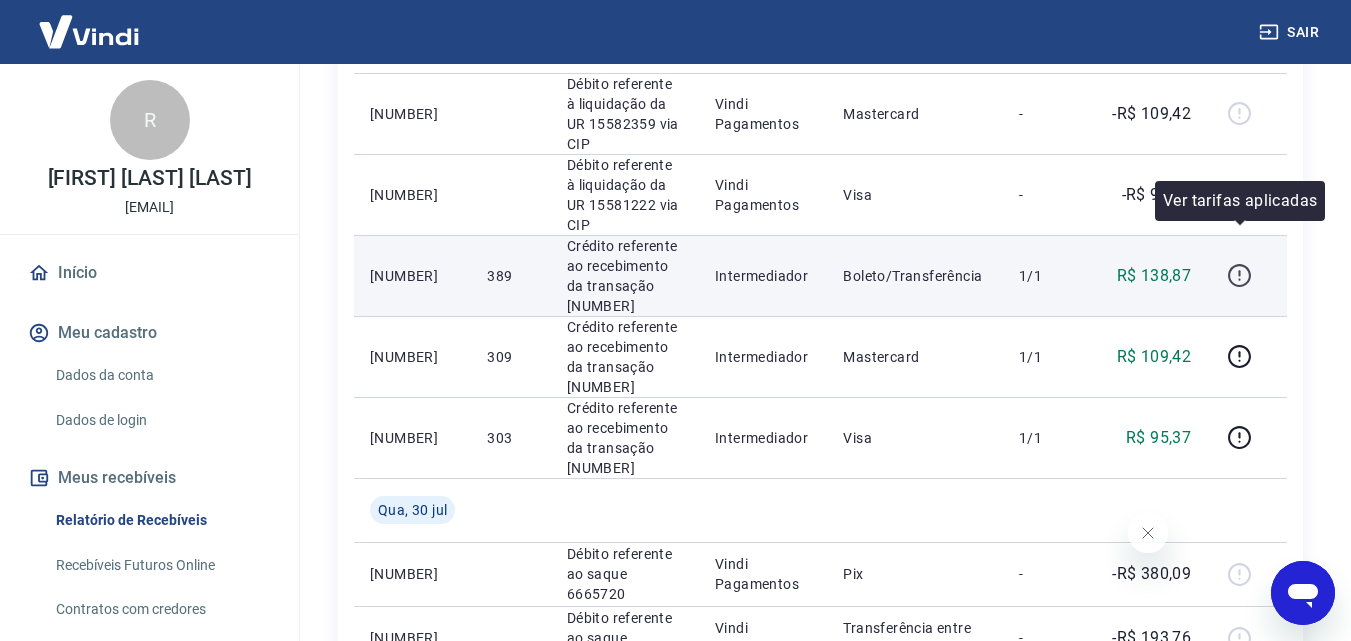 click 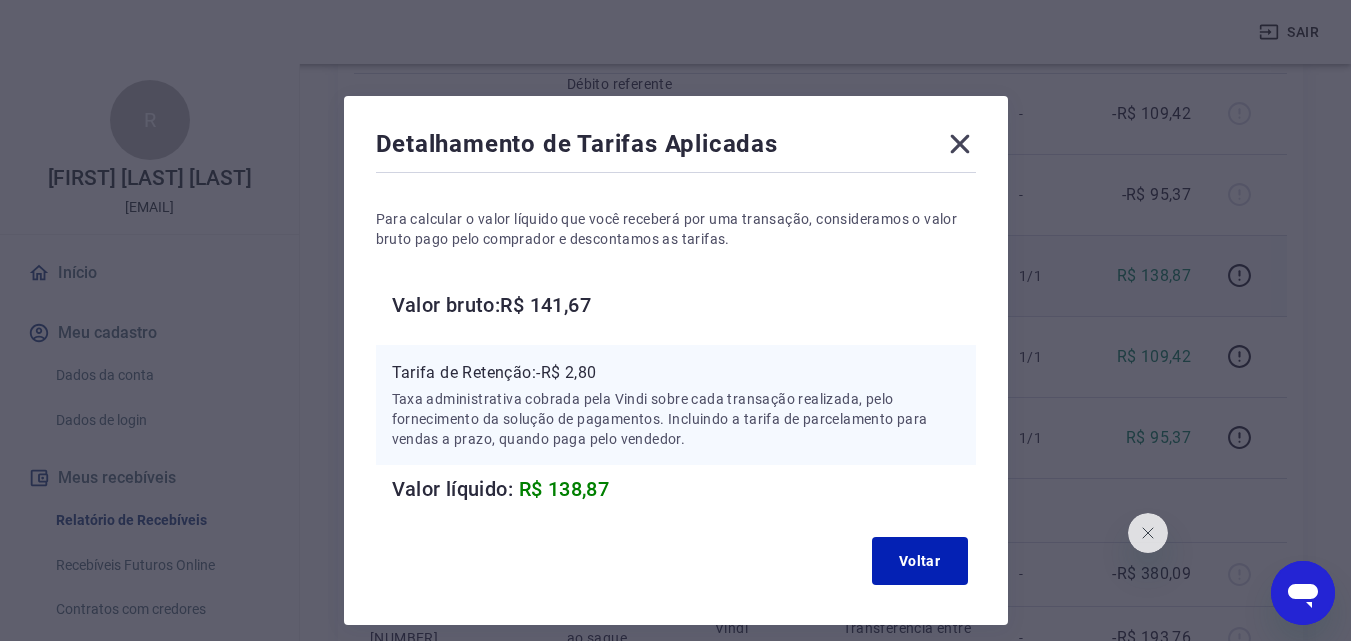 type 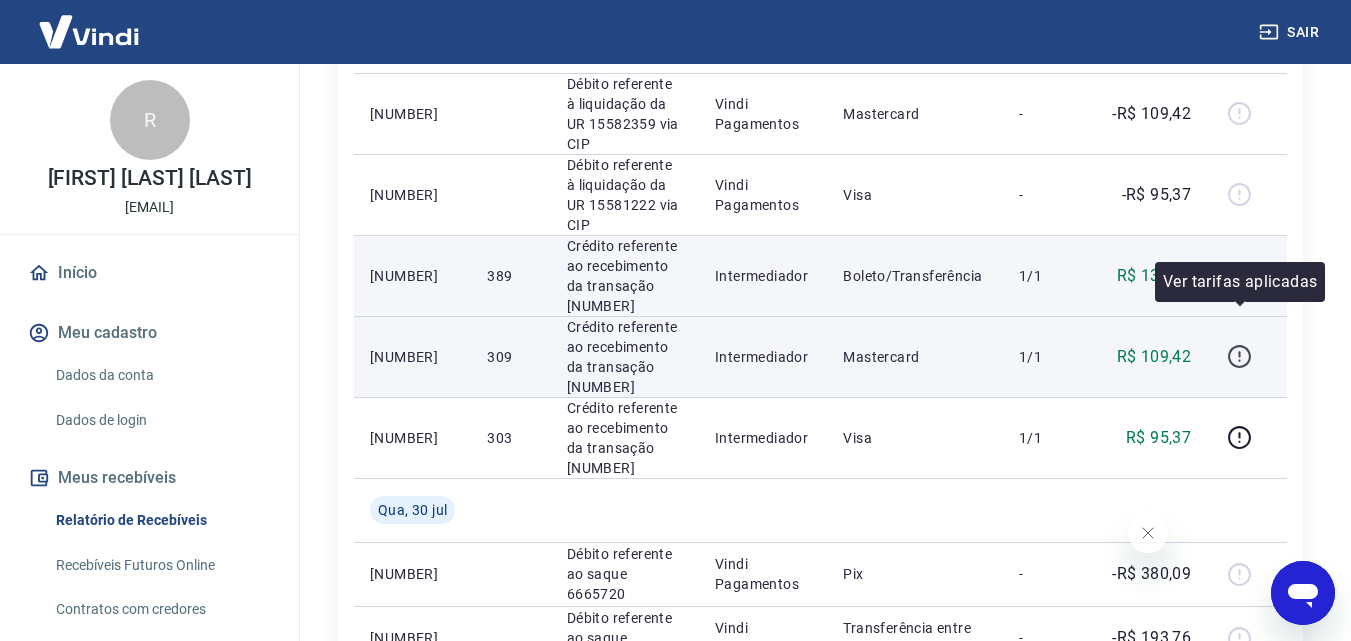 click 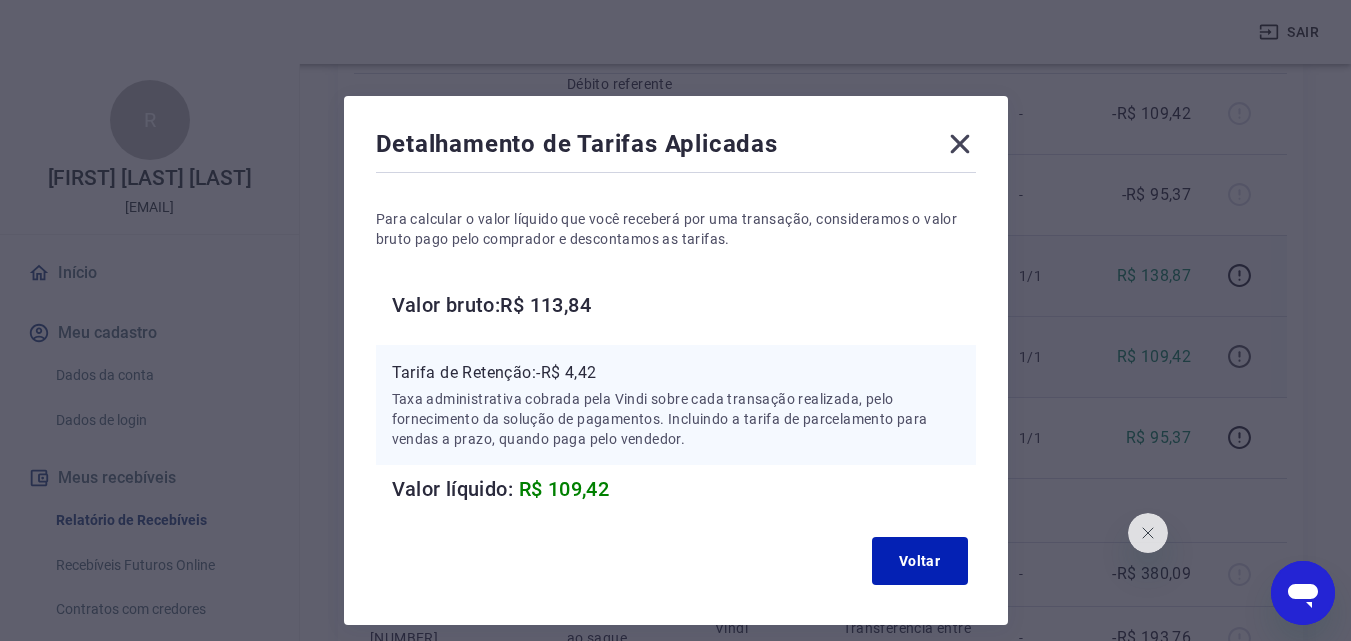 type 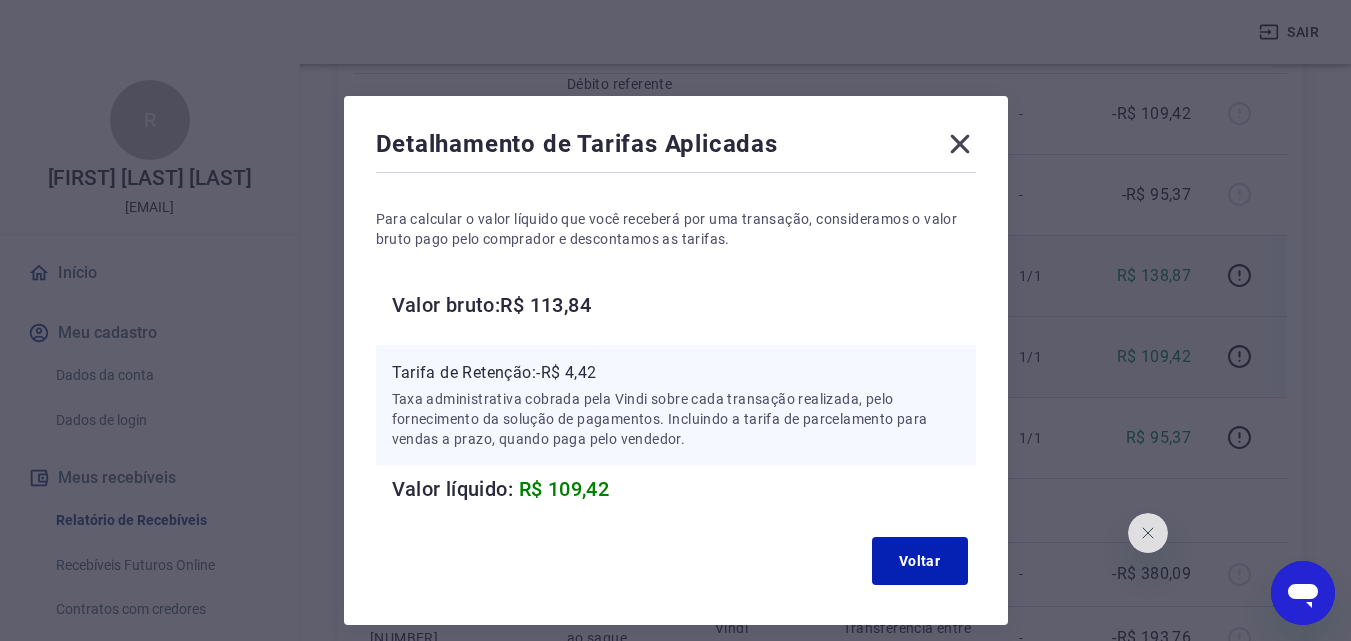 click on "Detalhamento de Tarifas Aplicadas Para calcular o valor líquido que você receberá por uma transação, consideramos o valor bruto pago pelo comprador e descontamos as tarifas. Valor bruto: R$ 113,84 Tarifa de Retenção: -R$ 4,42 Taxa administrativa cobrada pela Vindi sobre cada transação realizada, pelo fornecimento da solução de pagamentos. Incluindo a tarifa de parcelamento para vendas a prazo, quando paga pelo vendedor. Valor líquido: R$ 109,42 Voltar" at bounding box center (676, 360) 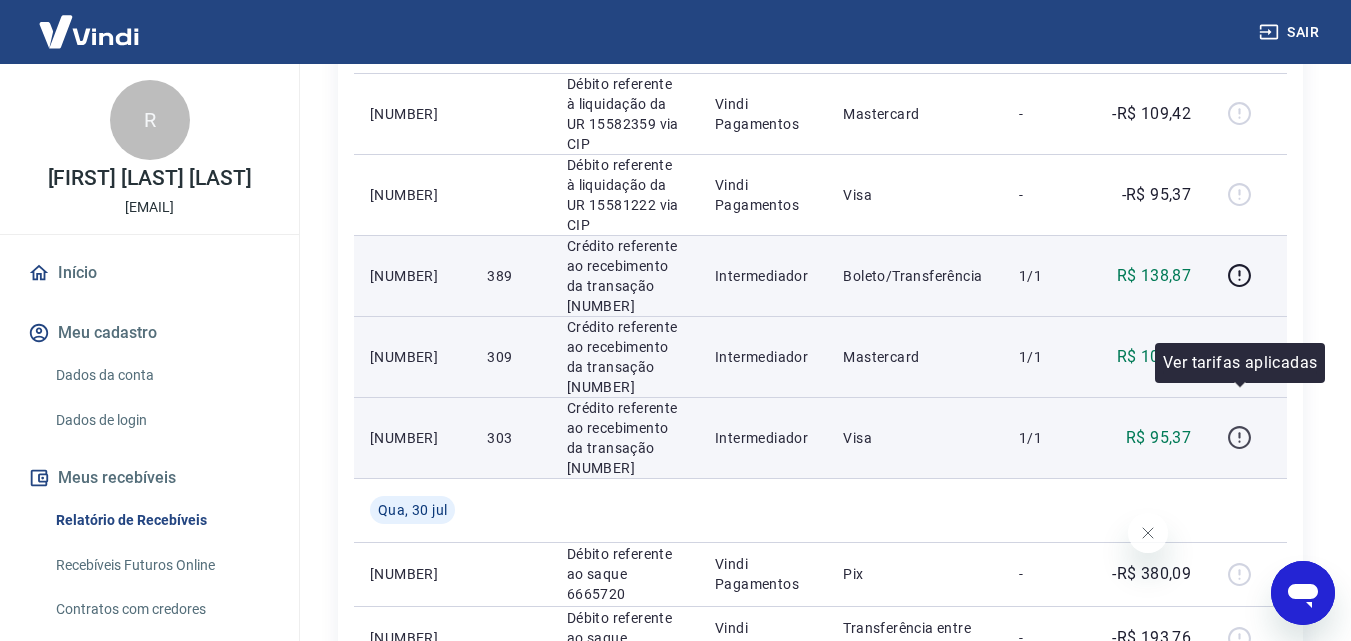 click 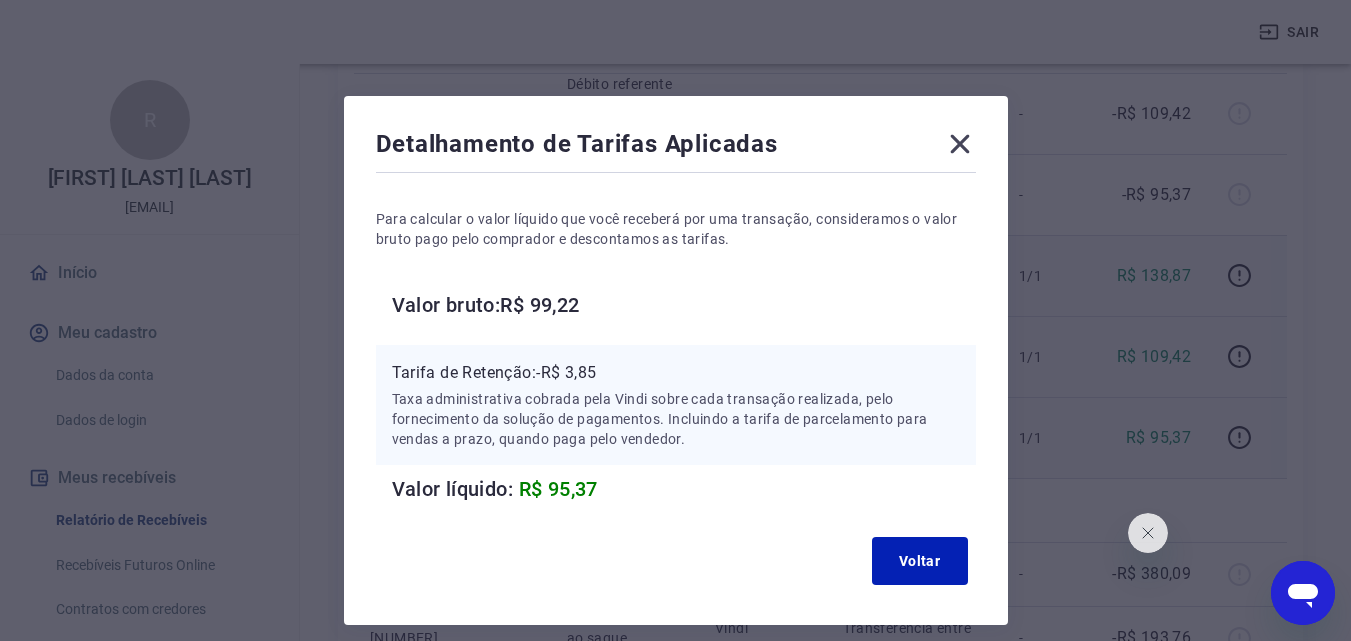 click 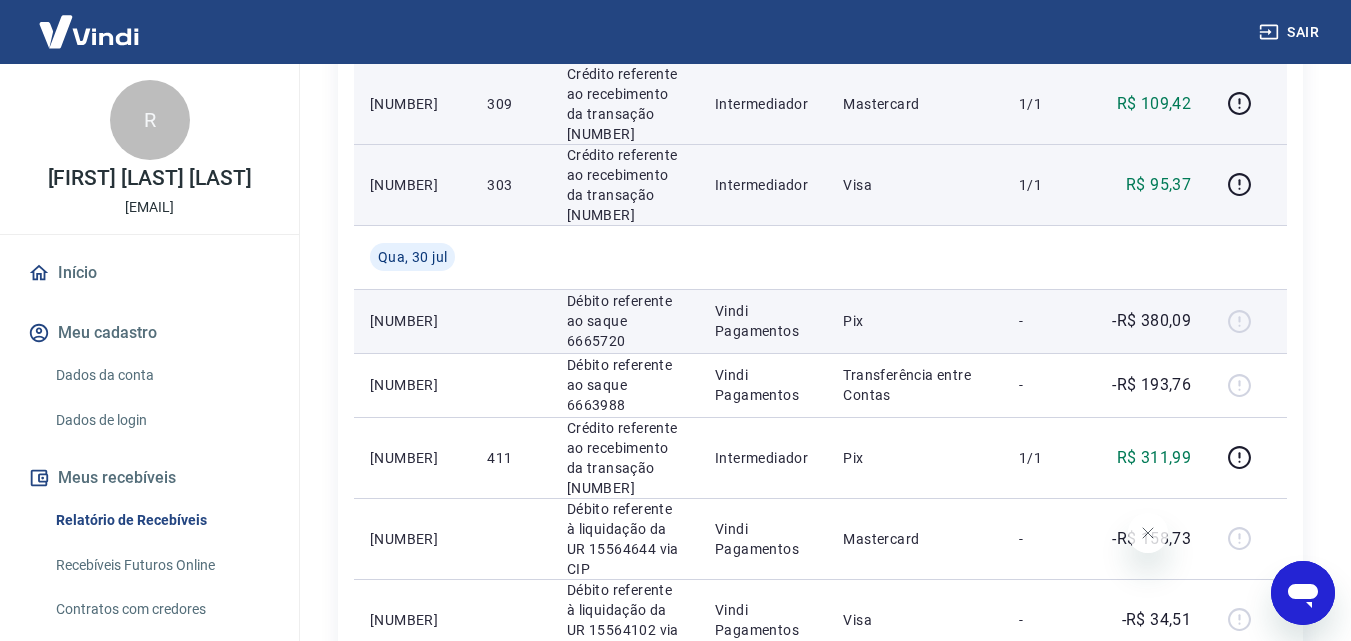 scroll, scrollTop: 700, scrollLeft: 0, axis: vertical 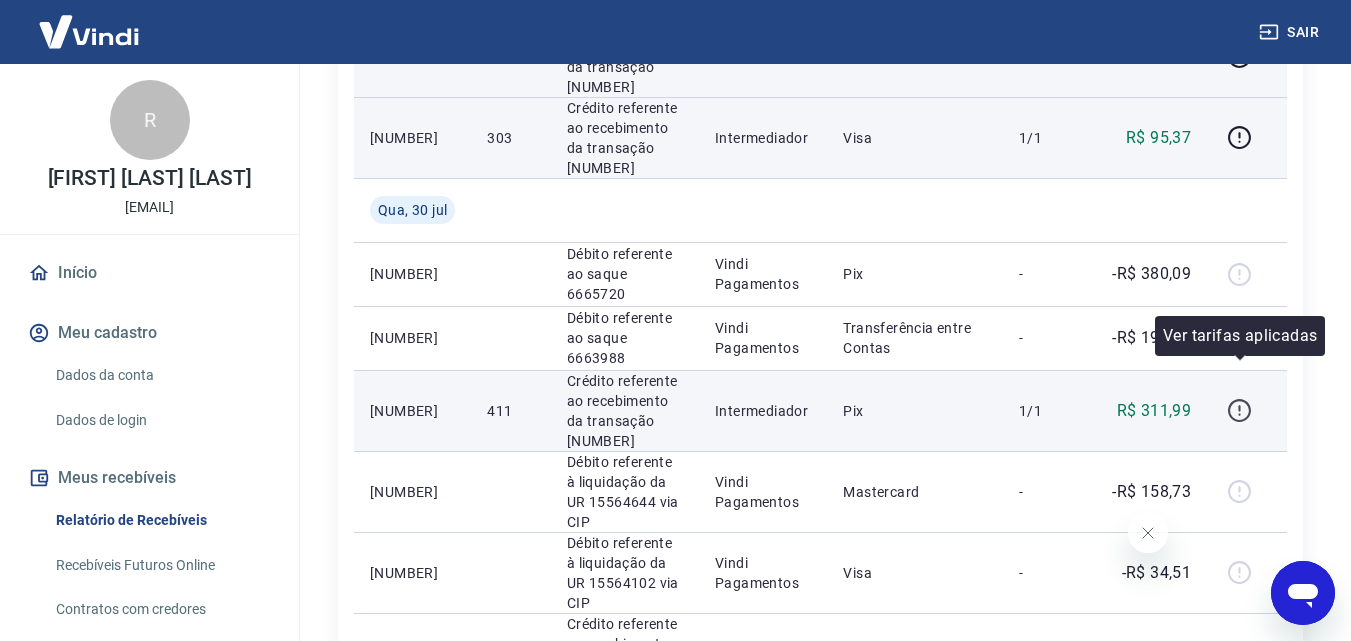 click at bounding box center (1239, 411) 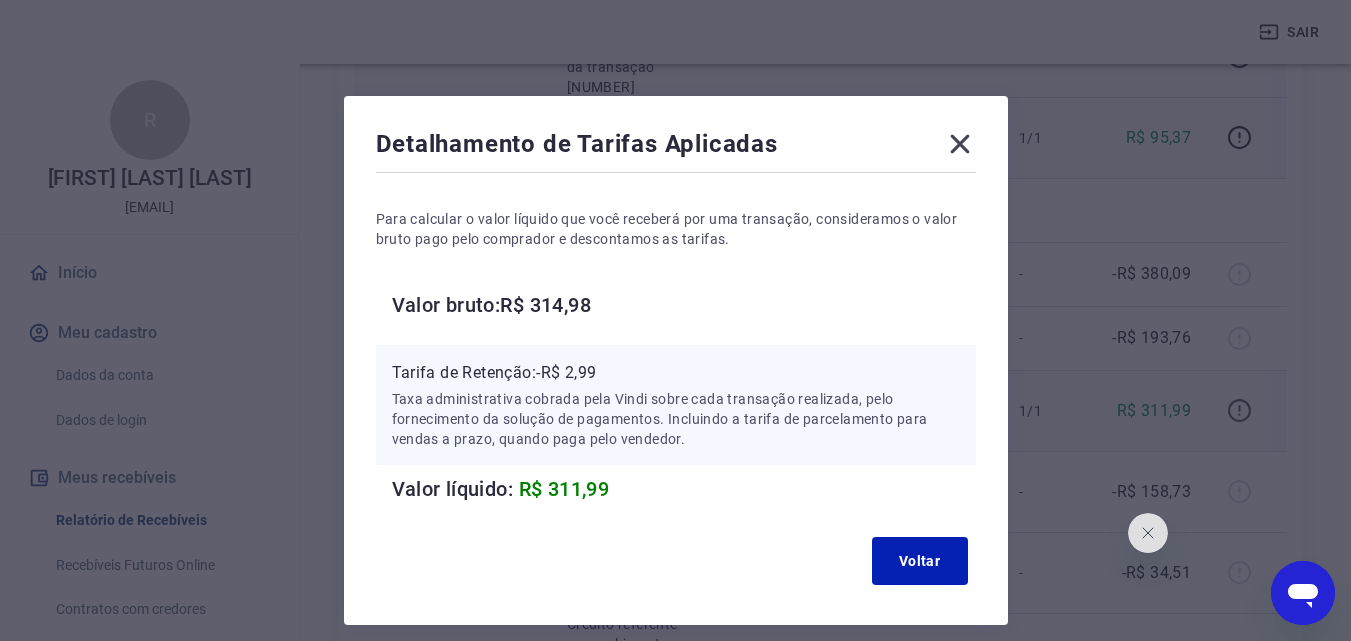 type 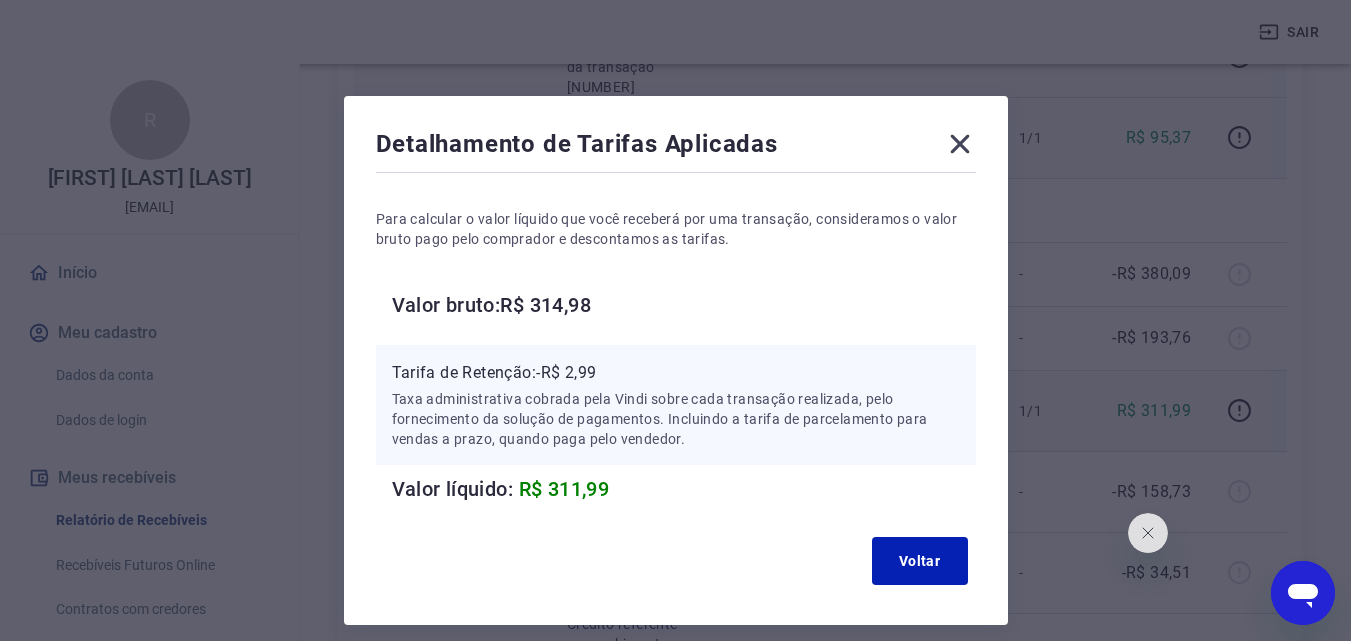 click 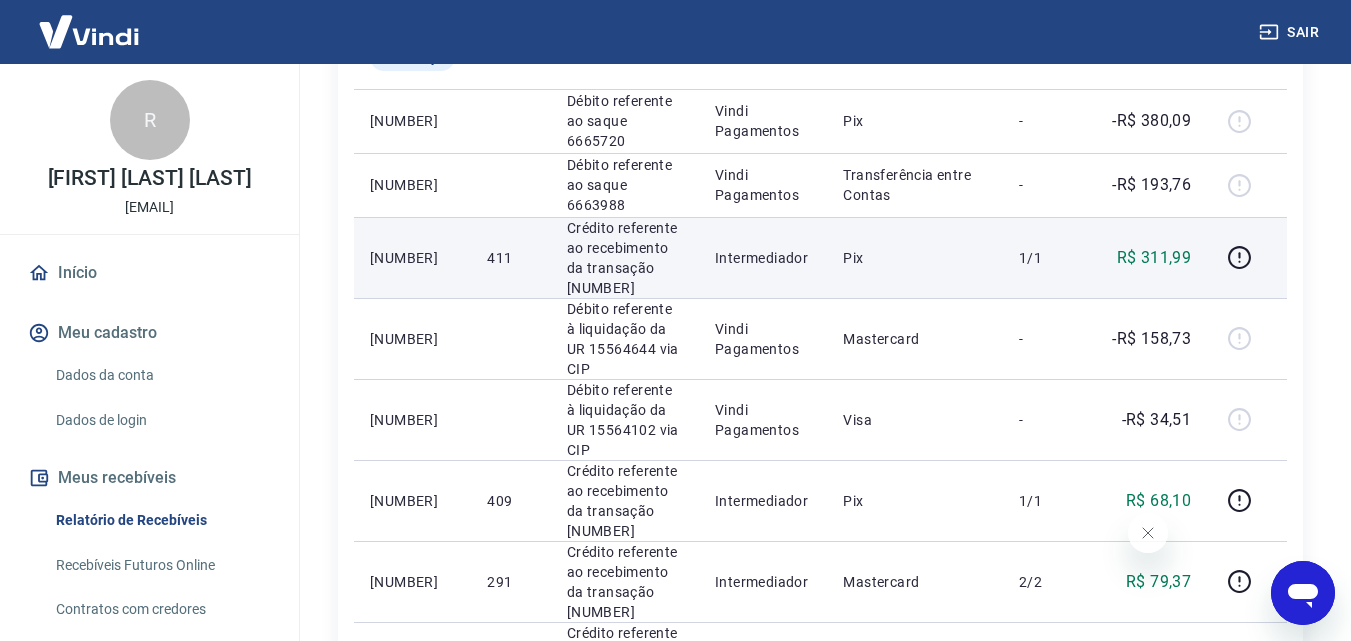scroll, scrollTop: 900, scrollLeft: 0, axis: vertical 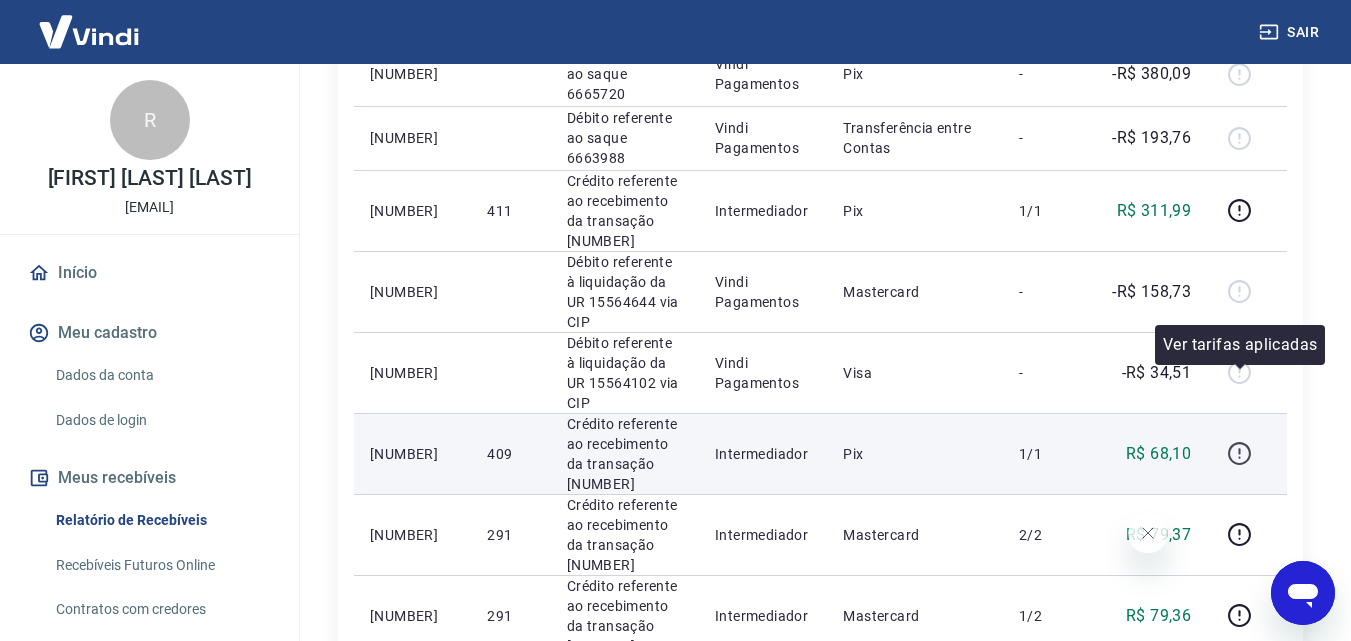 click 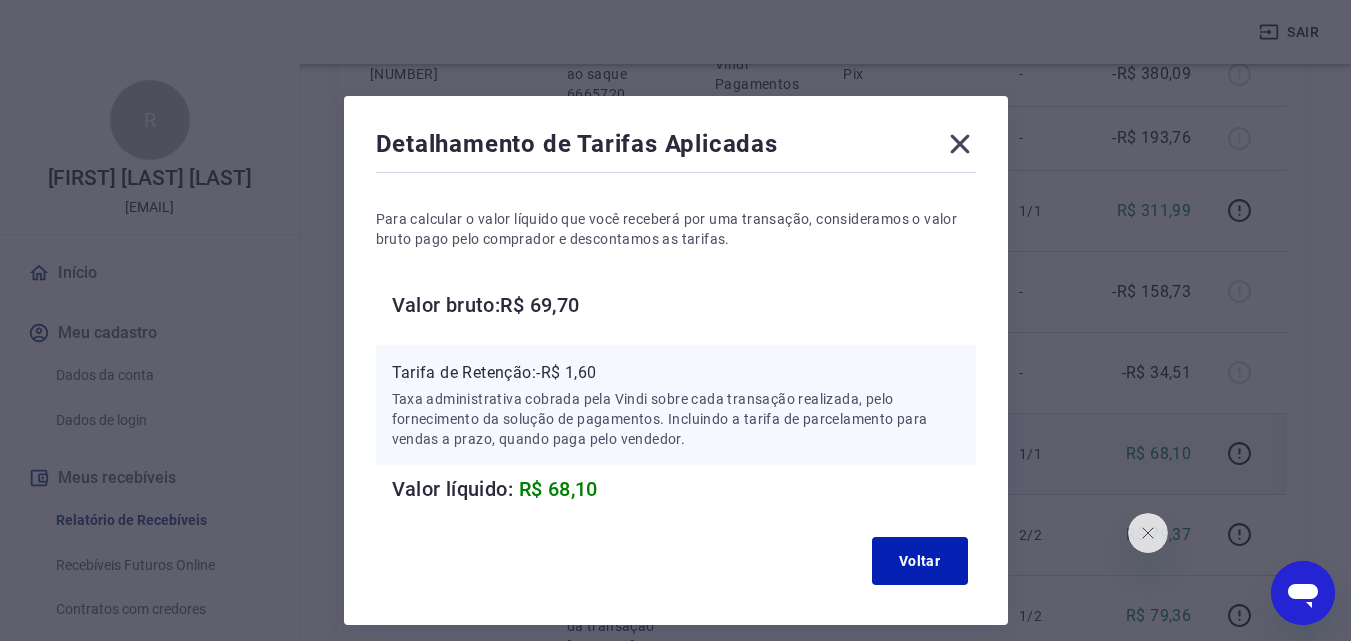 type 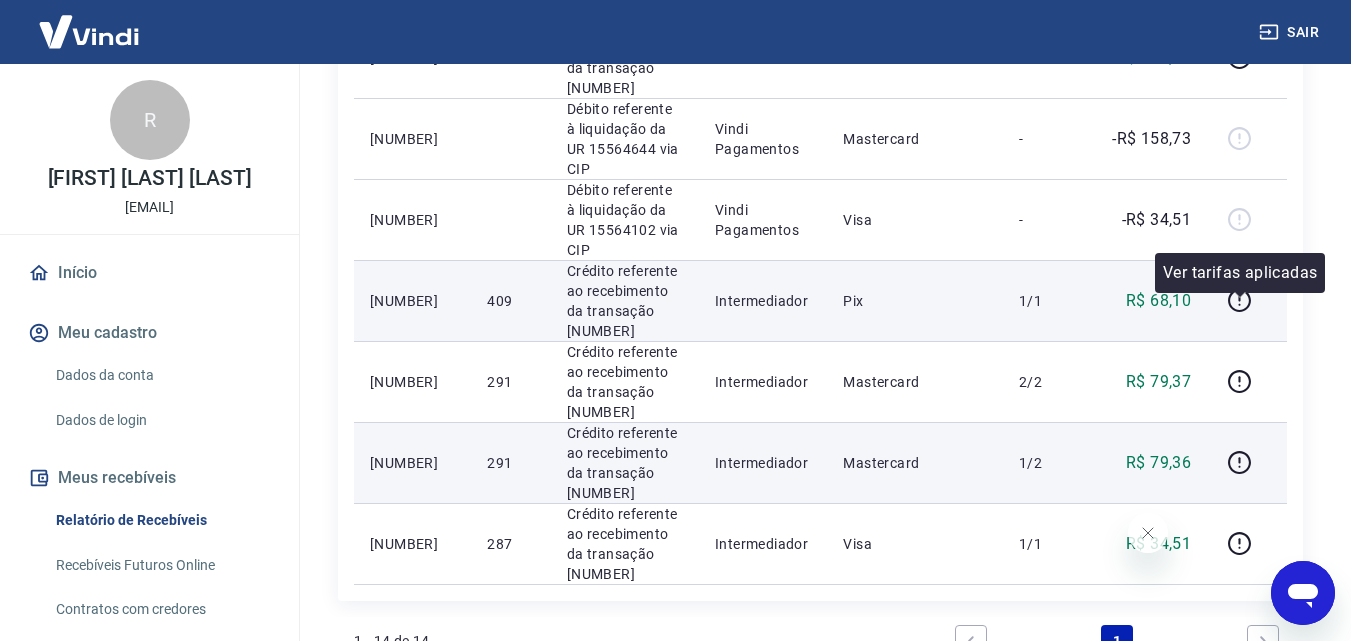 scroll, scrollTop: 1100, scrollLeft: 0, axis: vertical 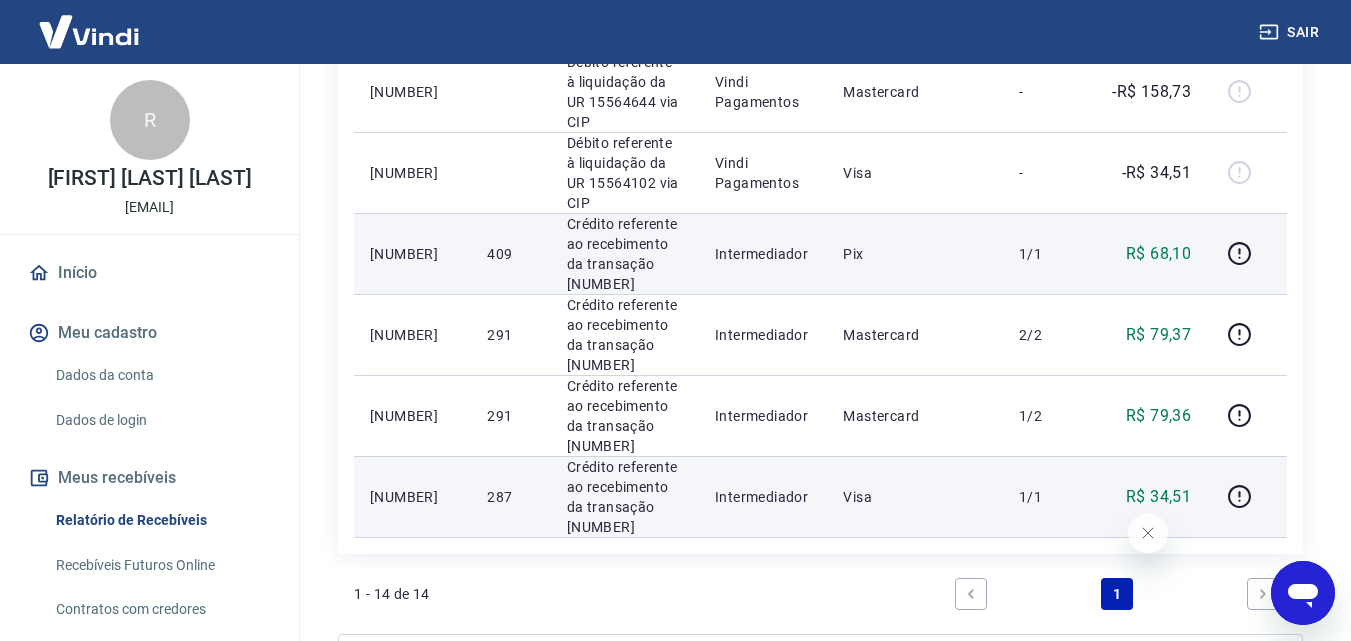 click on "R$ 34,51" at bounding box center [1158, 497] 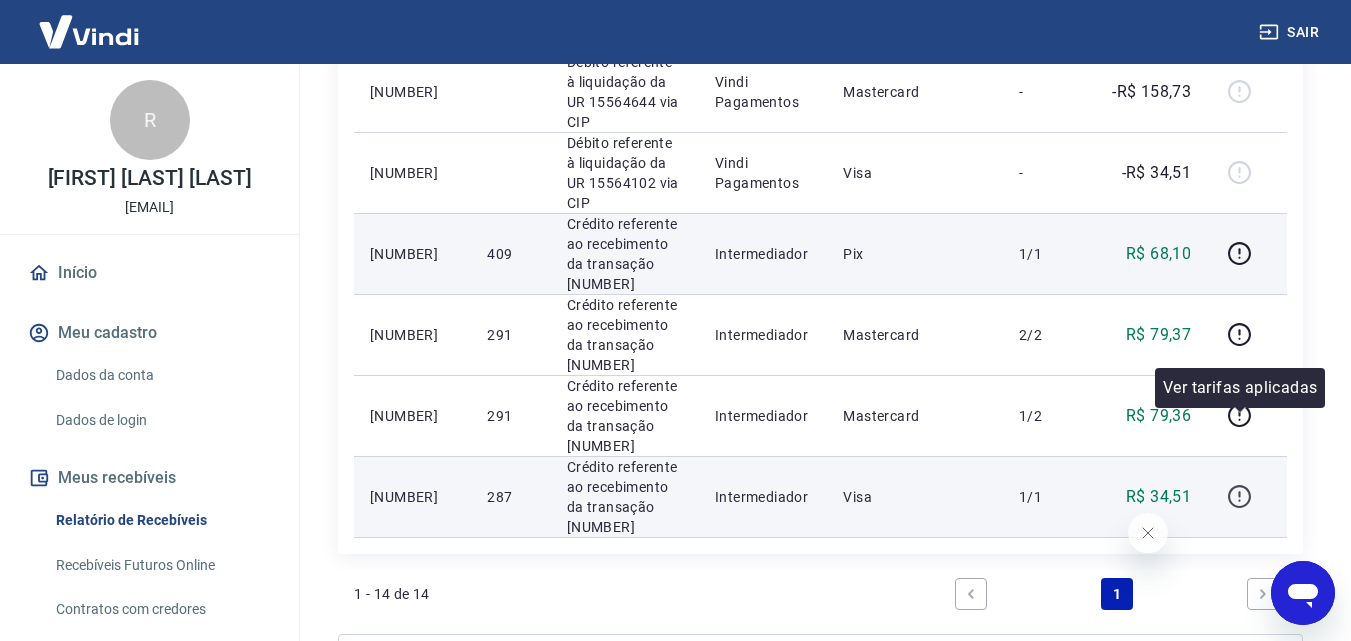 click 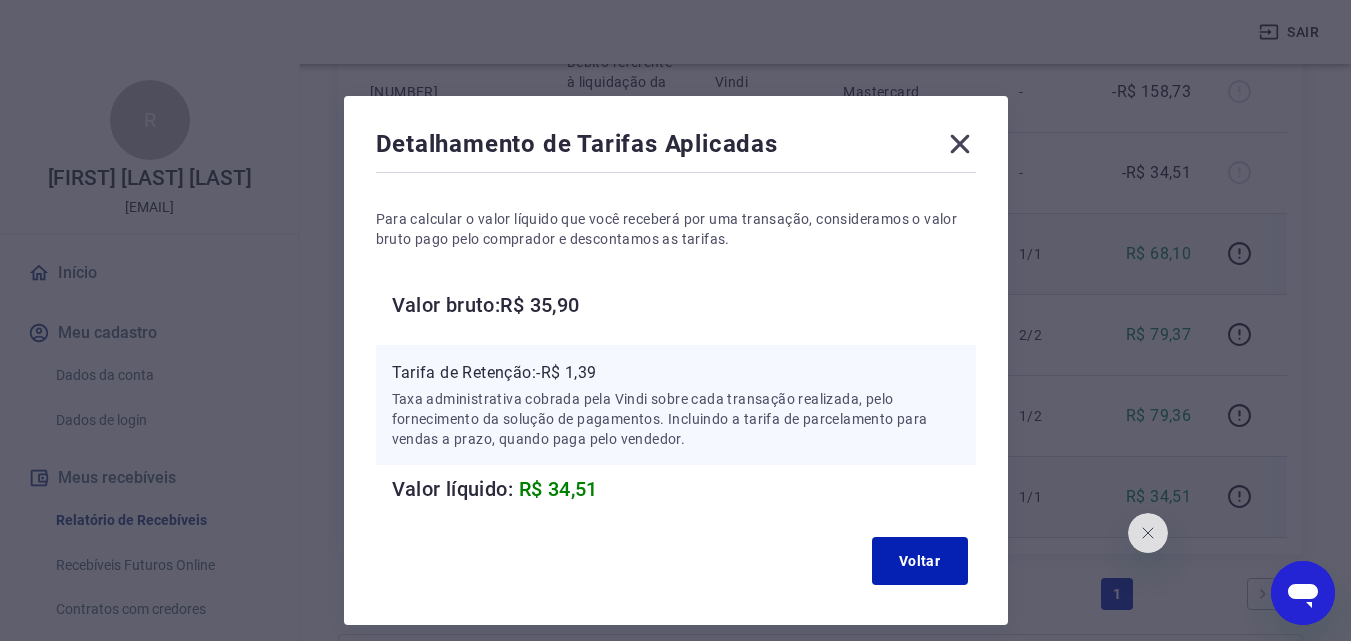 type 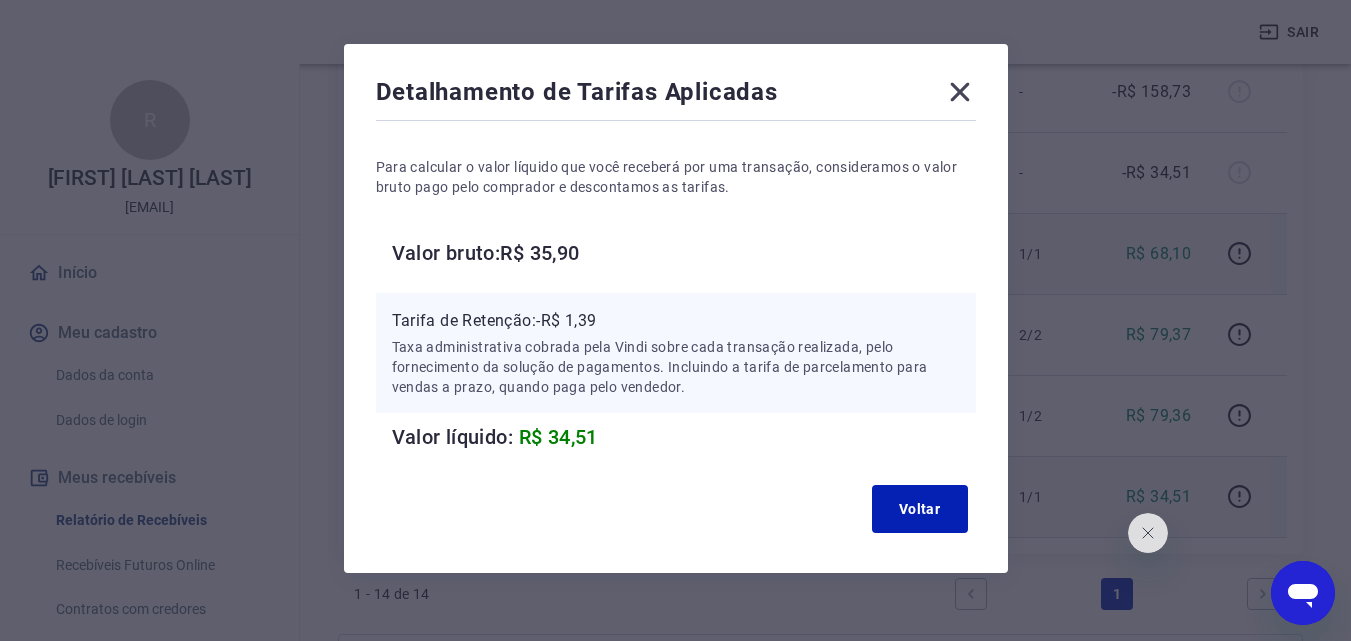 scroll, scrollTop: 80, scrollLeft: 0, axis: vertical 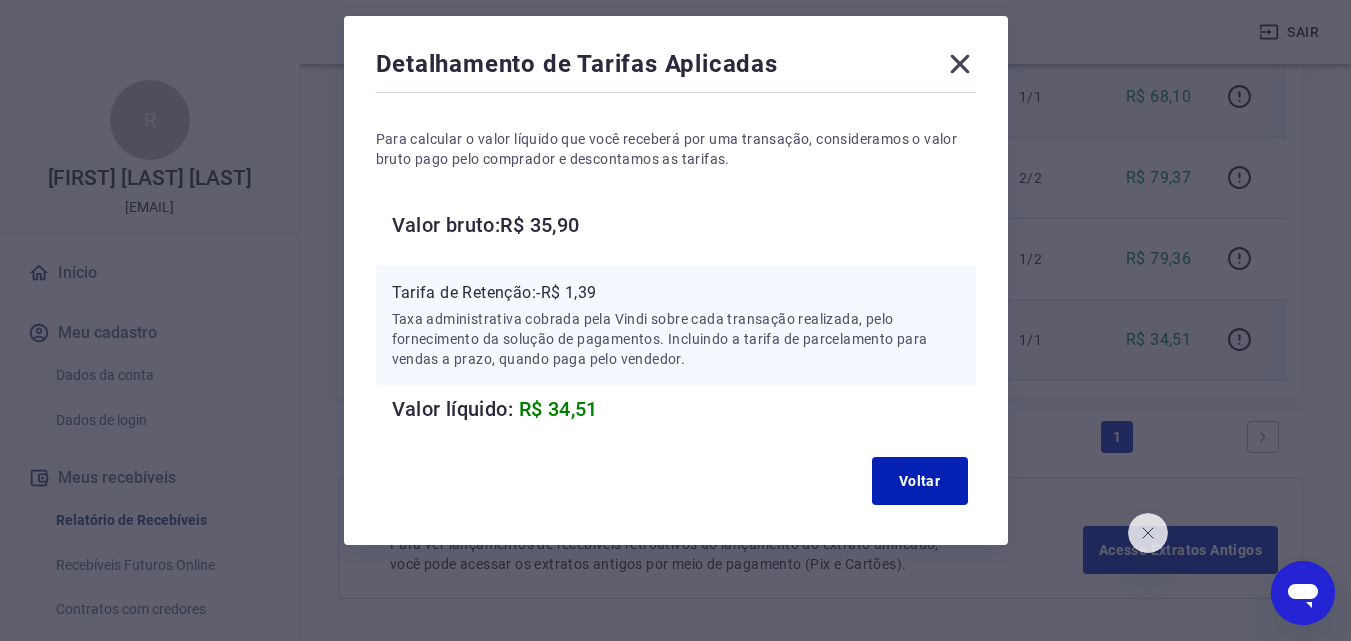 click 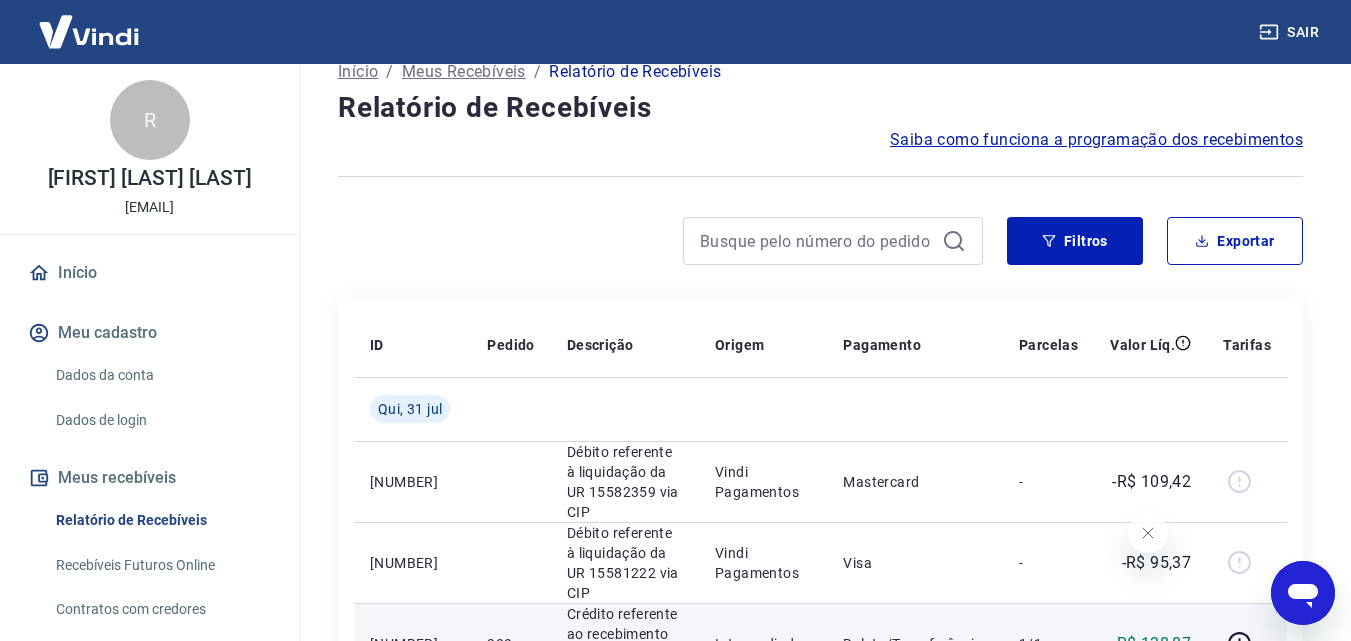 scroll, scrollTop: 0, scrollLeft: 0, axis: both 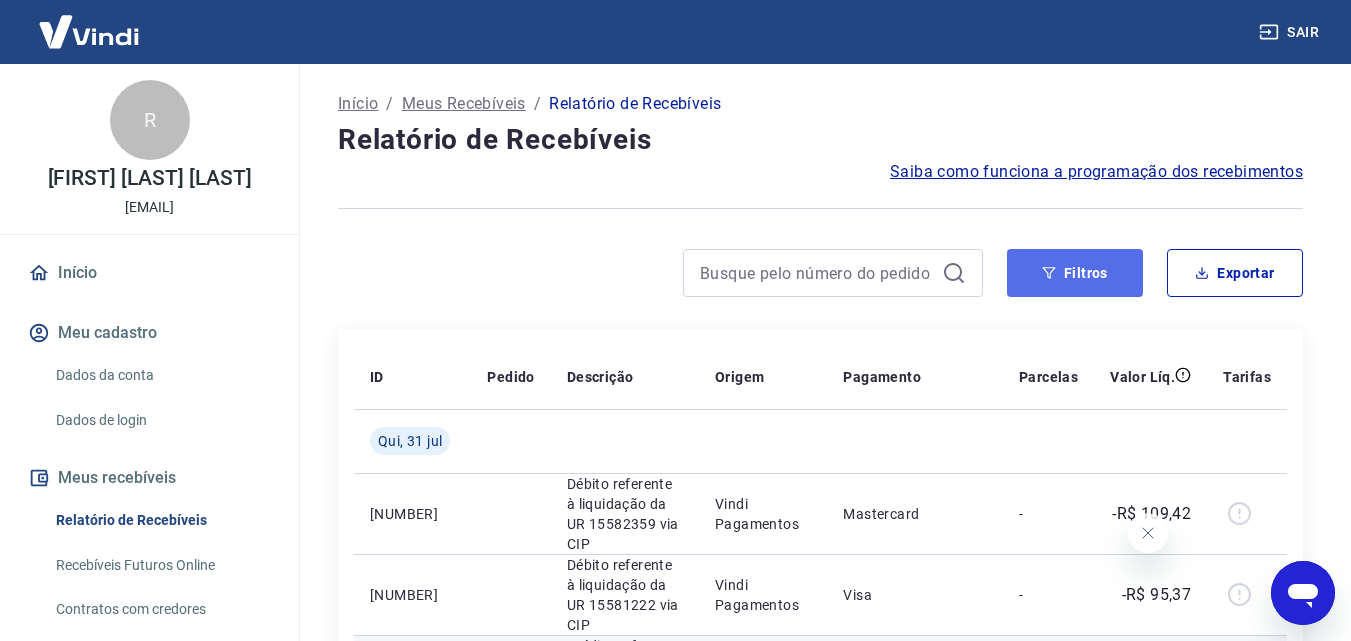 click on "Filtros" at bounding box center (1075, 273) 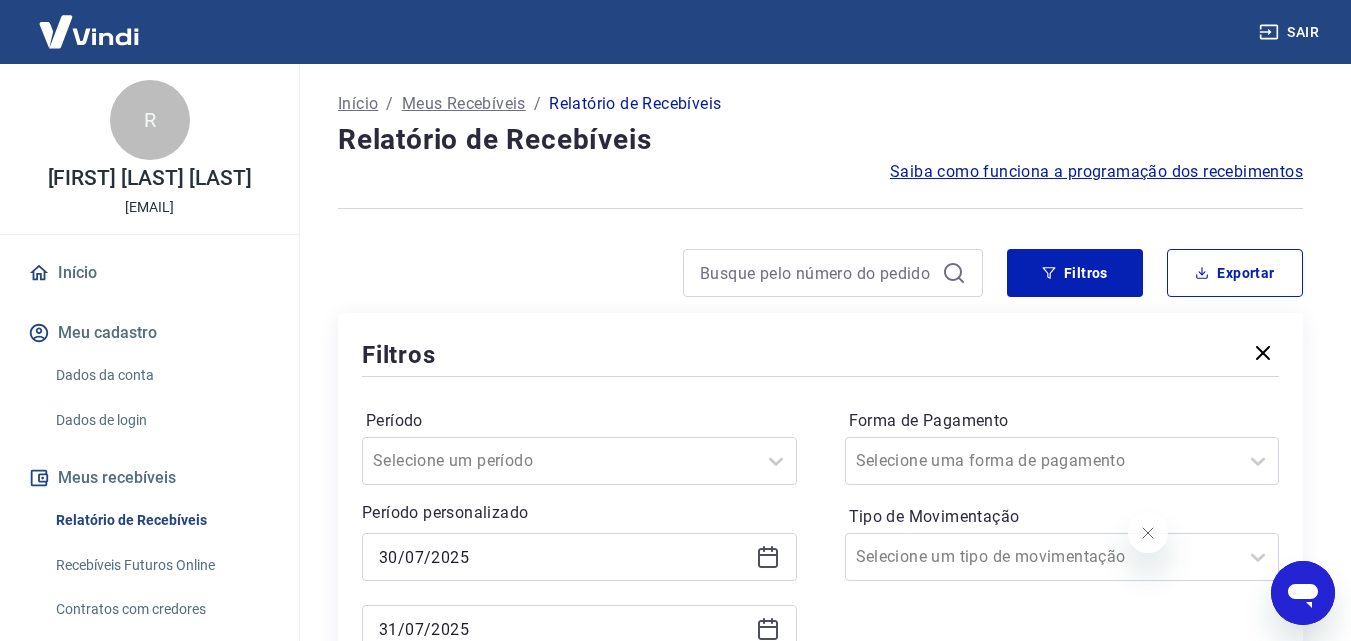 click on "[DATE] [DATE]" at bounding box center [579, 593] 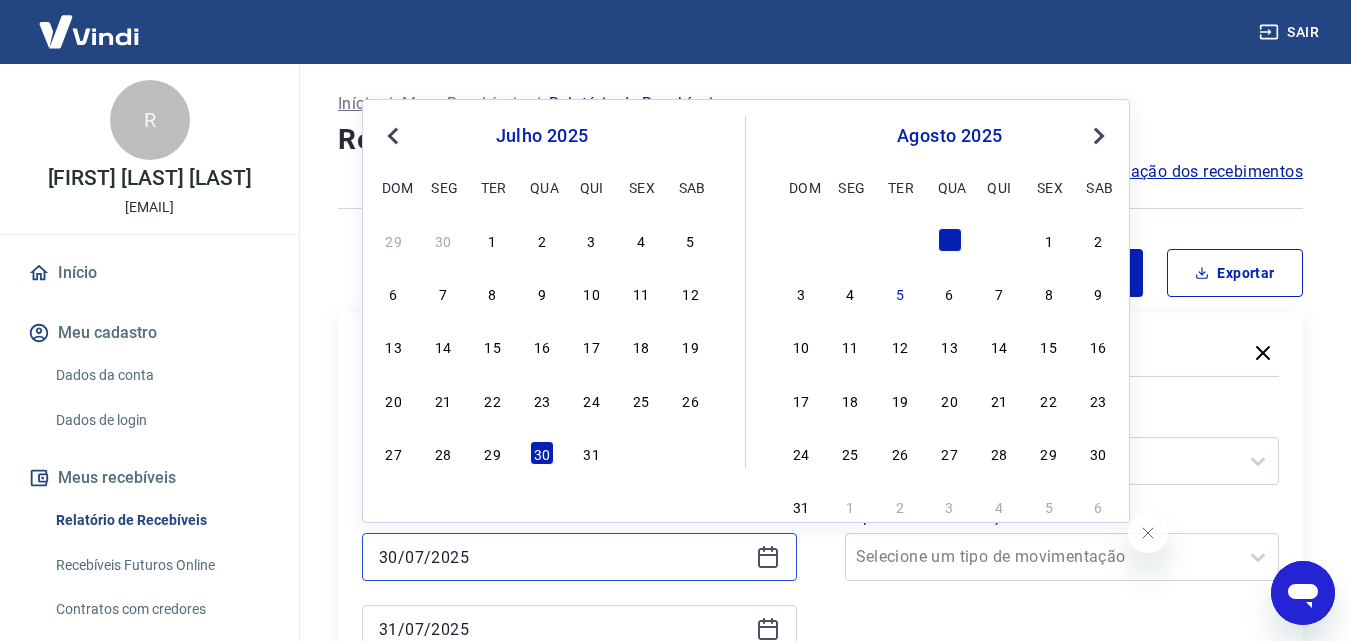 click on "30/07/2025" at bounding box center (563, 557) 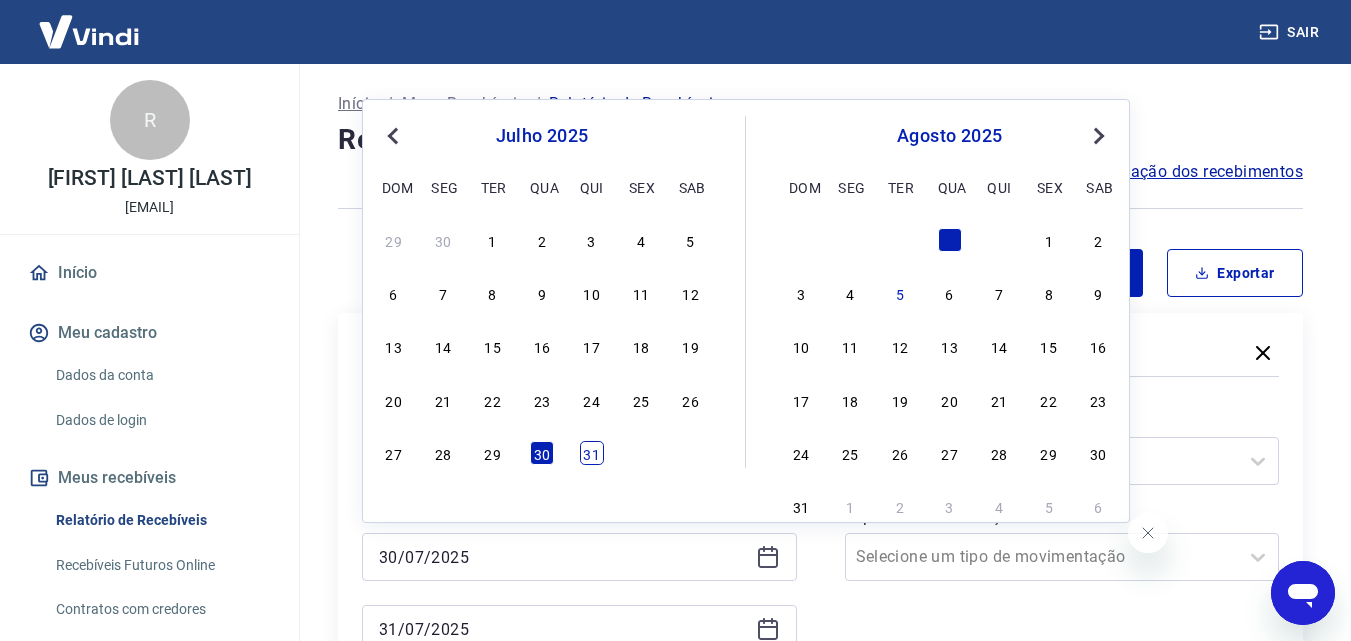 click on "31" at bounding box center [592, 453] 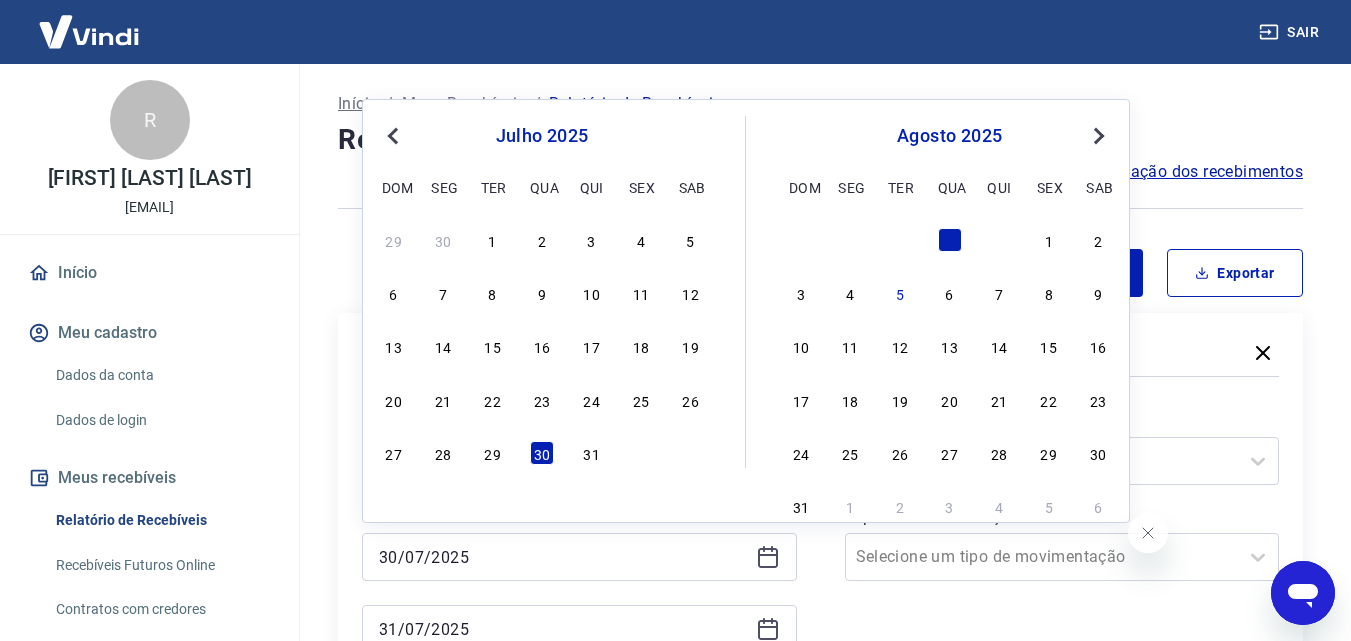 type on "31/07/2025" 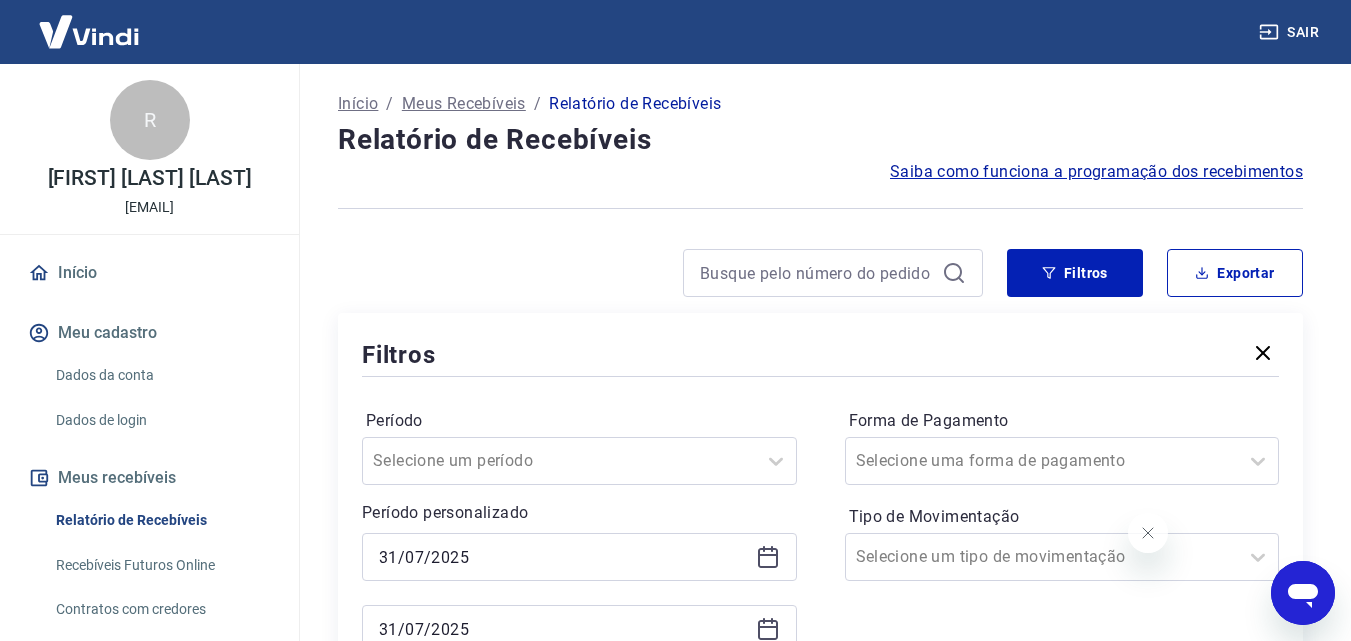 scroll, scrollTop: 100, scrollLeft: 0, axis: vertical 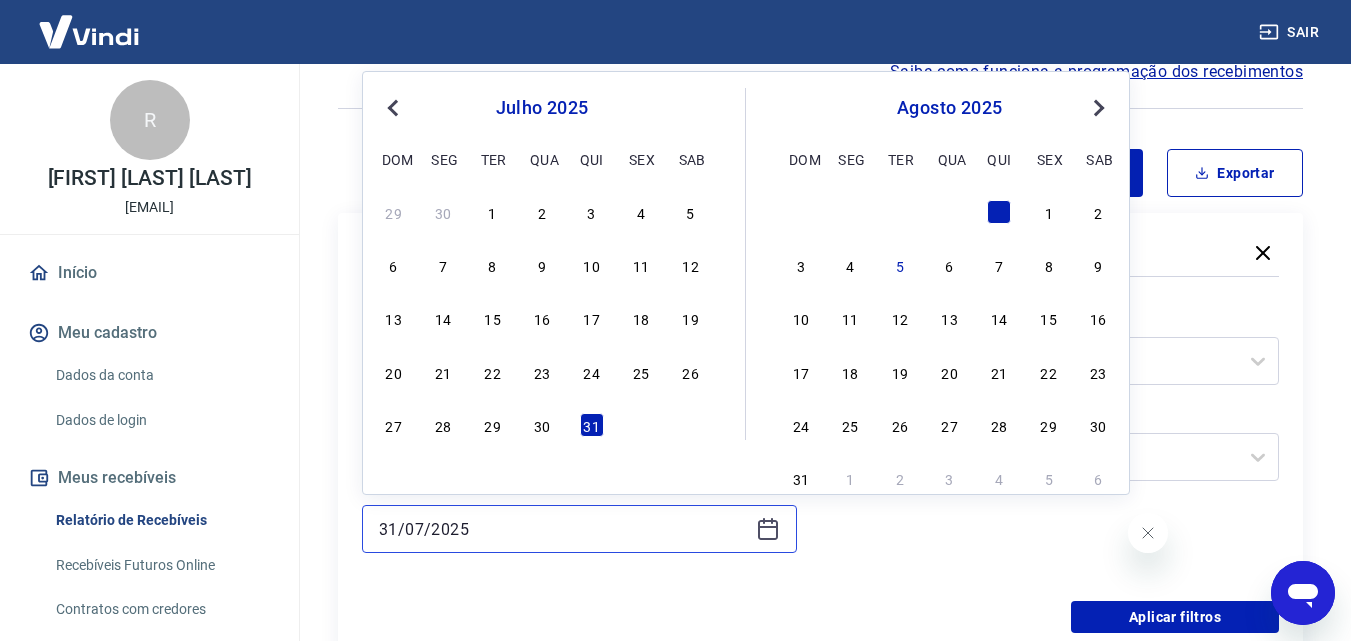 click on "31/07/2025" at bounding box center (563, 529) 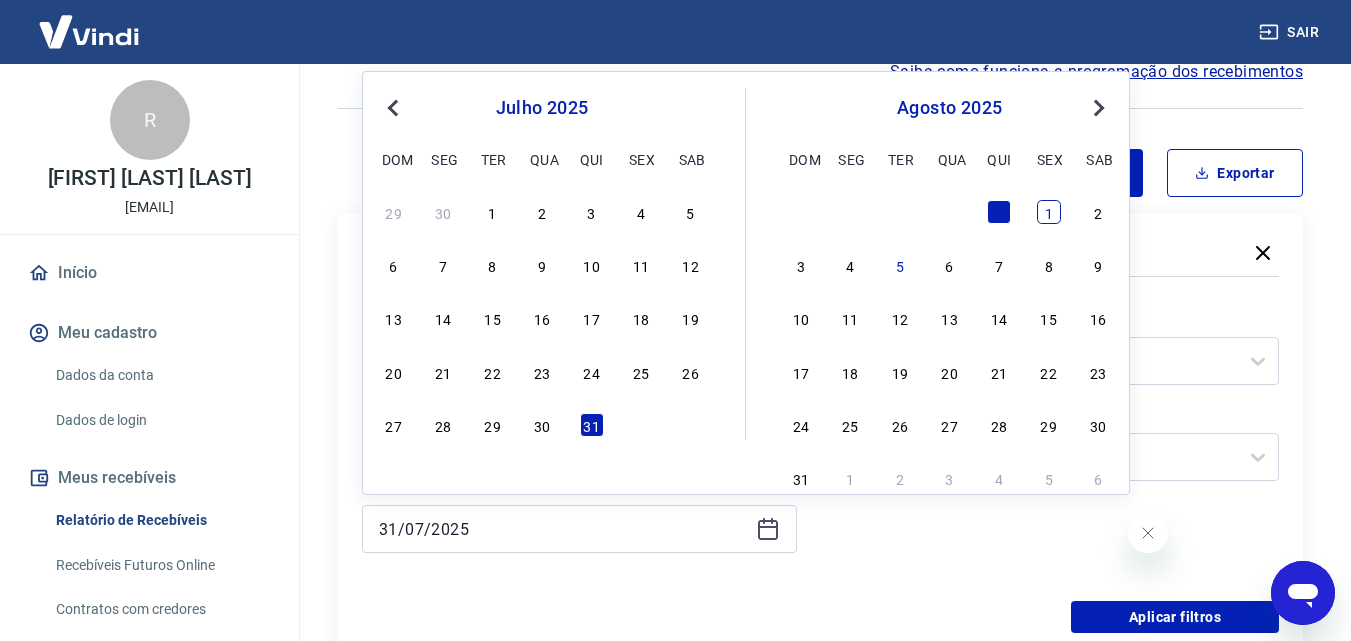 click on "1" at bounding box center (1049, 212) 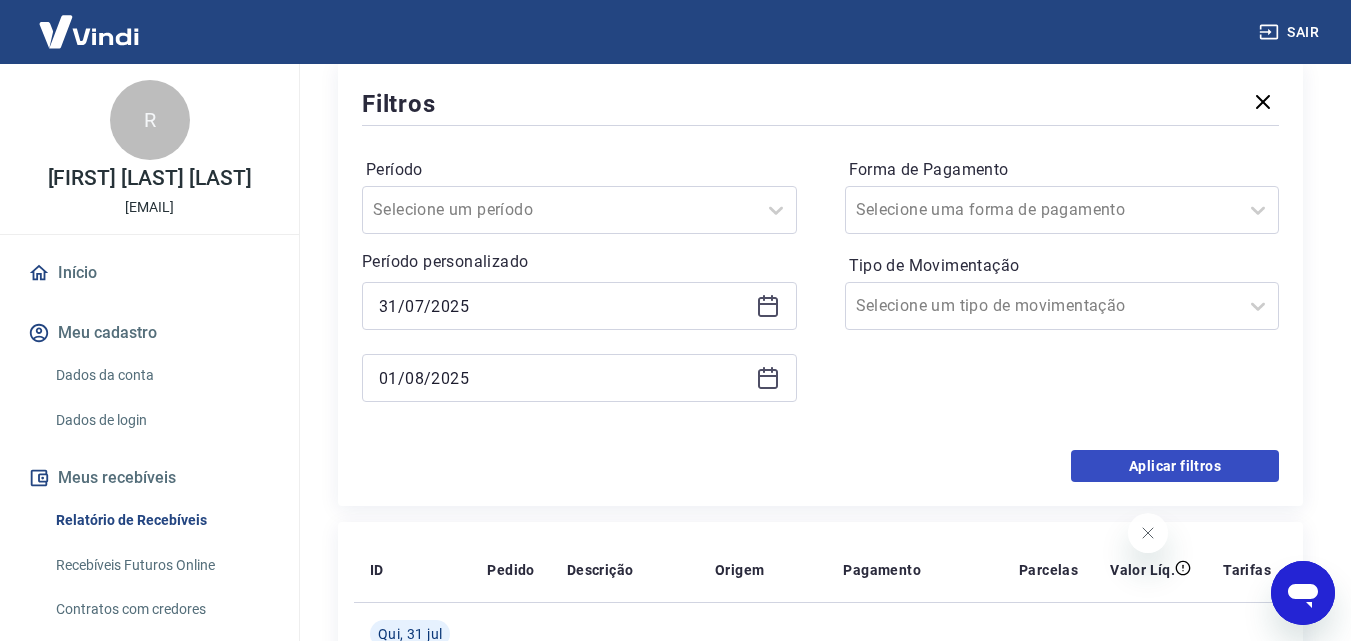 scroll, scrollTop: 300, scrollLeft: 0, axis: vertical 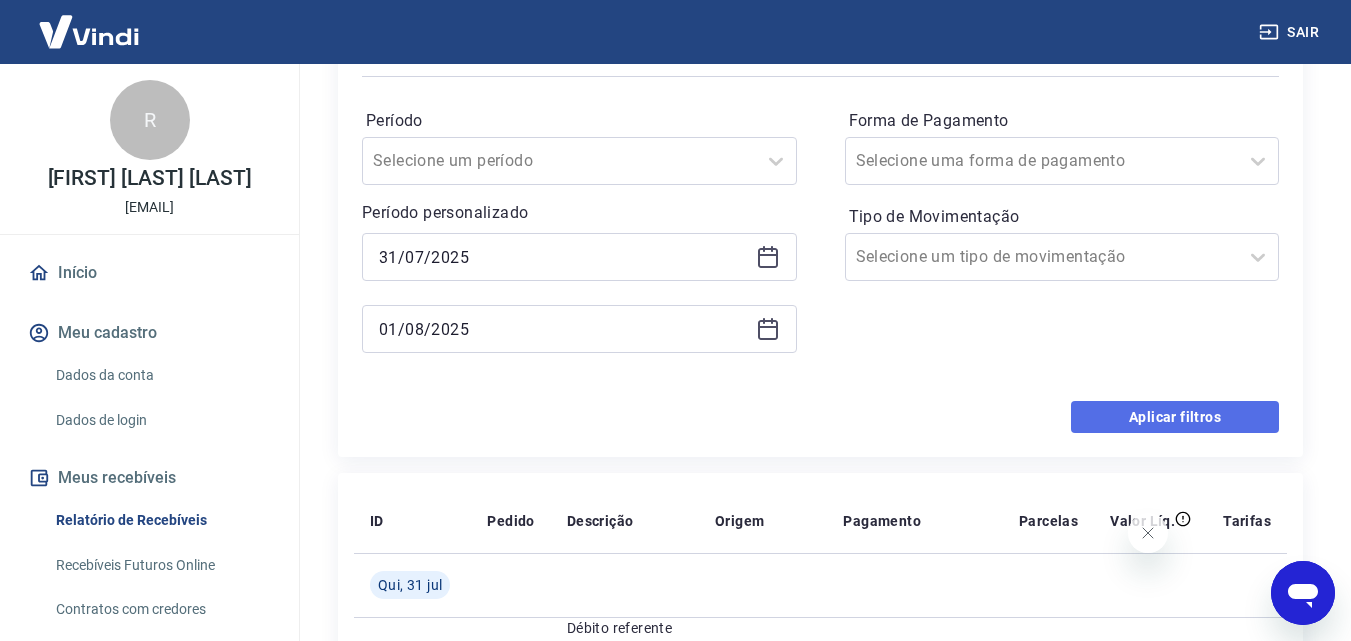 click on "Aplicar filtros" at bounding box center (1175, 417) 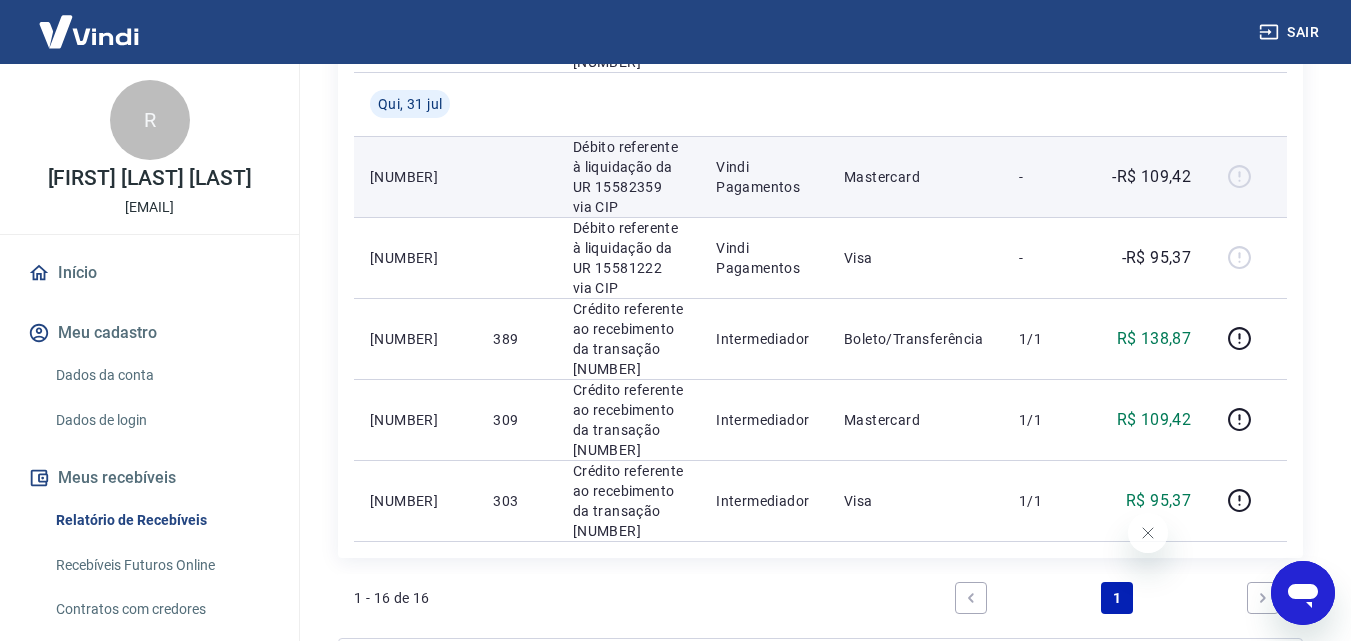 scroll, scrollTop: 1300, scrollLeft: 0, axis: vertical 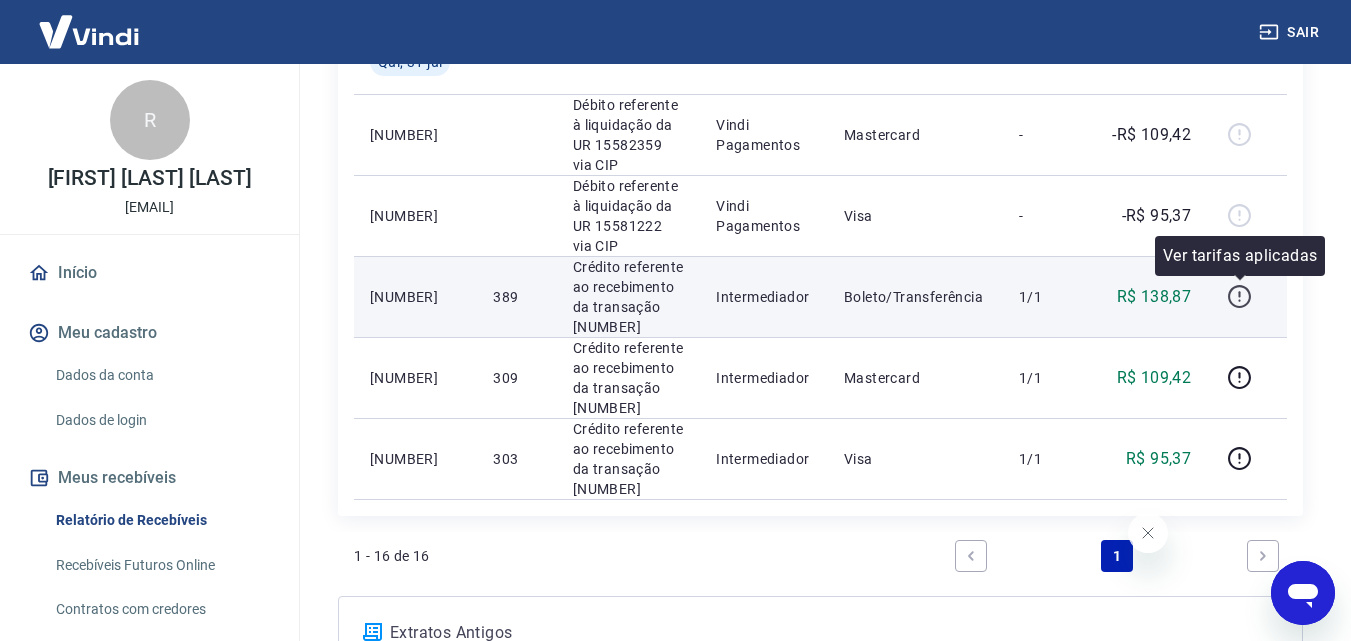 click 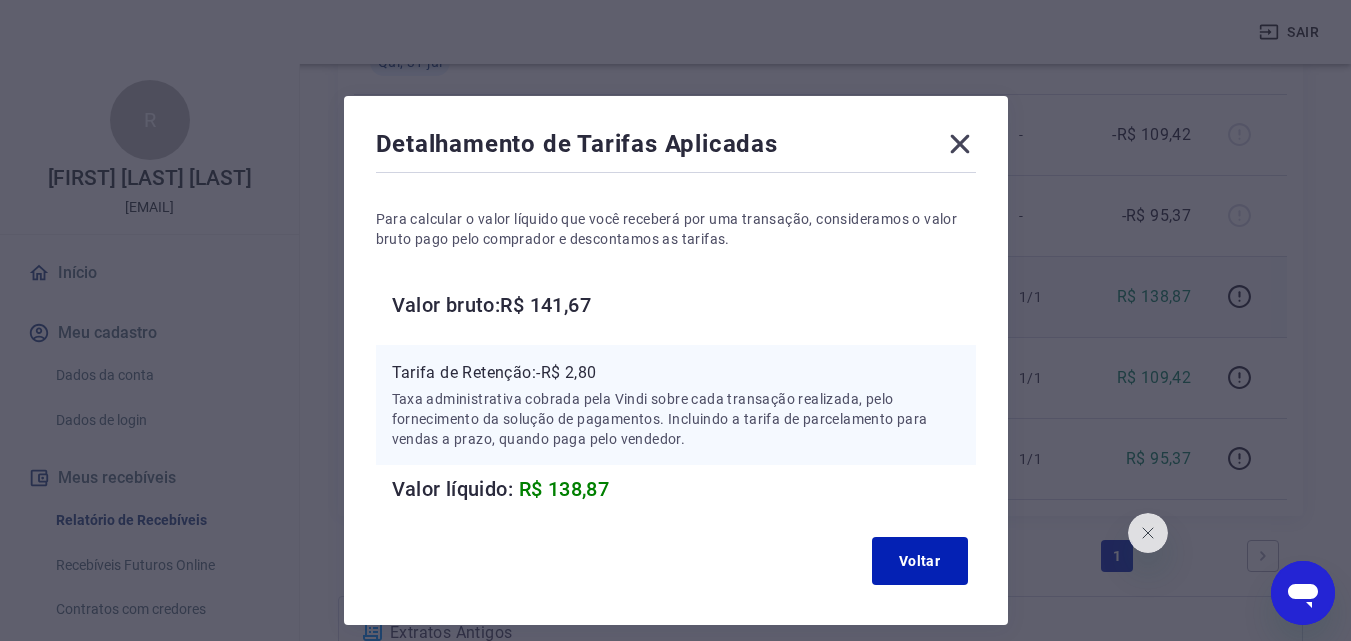 click 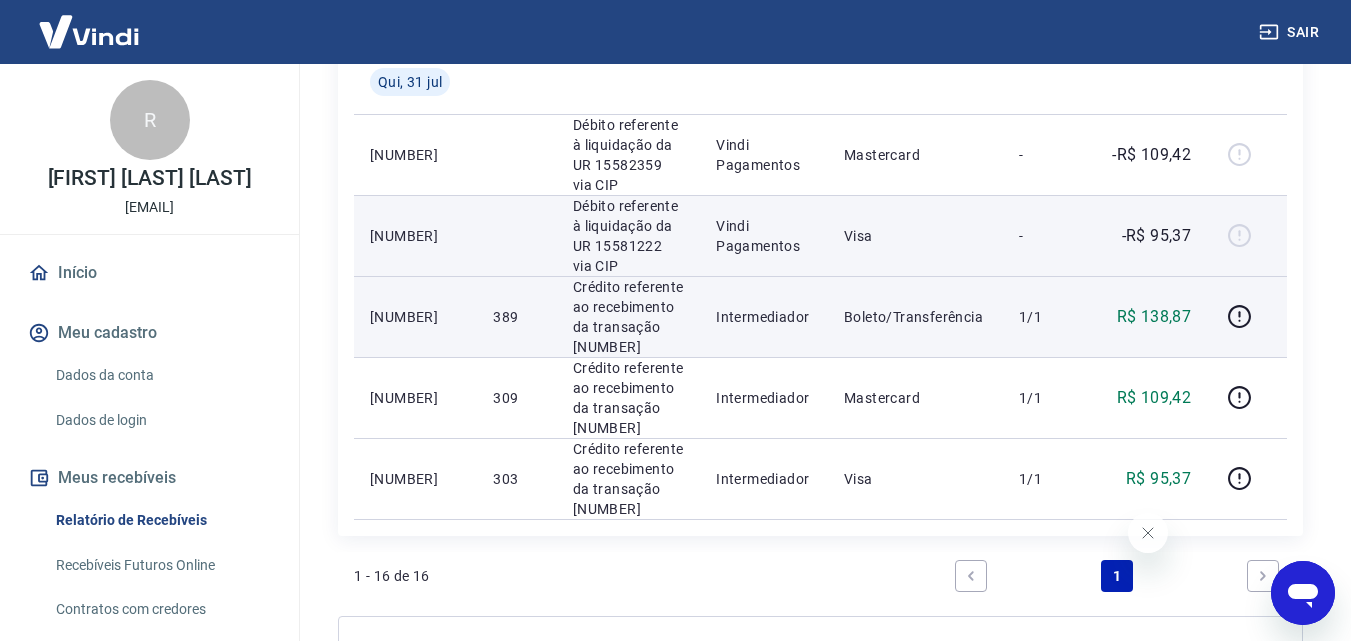 scroll, scrollTop: 1300, scrollLeft: 0, axis: vertical 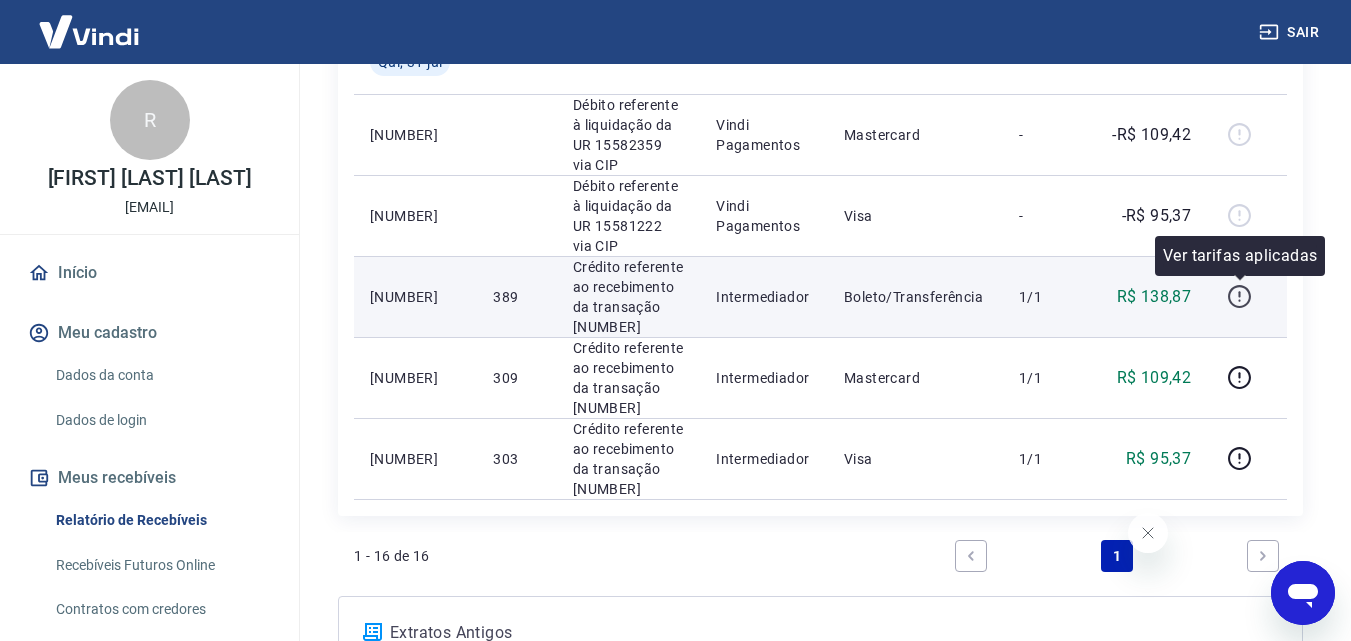 click at bounding box center [1239, 297] 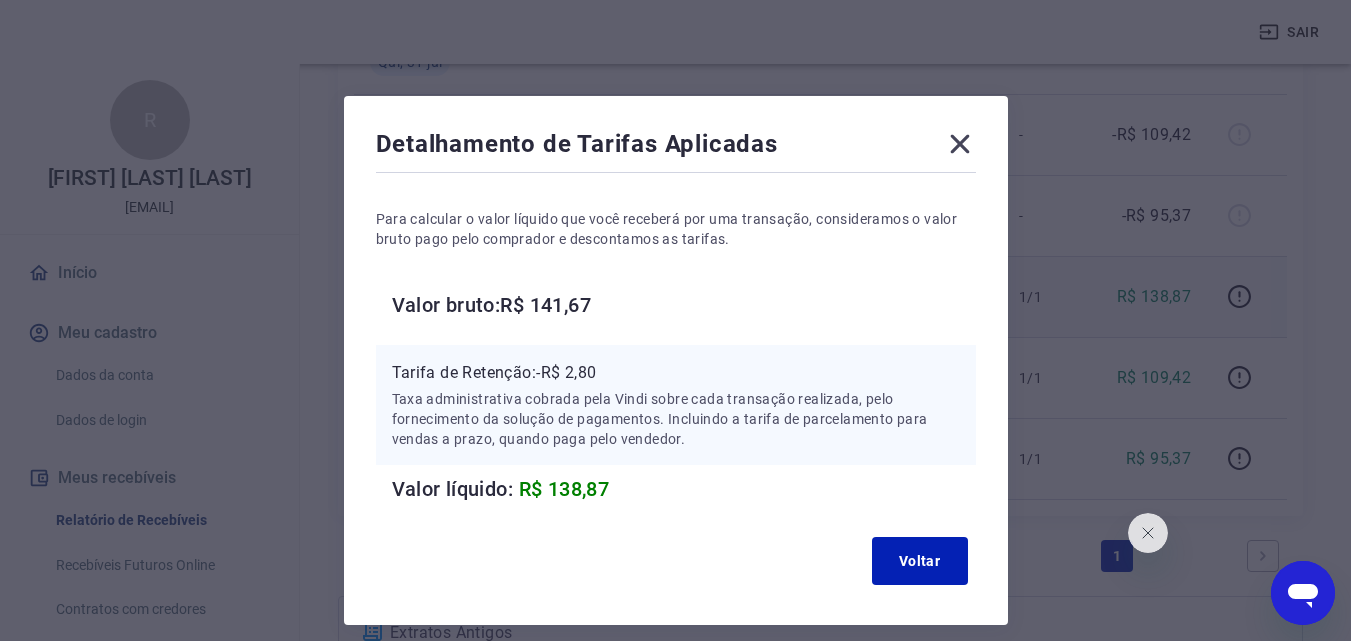 click 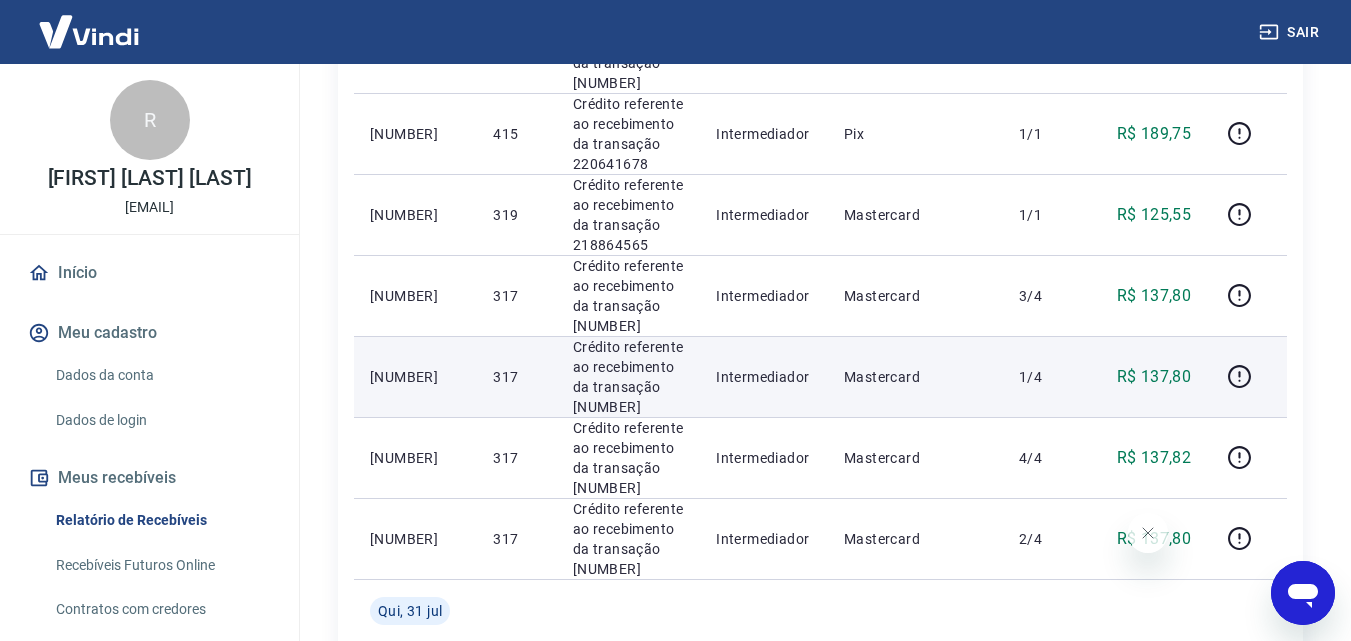 scroll, scrollTop: 800, scrollLeft: 0, axis: vertical 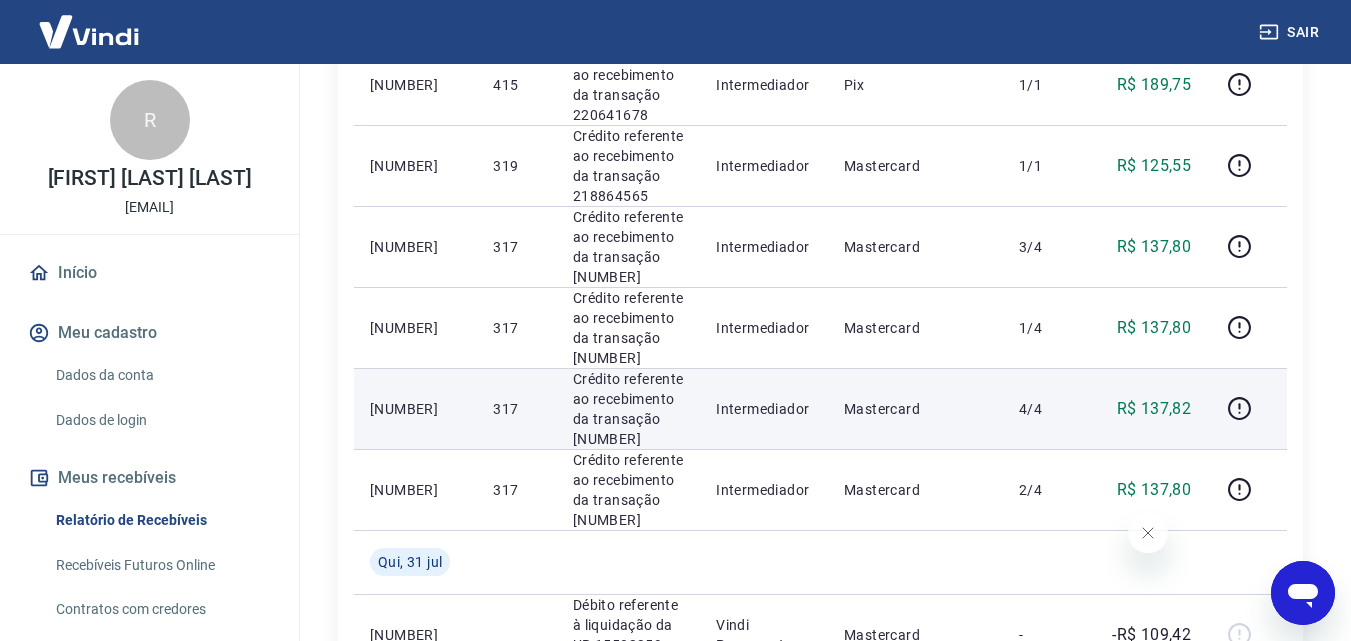 click on "Crédito referente ao recebimento da transação [NUMBER]" at bounding box center (628, 409) 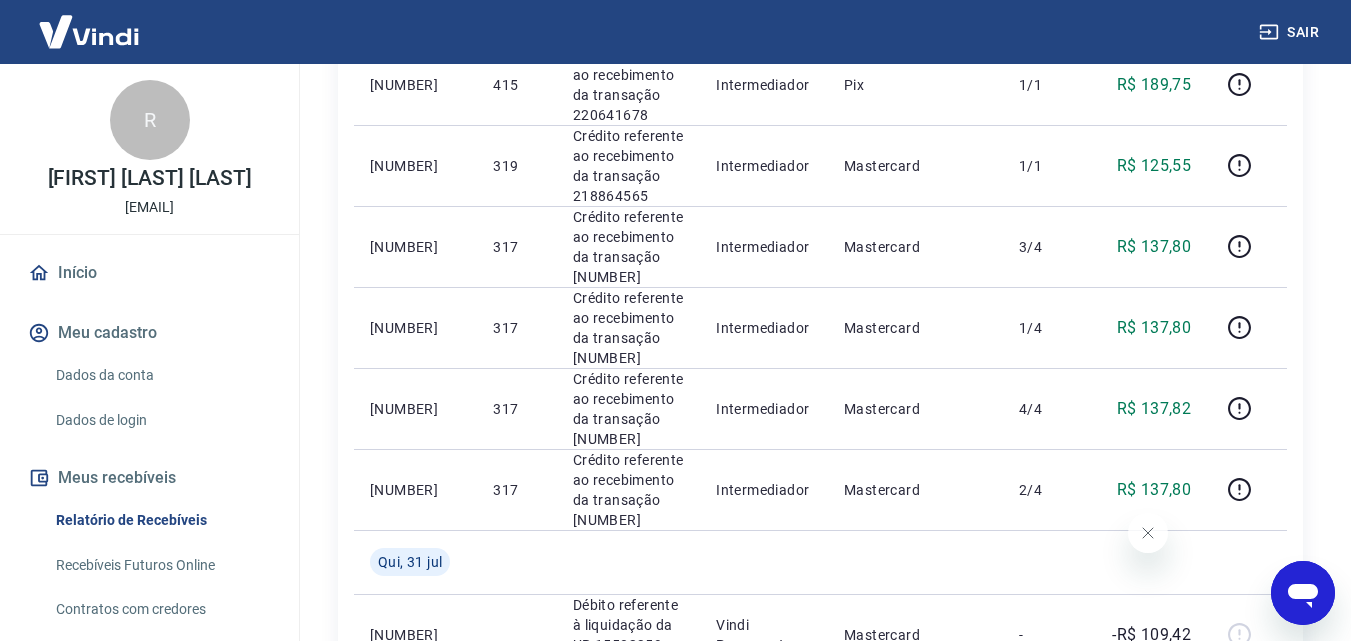 click on "Recebíveis Futuros Online" at bounding box center (161, 565) 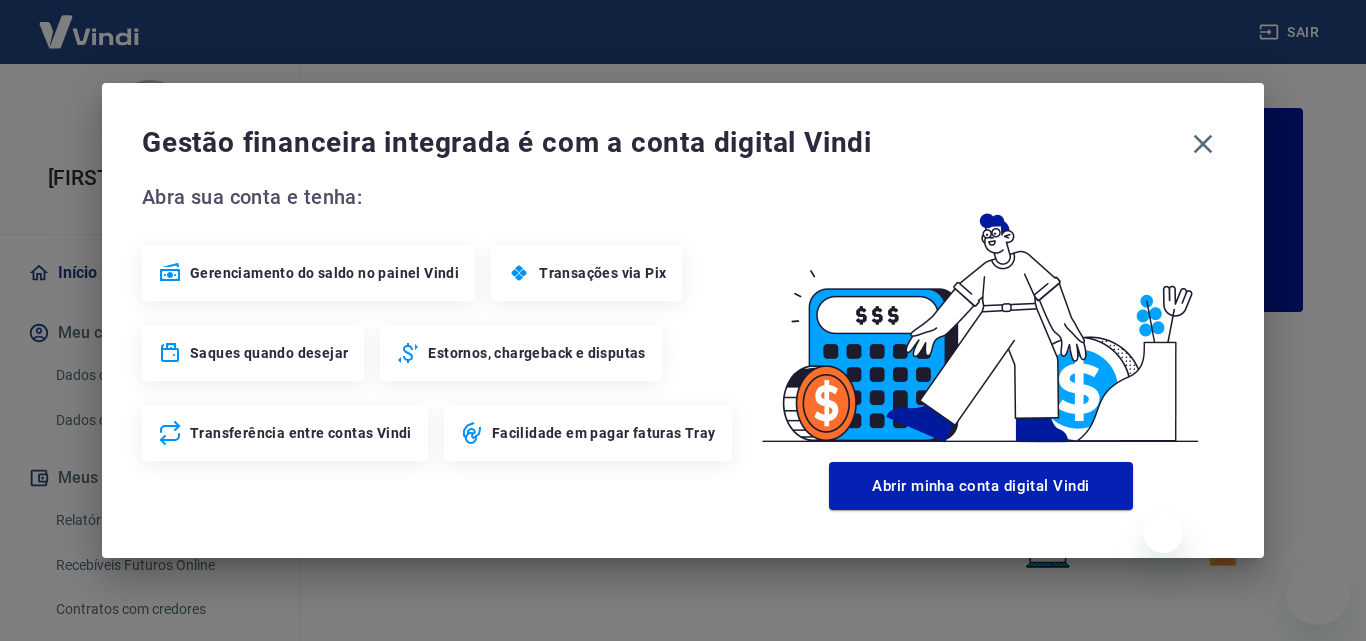 scroll, scrollTop: 0, scrollLeft: 0, axis: both 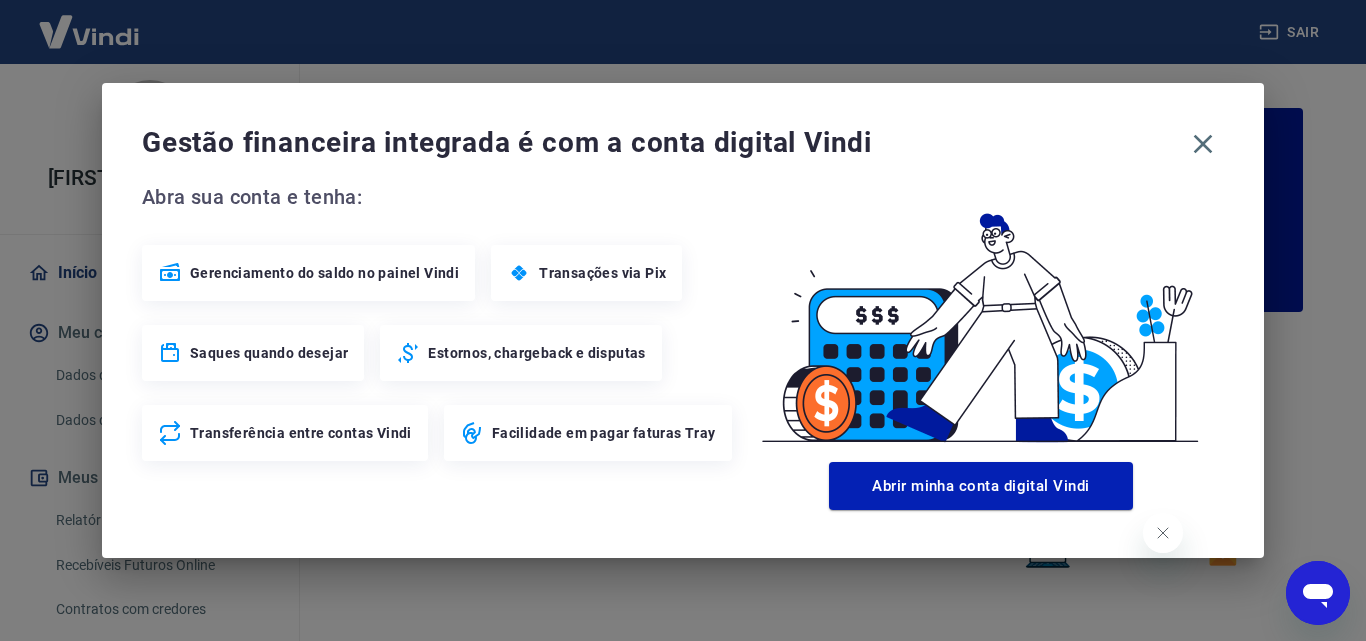 drag, startPoint x: 1211, startPoint y: 145, endPoint x: 1365, endPoint y: 406, distance: 303.0462 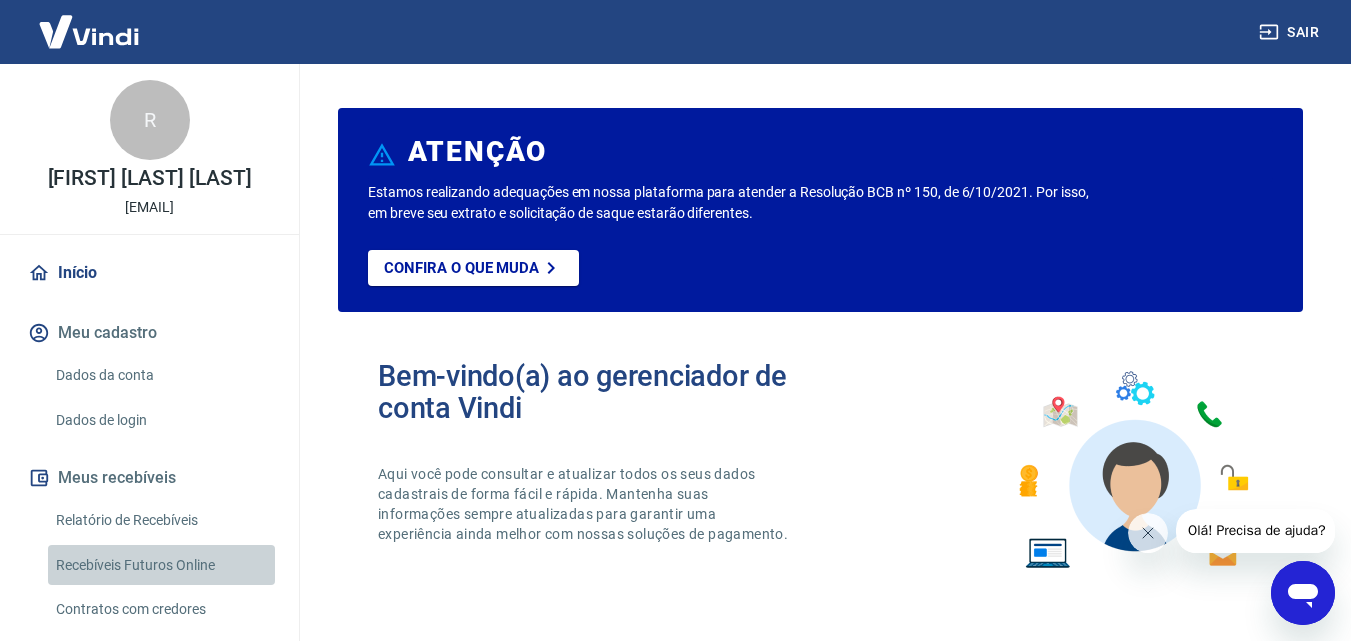 click on "Recebíveis Futuros Online" at bounding box center [161, 565] 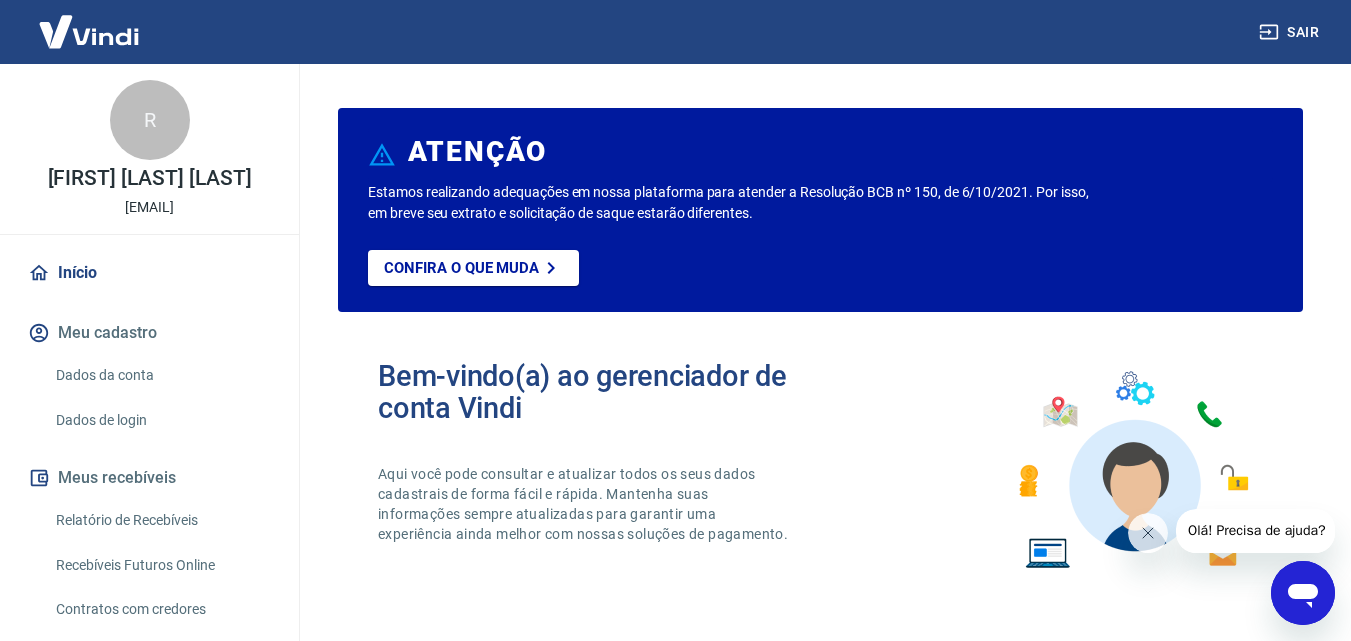 click on "Relatório de Recebíveis" at bounding box center (161, 520) 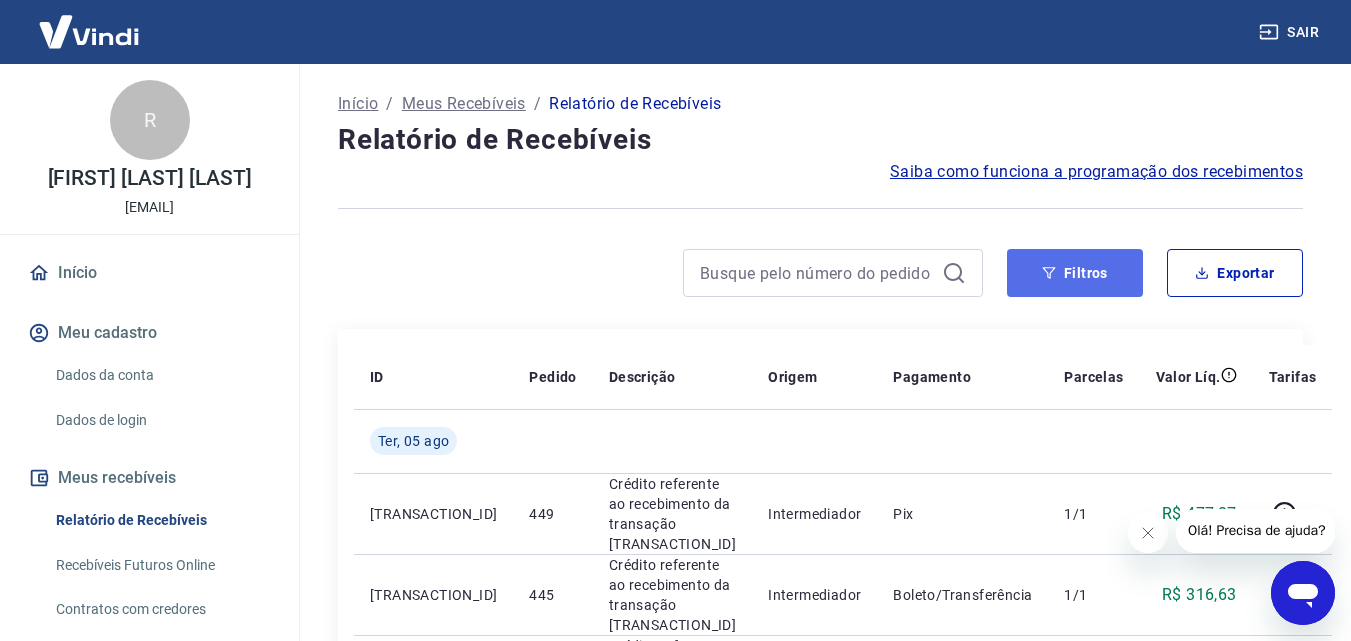 click on "Filtros" at bounding box center [1075, 273] 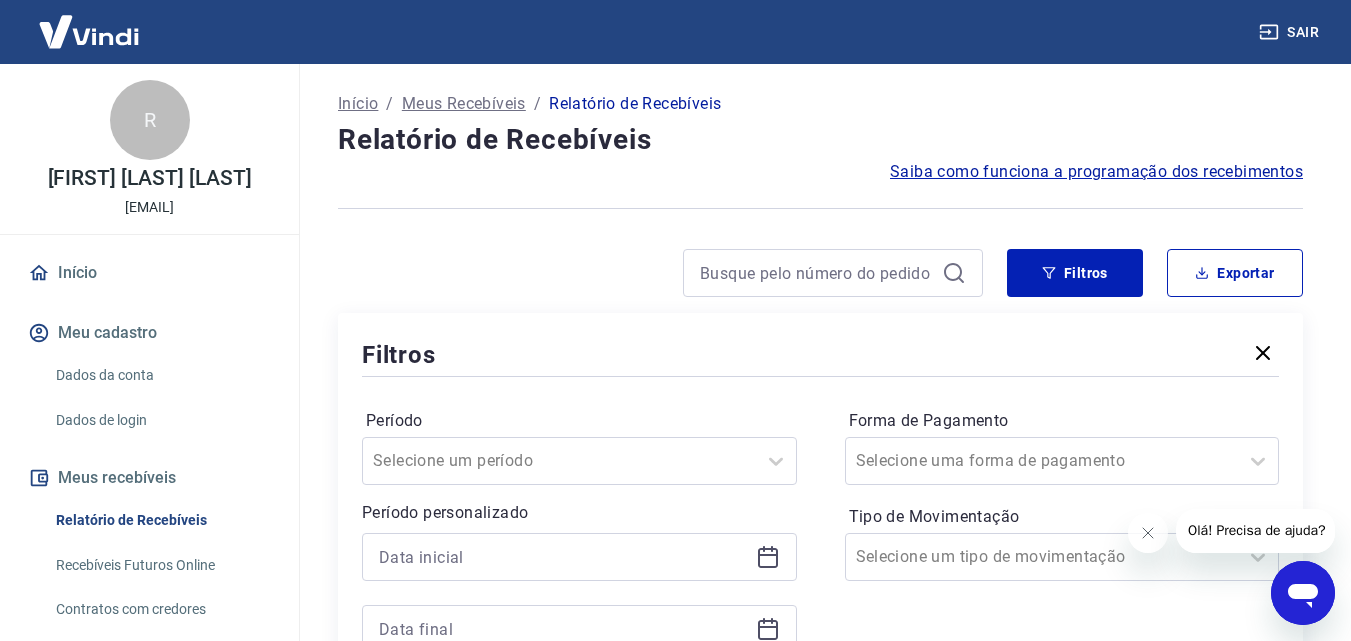 click 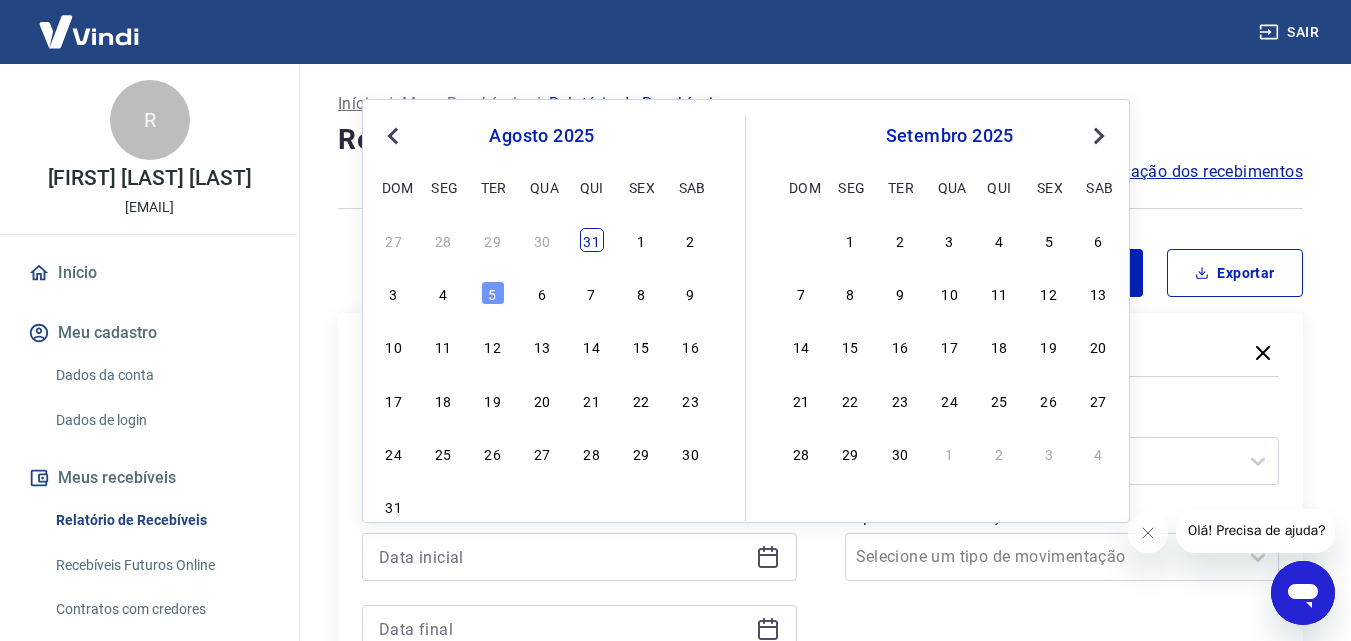 click on "31" at bounding box center (592, 240) 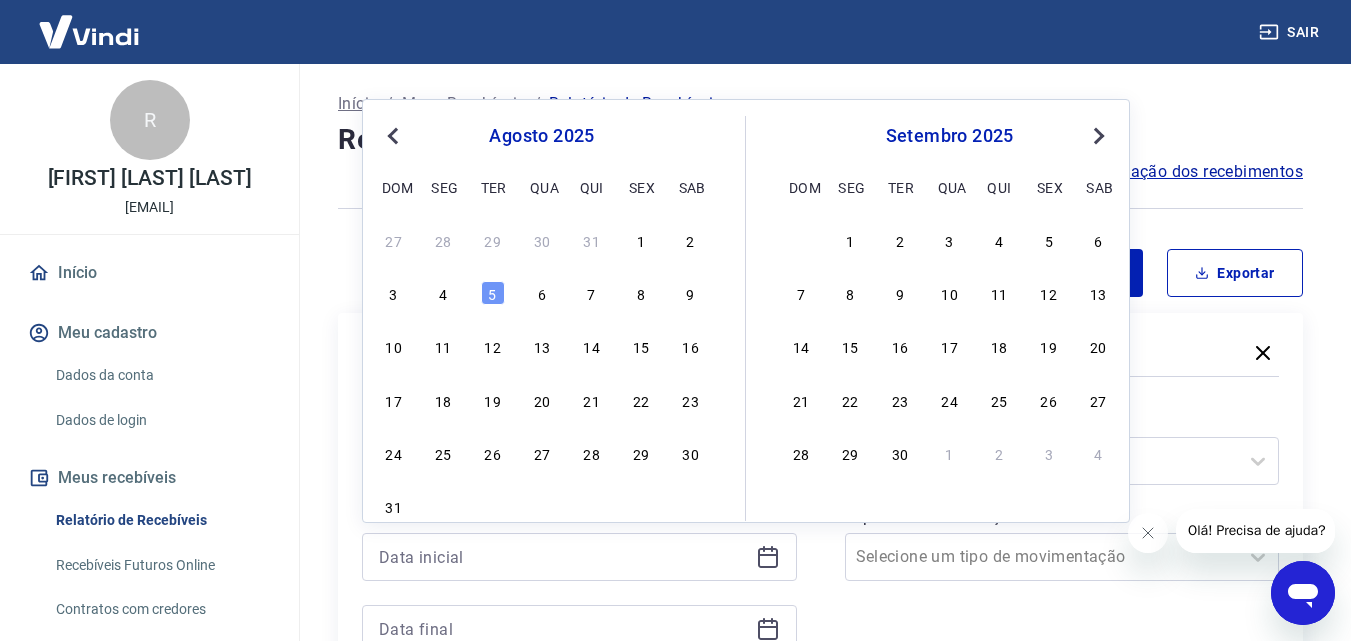 type on "31/07/2025" 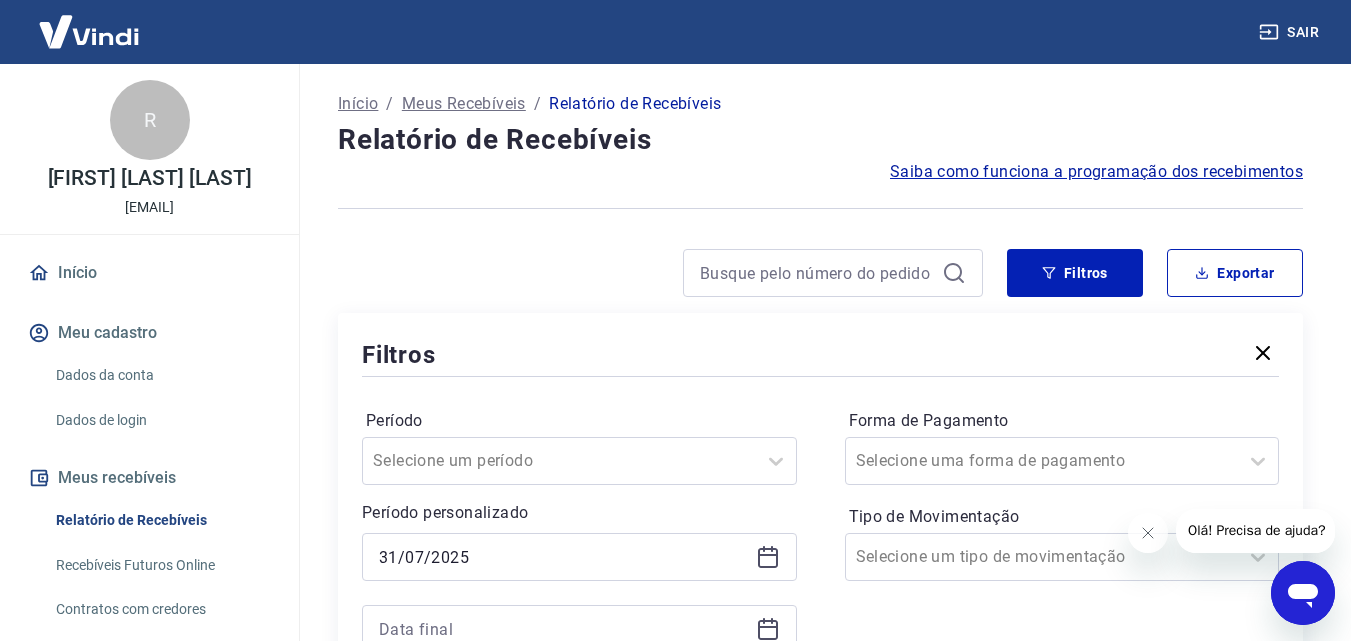 click 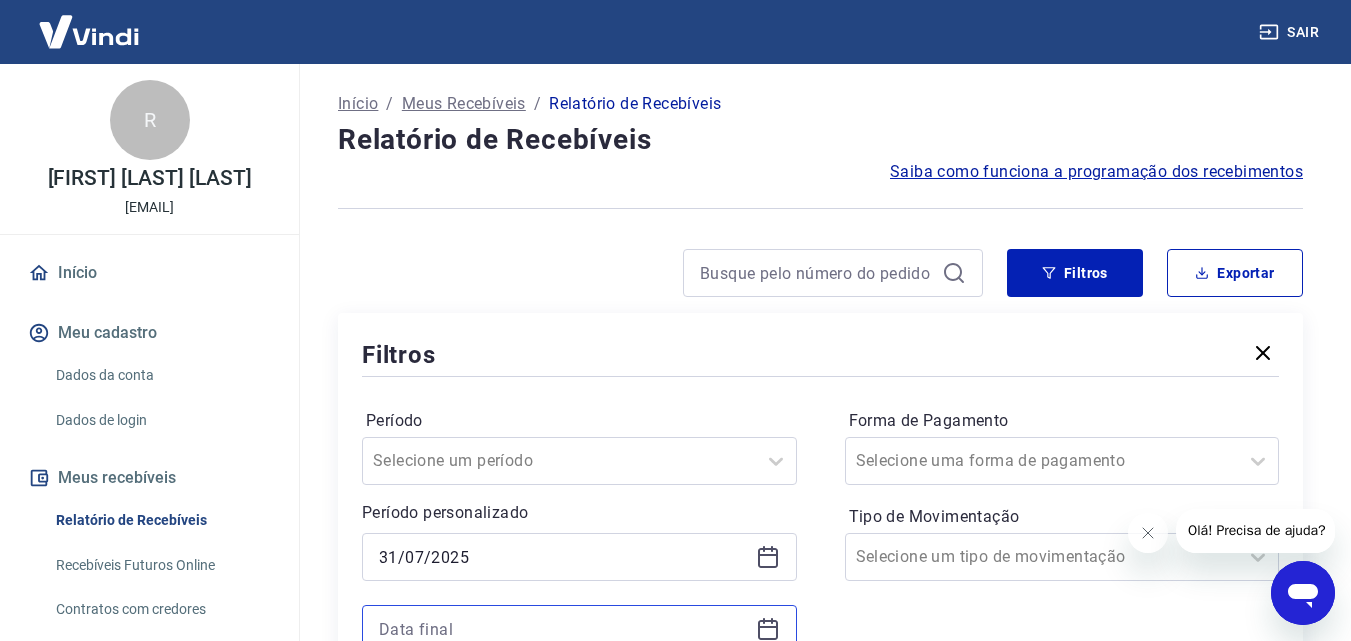 click at bounding box center [563, 629] 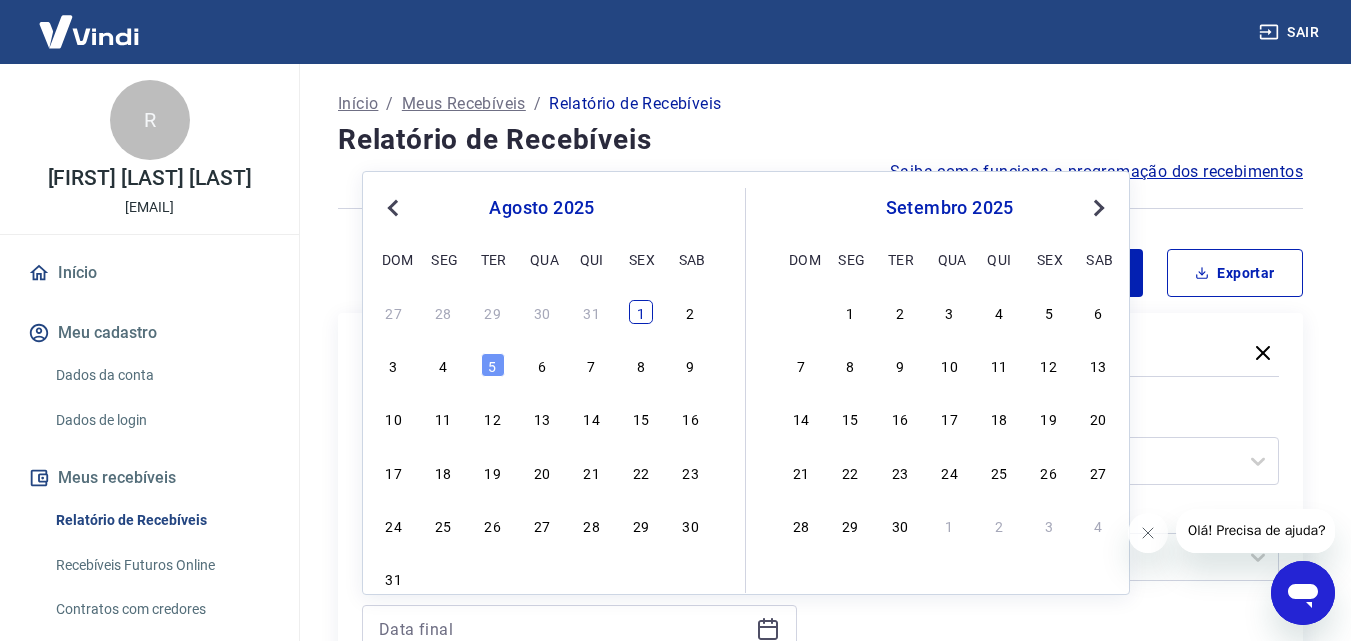 click on "1" at bounding box center (641, 312) 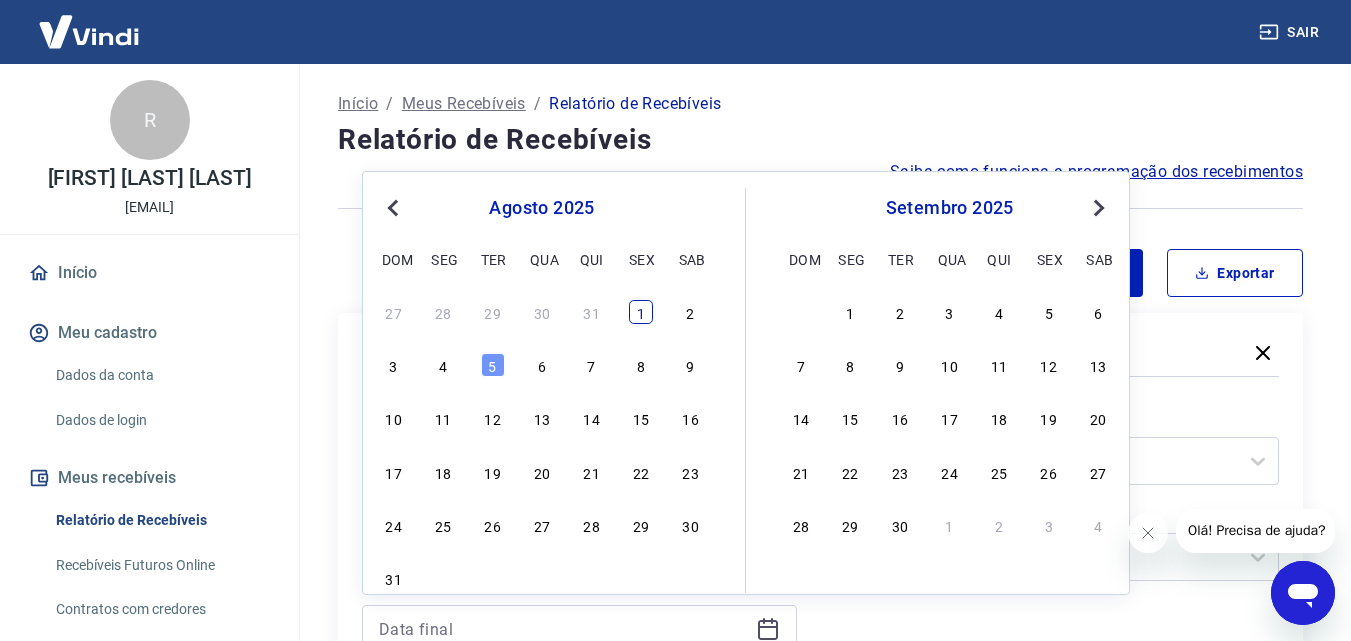 type on "01/08/2025" 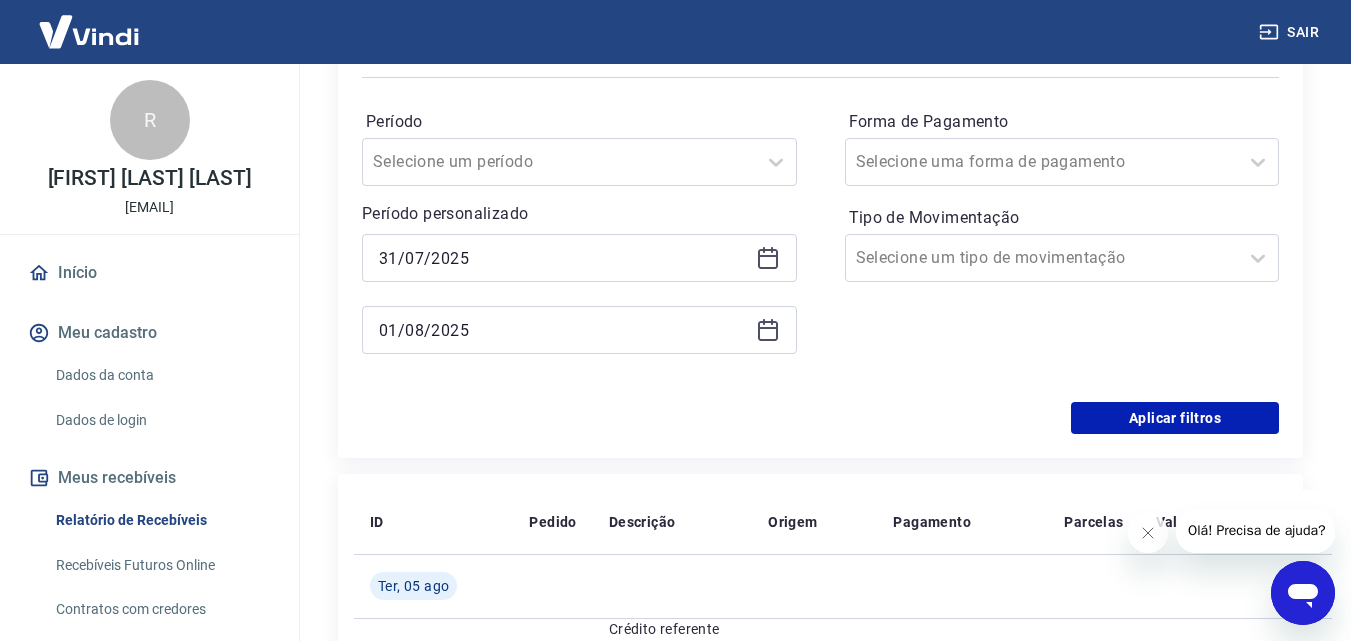 scroll, scrollTop: 300, scrollLeft: 0, axis: vertical 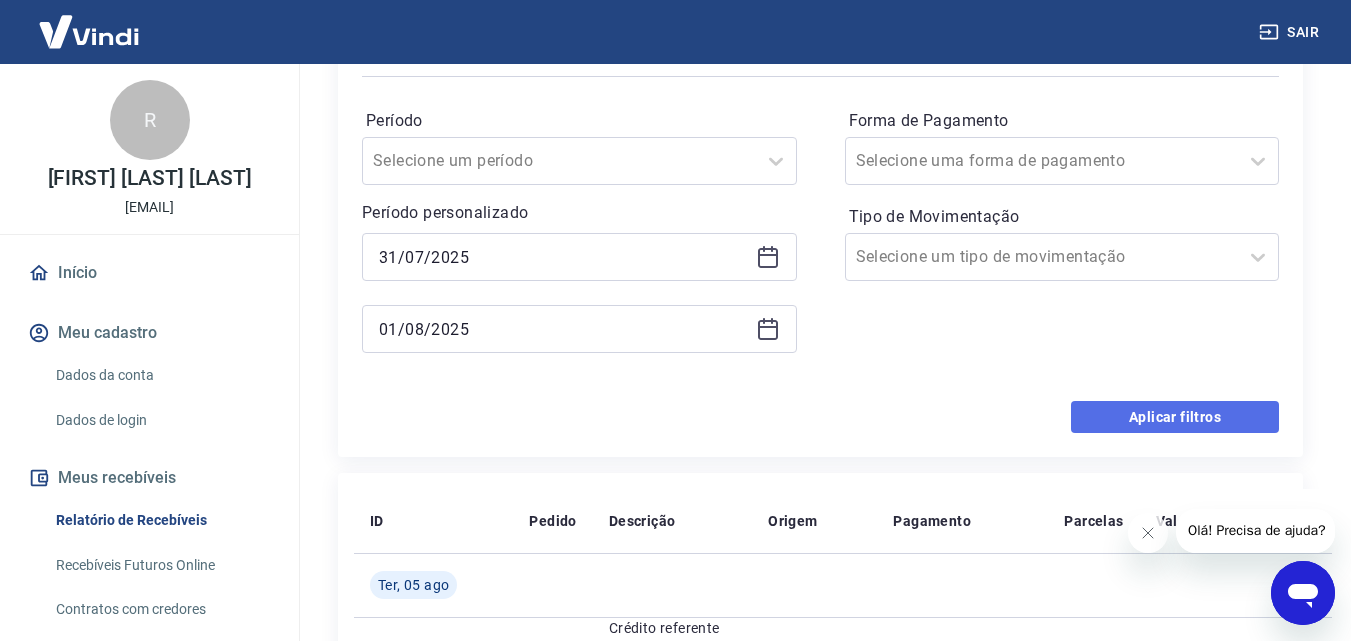 click on "Aplicar filtros" at bounding box center [1175, 417] 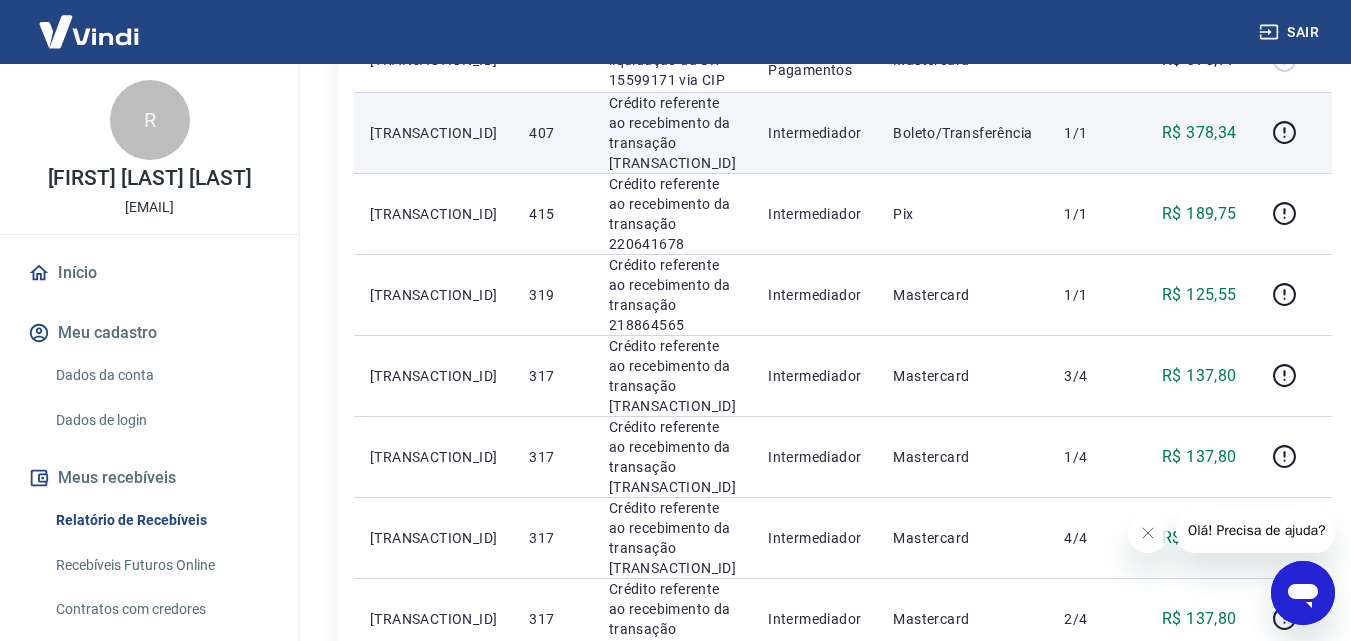 scroll, scrollTop: 800, scrollLeft: 0, axis: vertical 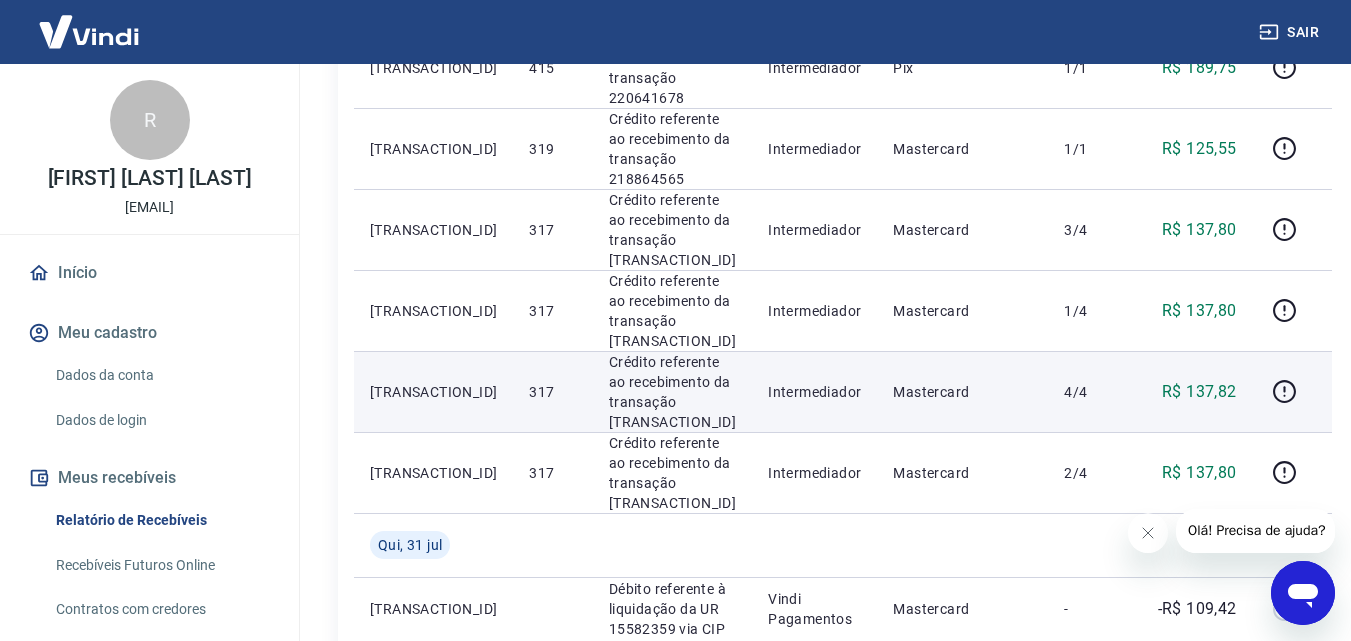 click on "Crédito referente ao recebimento da transação [NUMBER]" at bounding box center [672, 392] 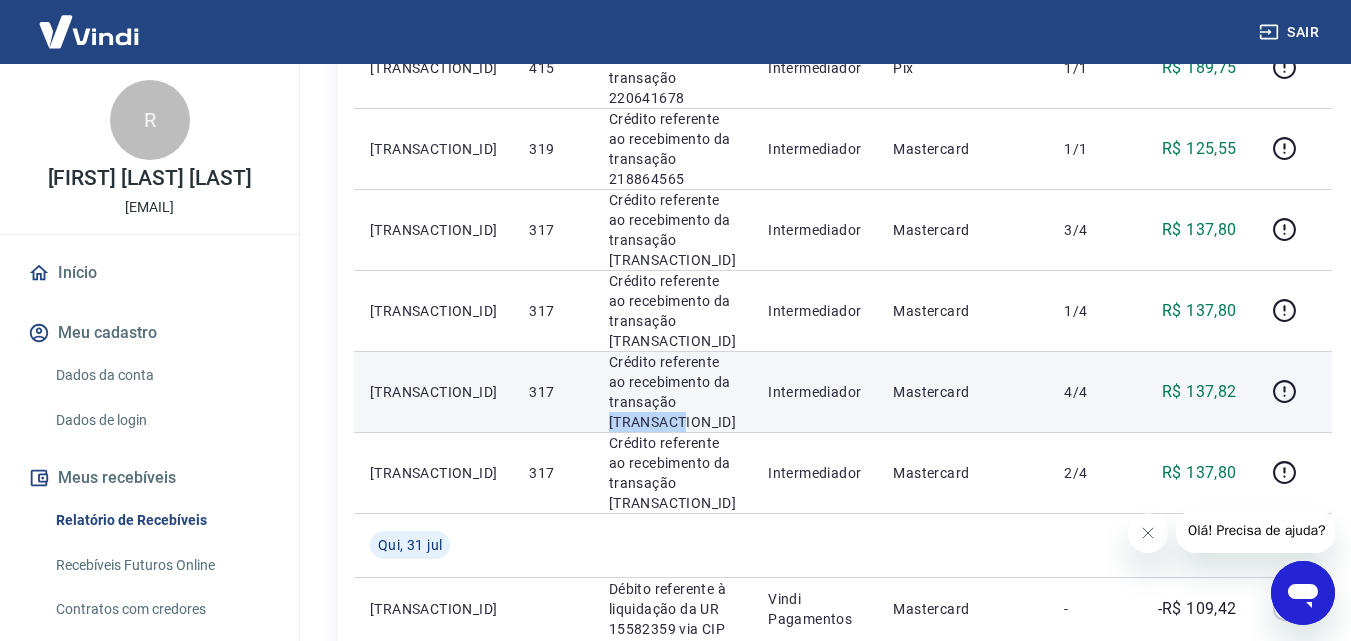 click on "Crédito referente ao recebimento da transação [NUMBER]" at bounding box center [672, 392] 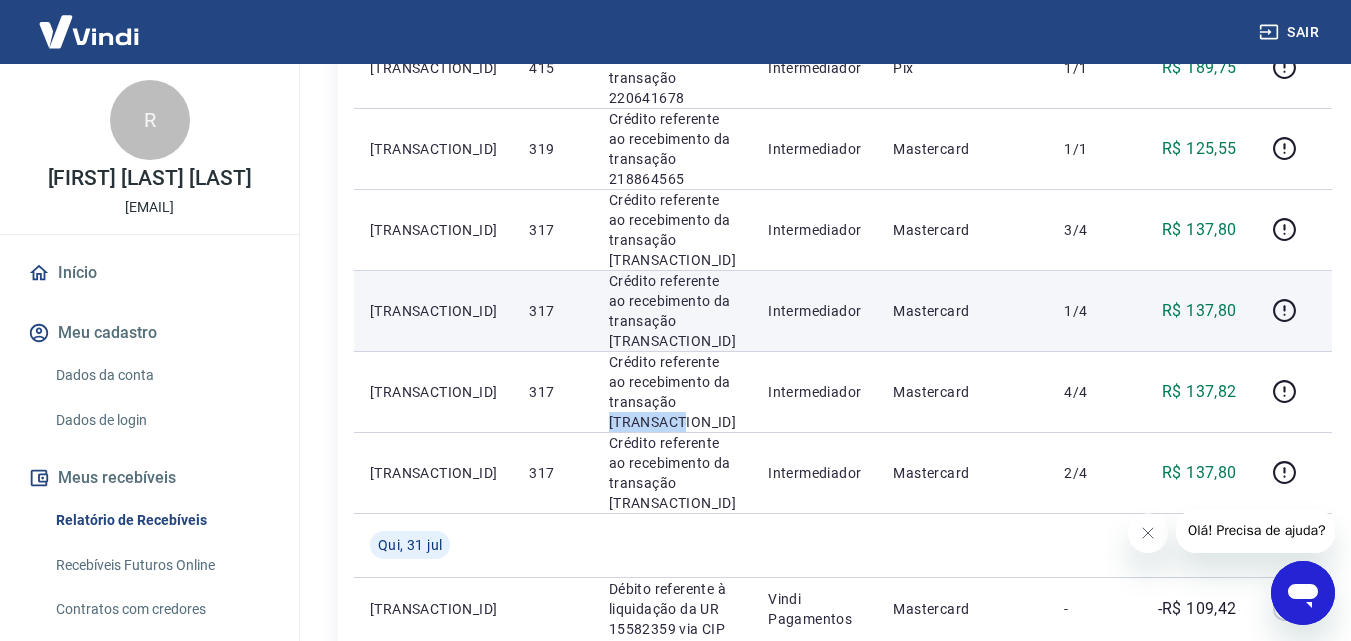 copy on "[NUMBER]" 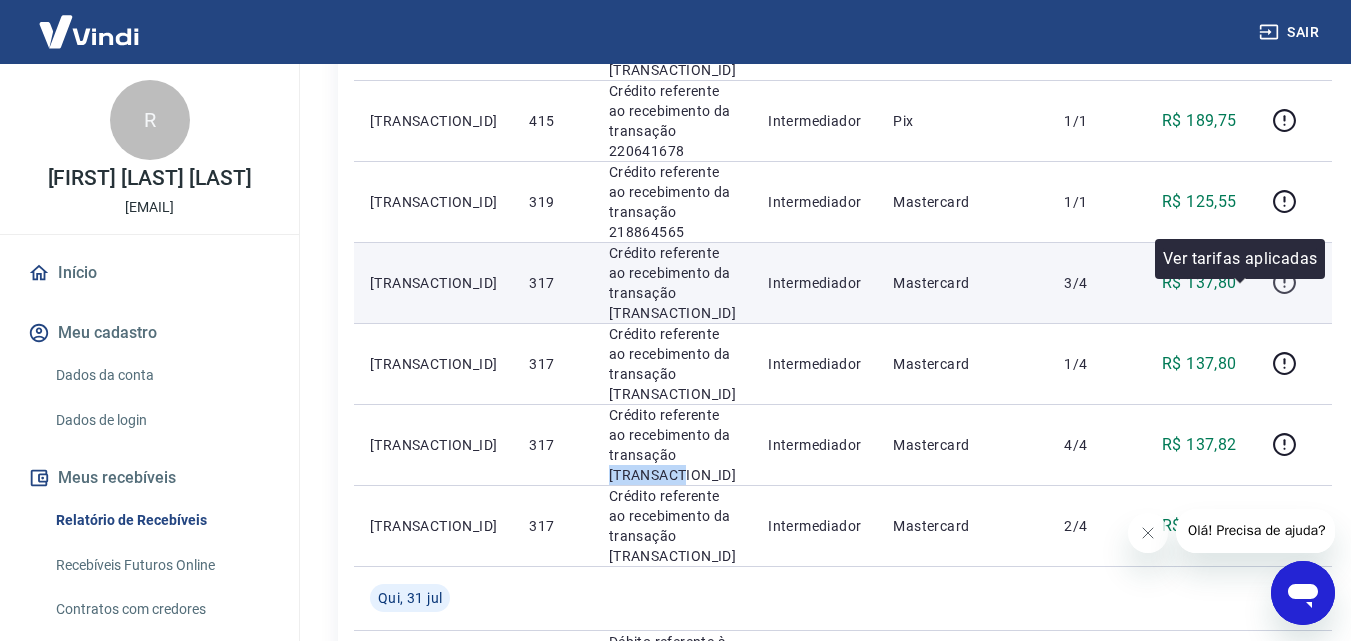 scroll, scrollTop: 700, scrollLeft: 0, axis: vertical 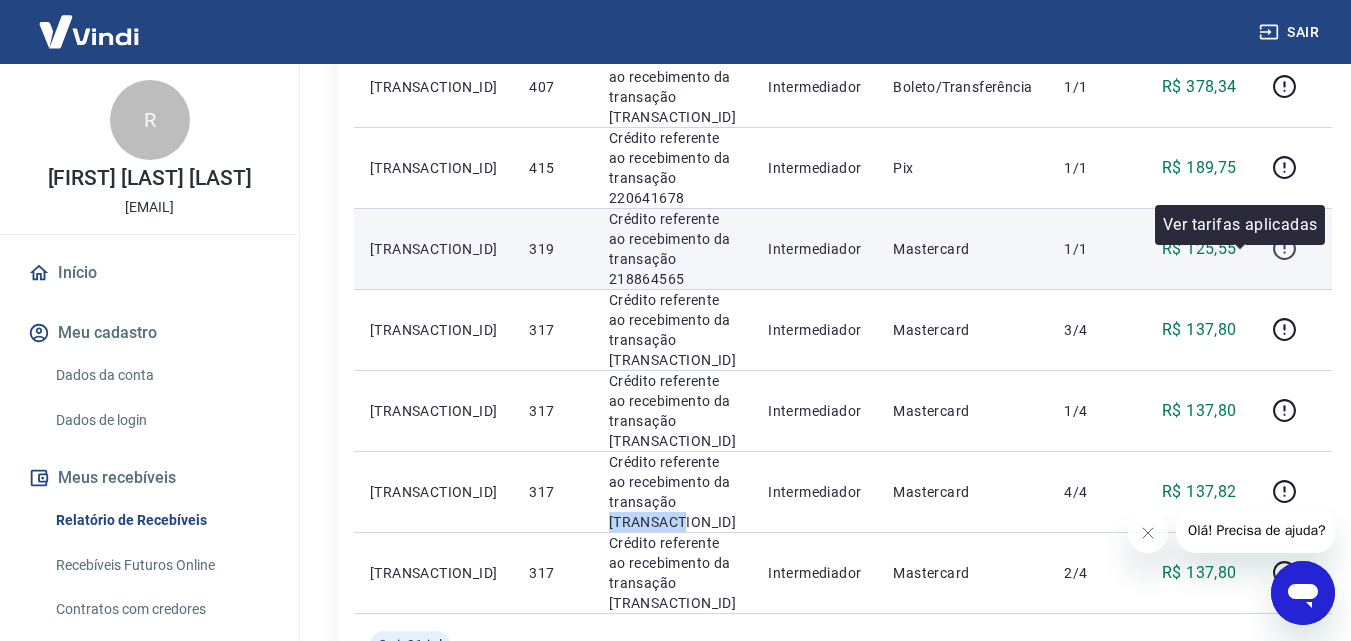 click 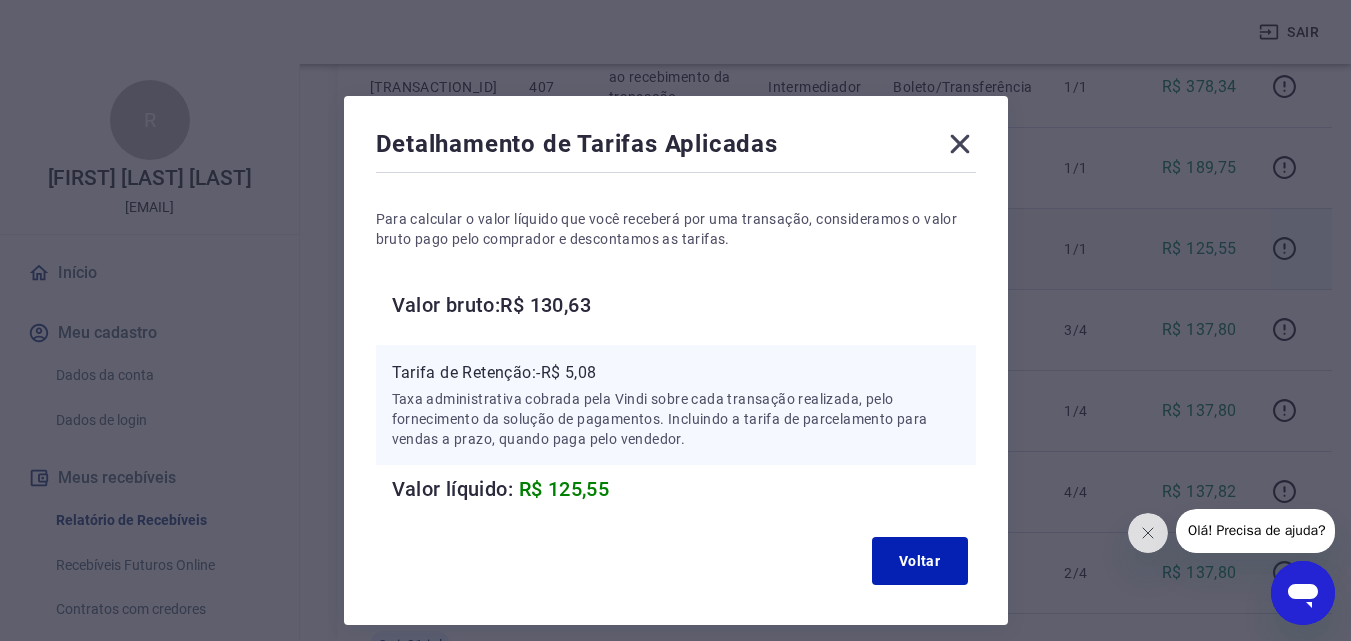 click on "R$ 125,55" at bounding box center [564, 489] 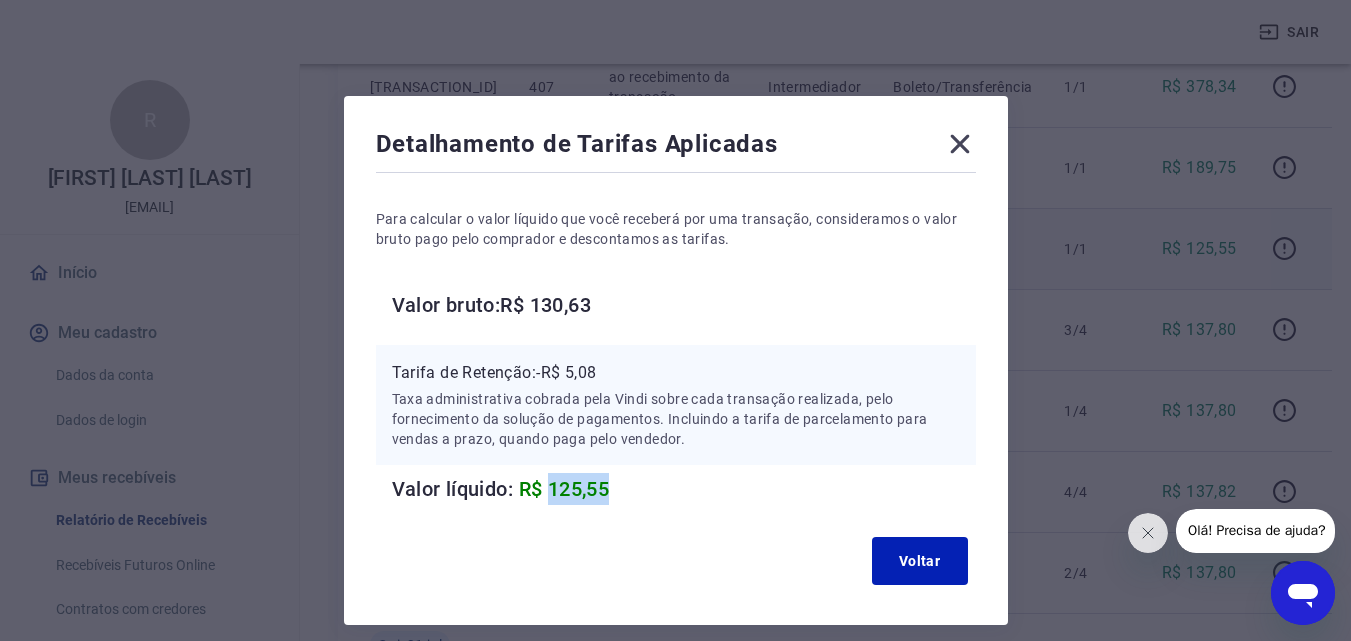 click on "R$ 125,55" at bounding box center [564, 489] 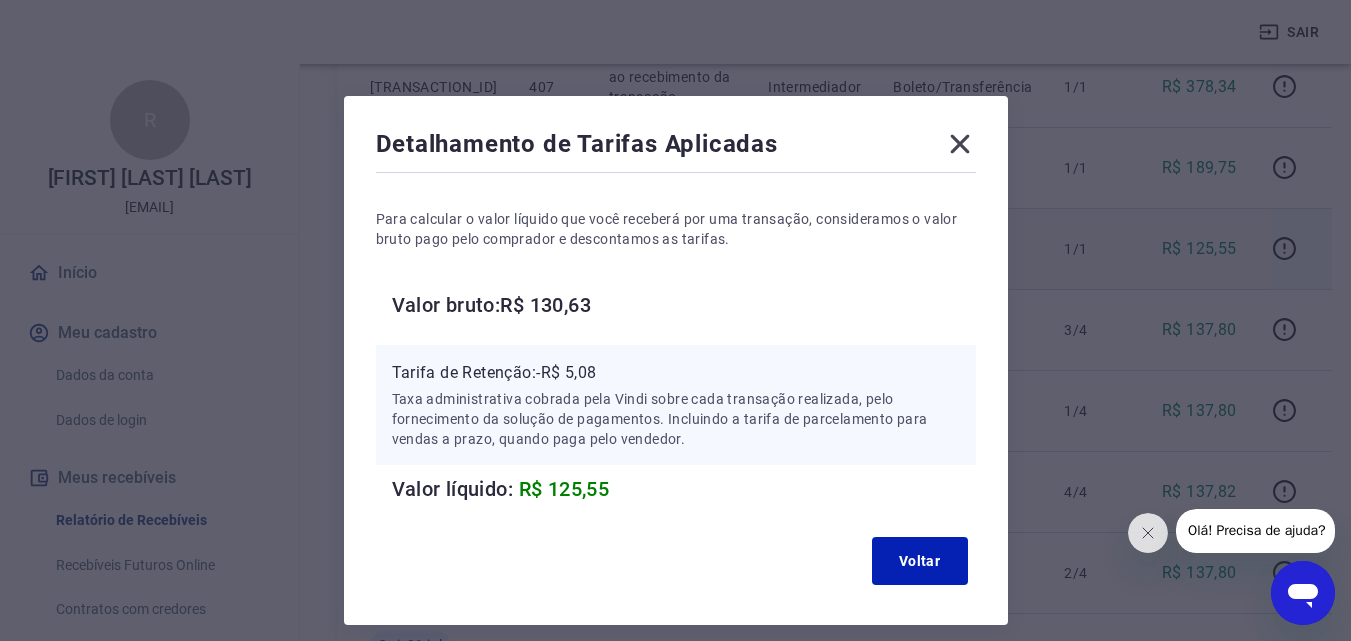 click 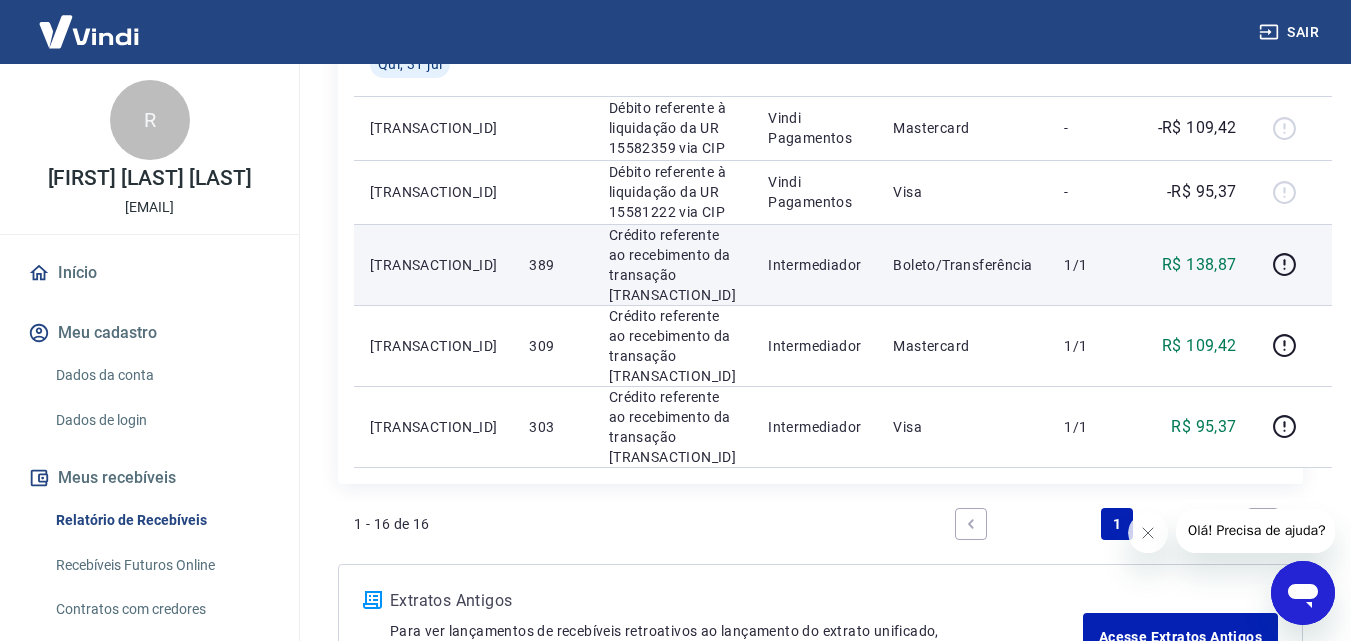scroll, scrollTop: 1300, scrollLeft: 0, axis: vertical 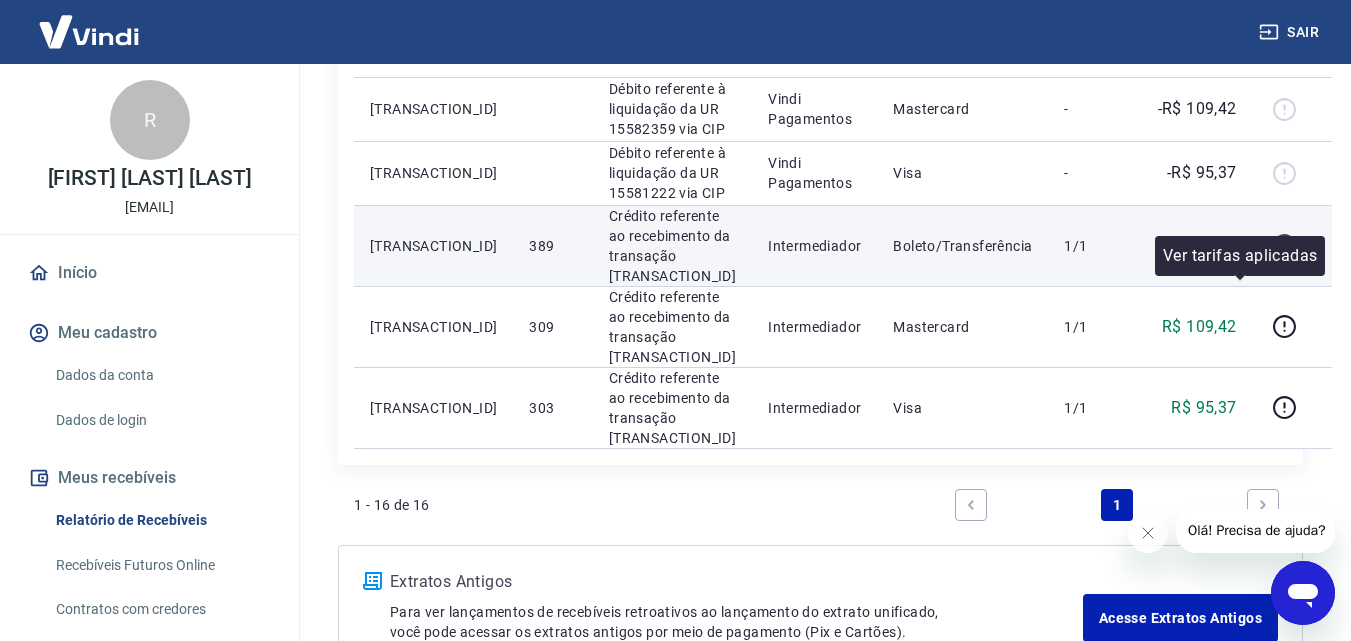 click 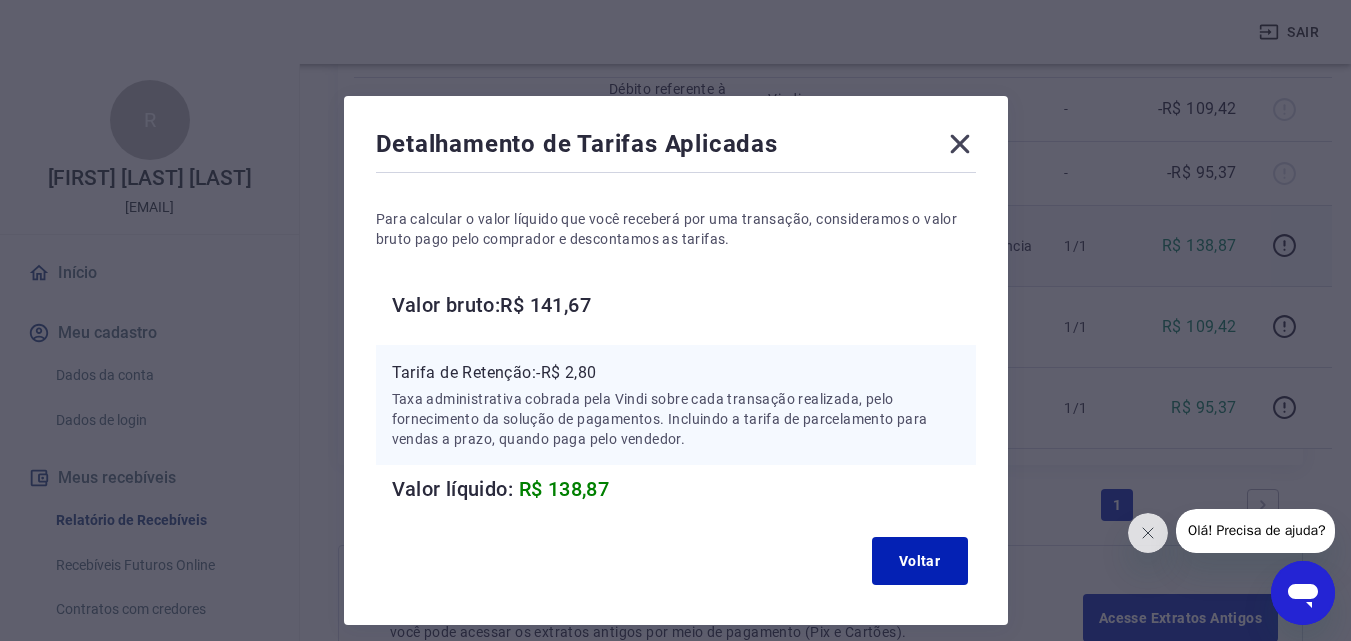 click on "R$ 138,87" at bounding box center (564, 489) 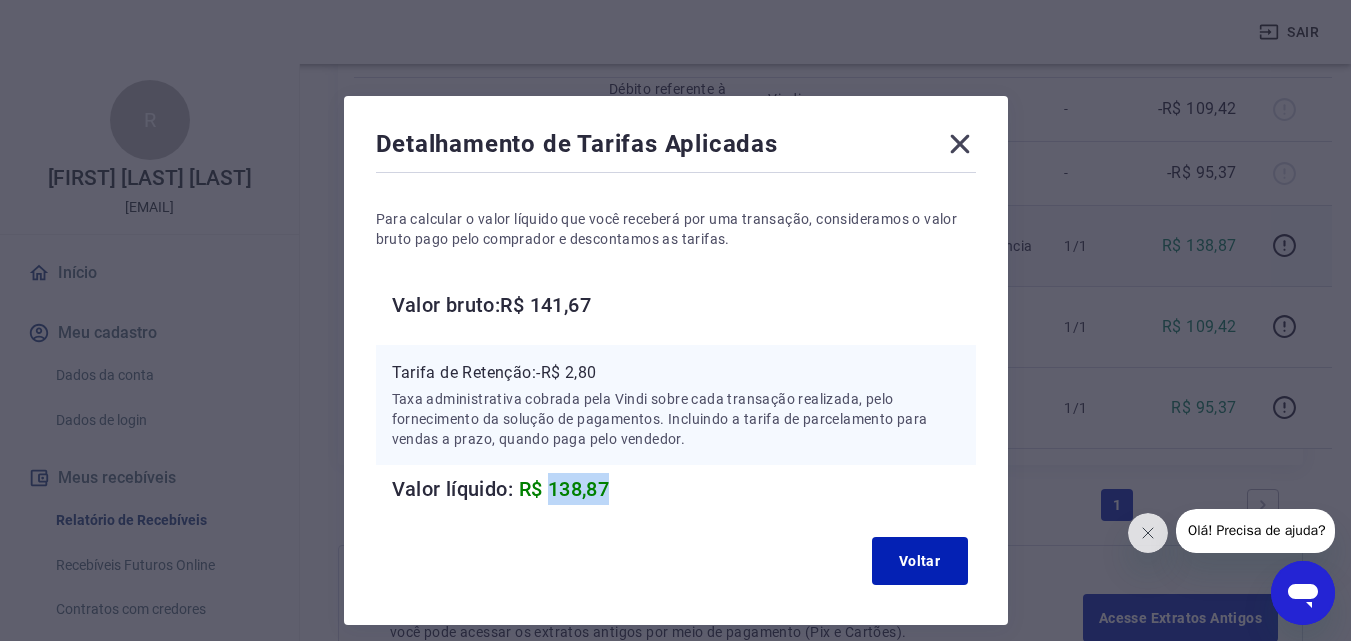 click on "R$ 138,87" at bounding box center (564, 489) 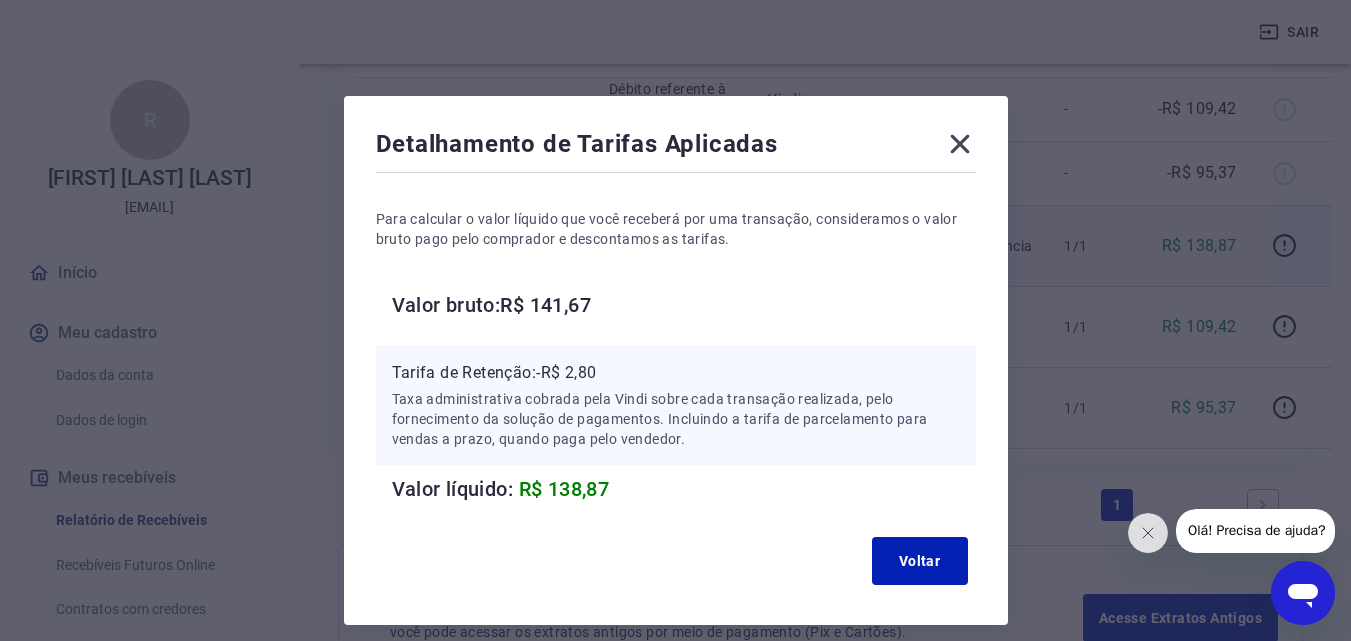 click 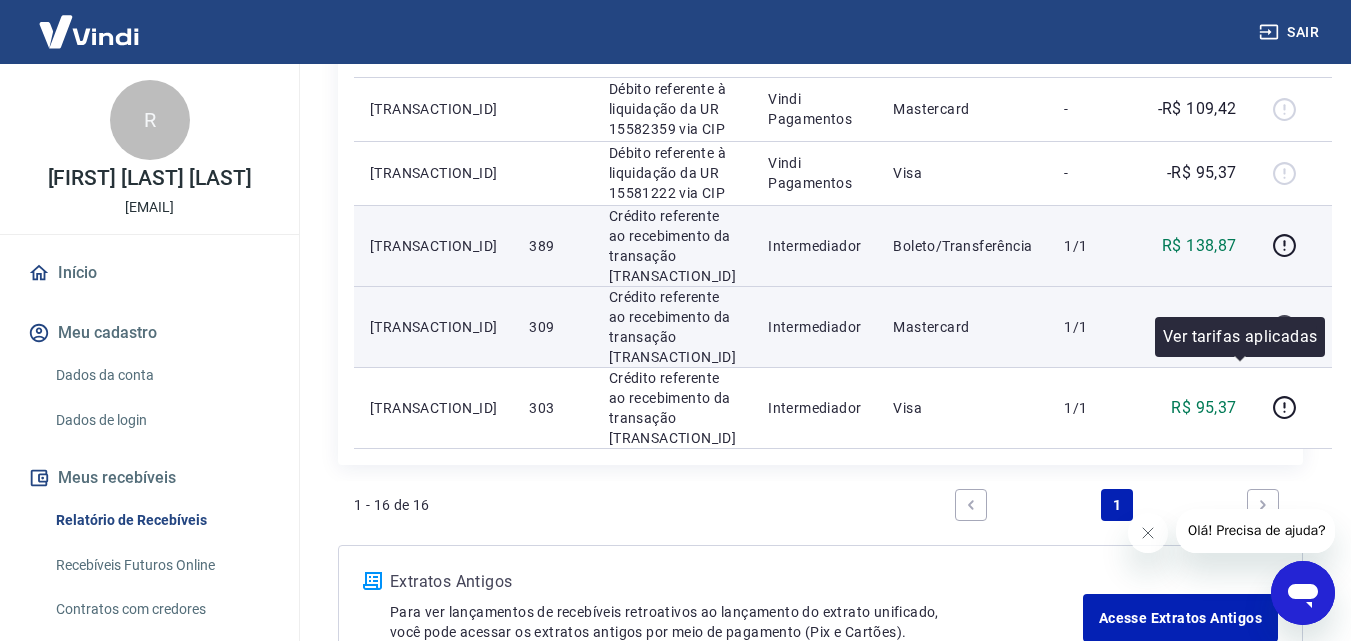 click 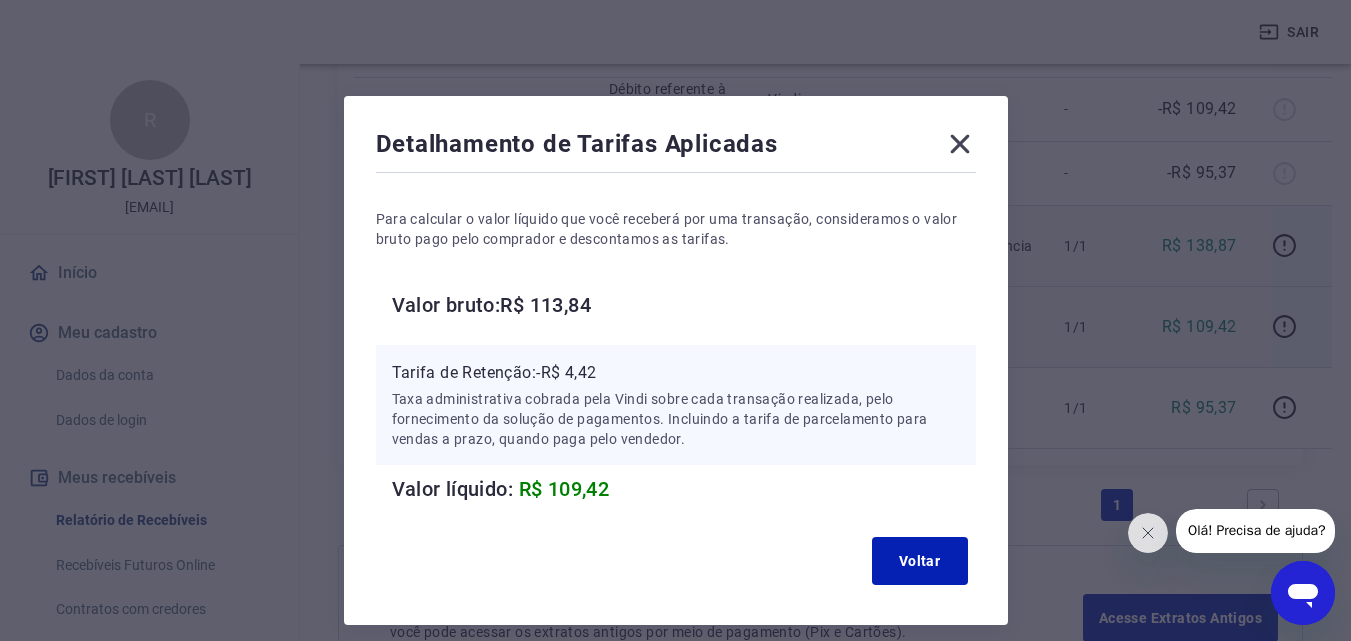 click 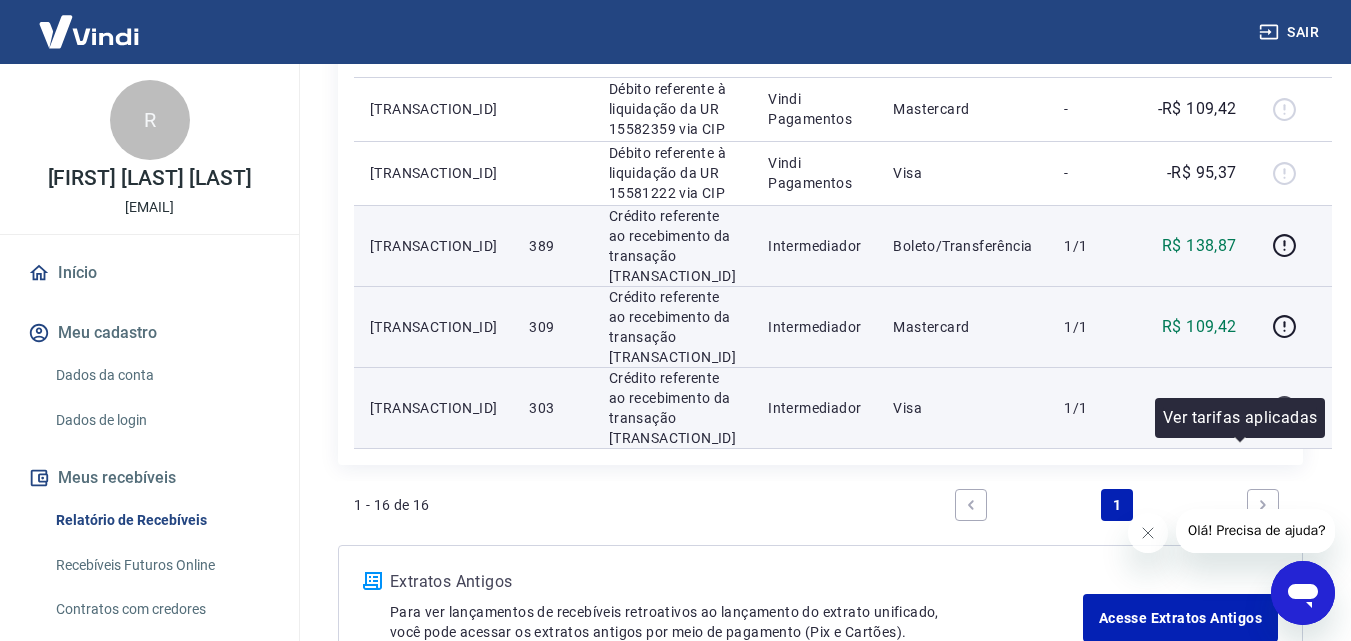 click at bounding box center (1285, 408) 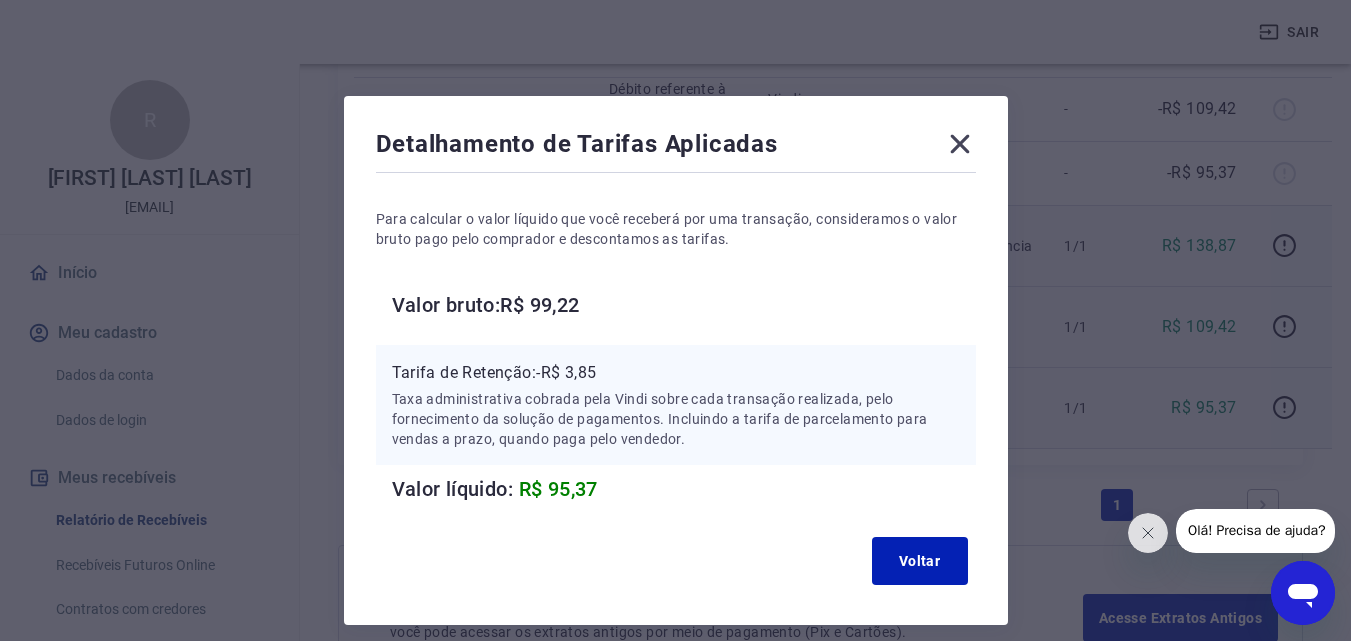 type 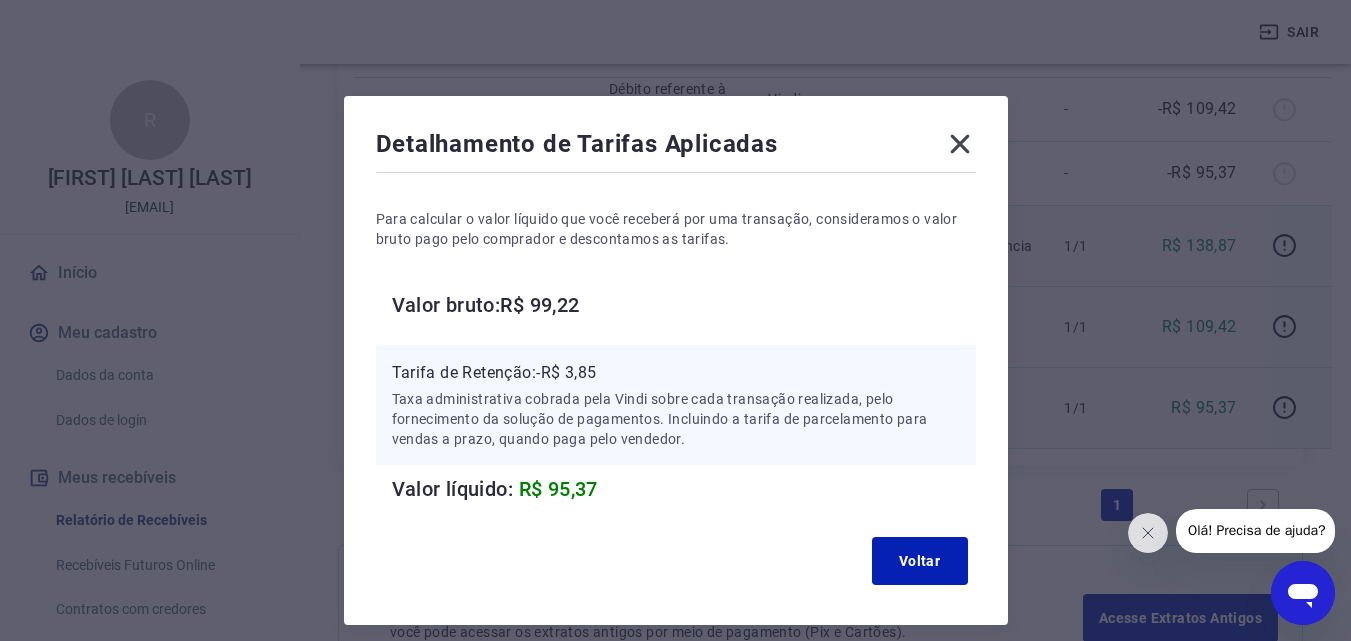 click 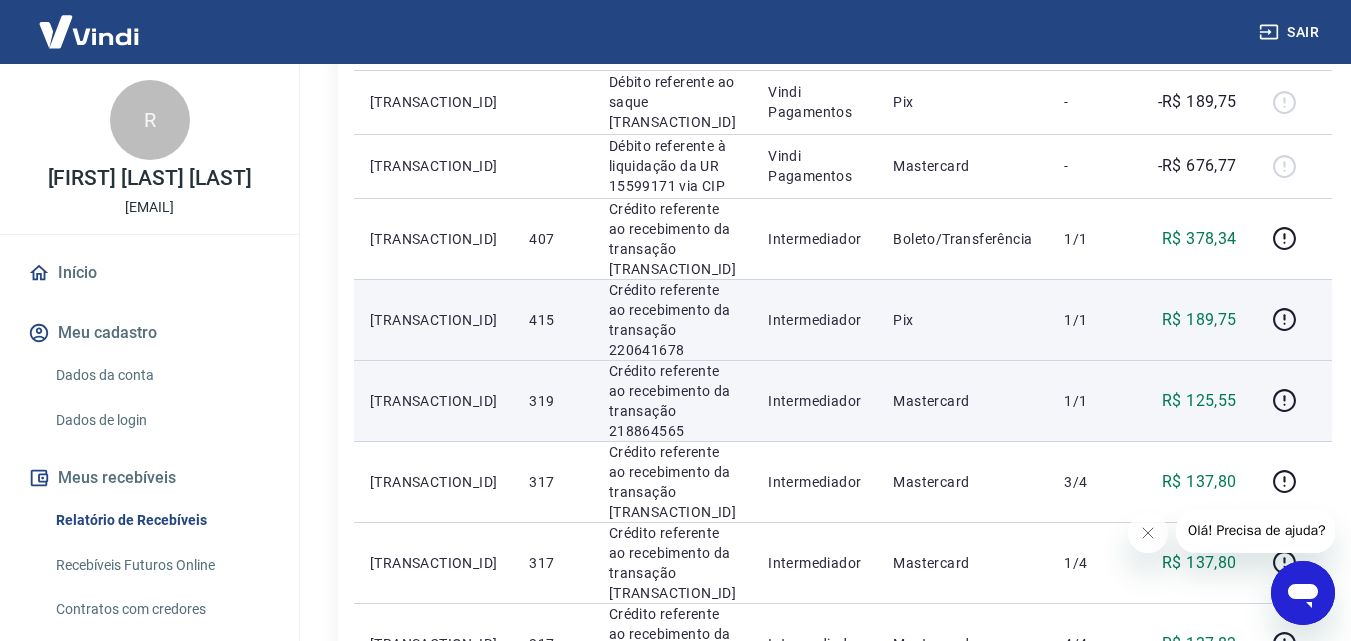 scroll, scrollTop: 500, scrollLeft: 0, axis: vertical 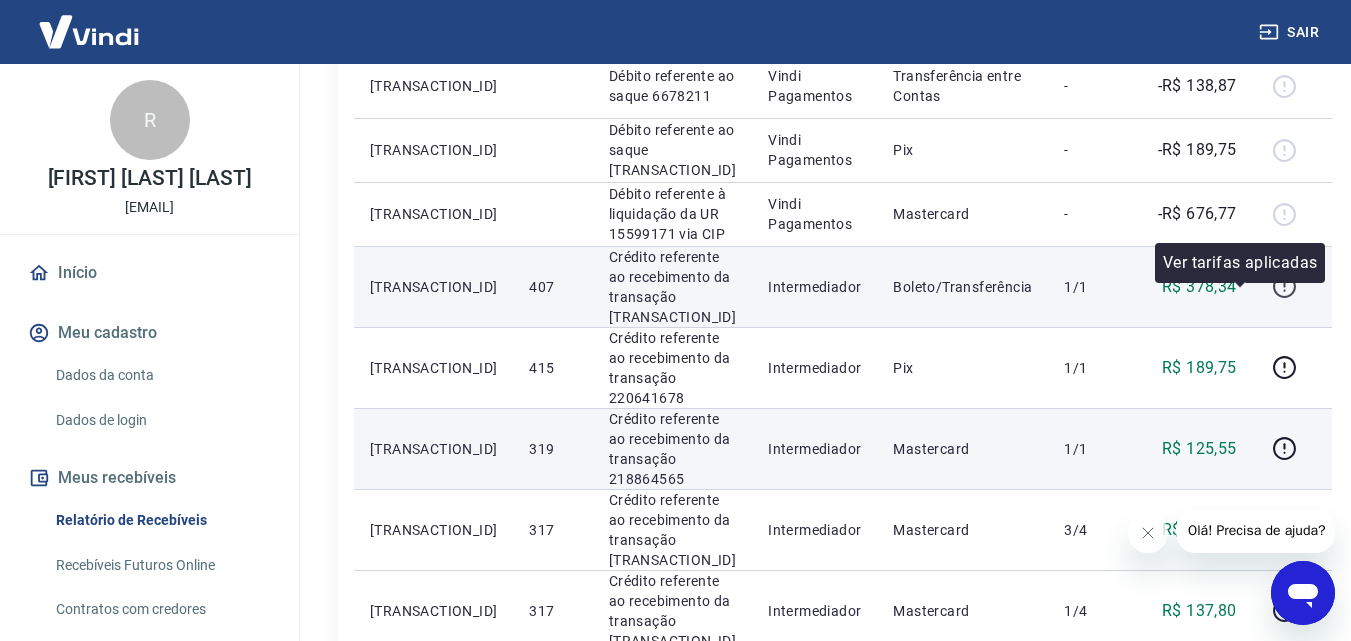 click 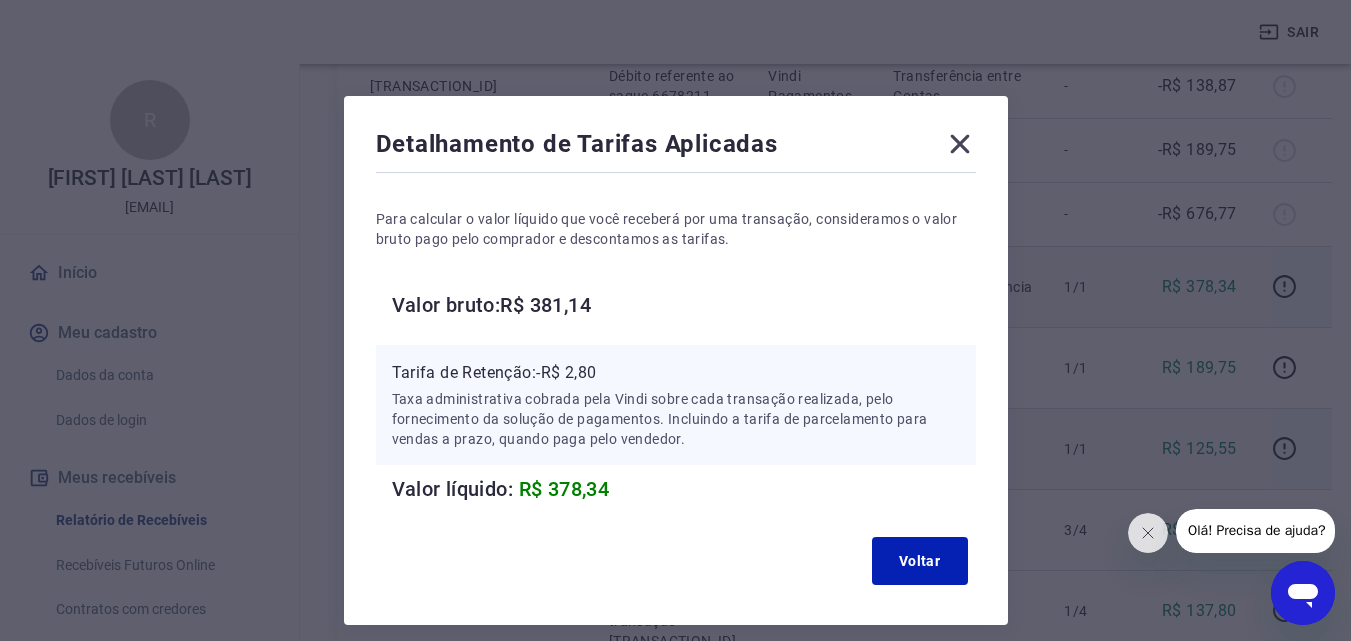 click on "R$ 378,34" at bounding box center [564, 489] 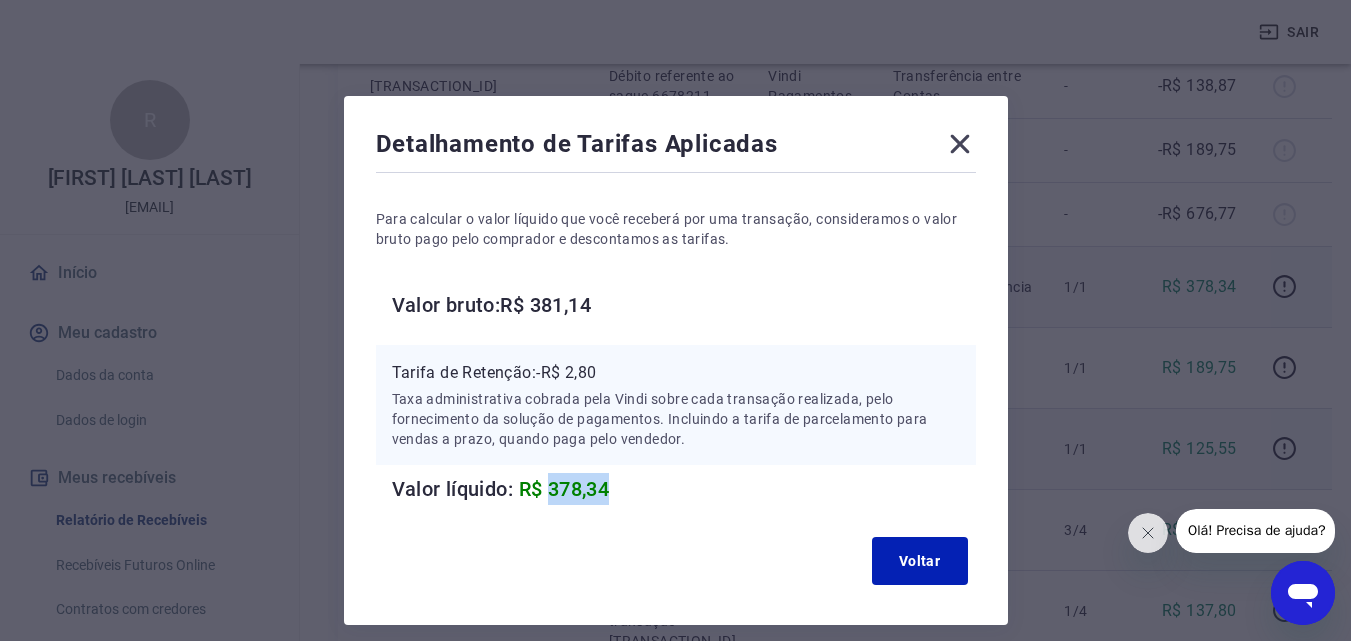 click on "R$ 378,34" at bounding box center [564, 489] 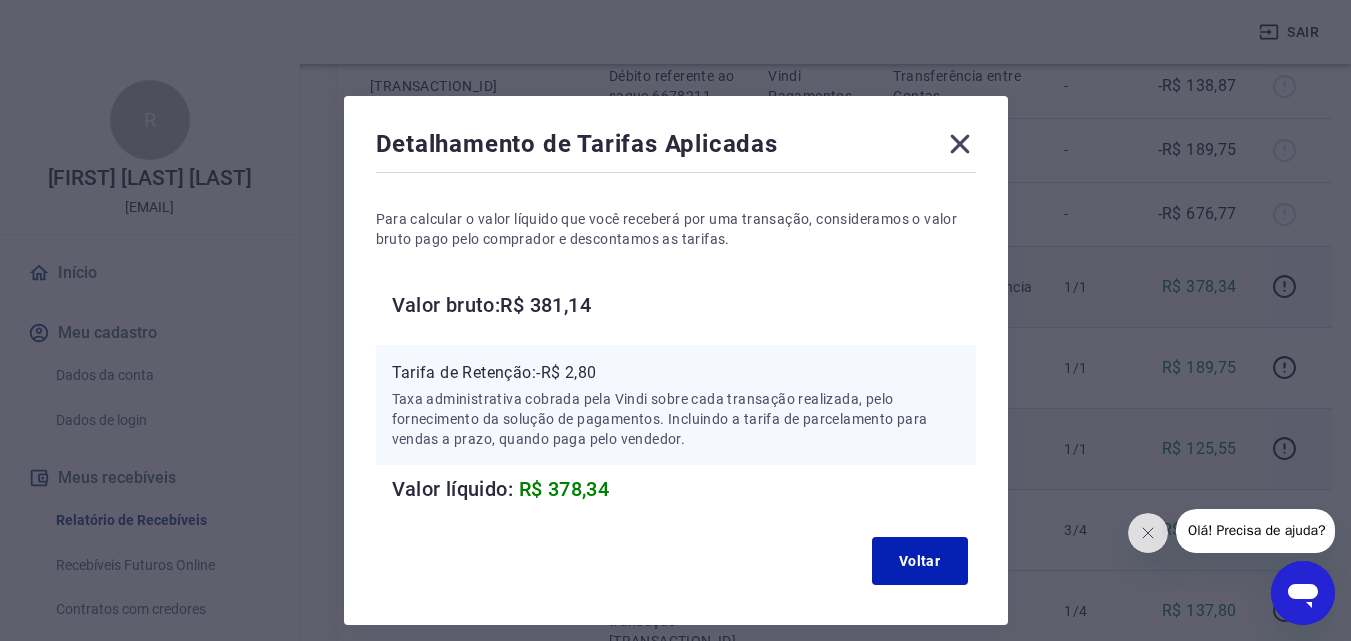 click 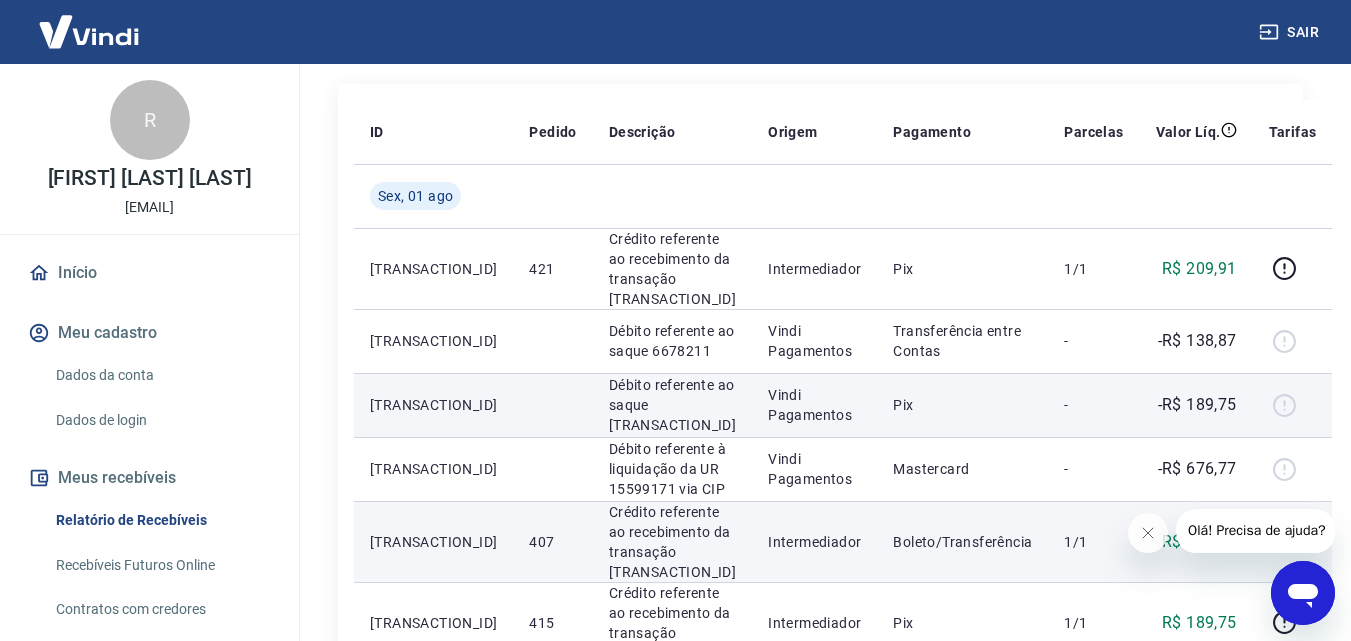 scroll, scrollTop: 200, scrollLeft: 0, axis: vertical 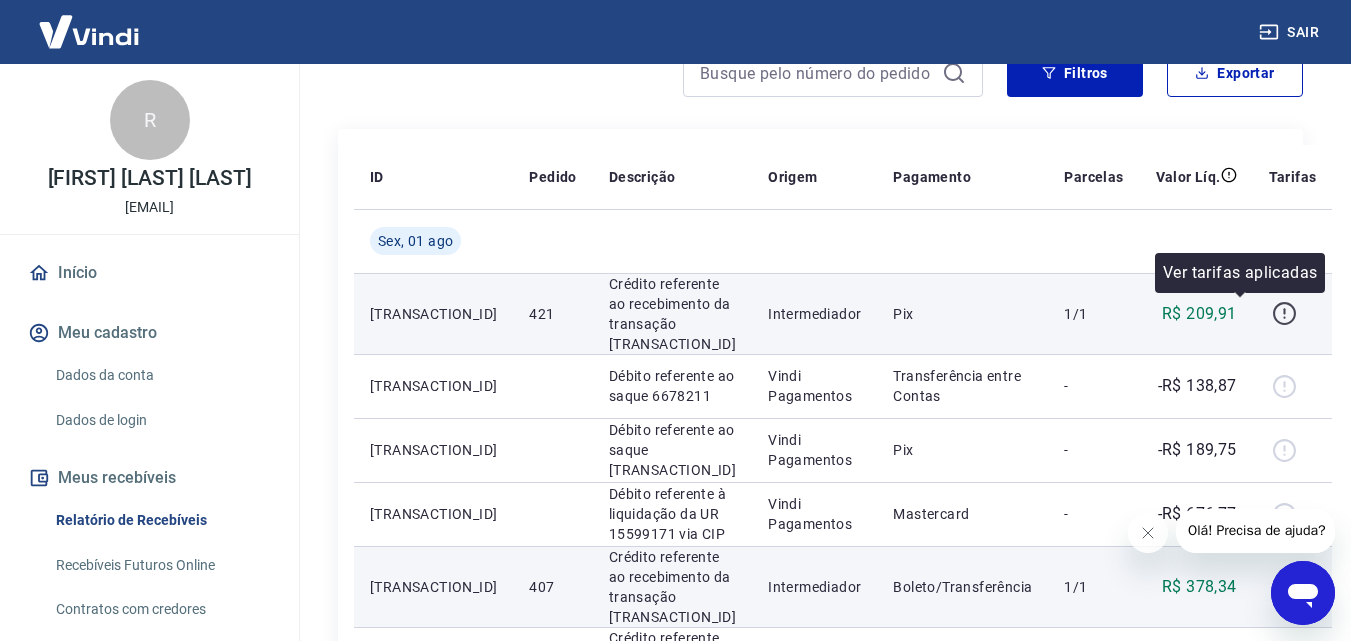 click 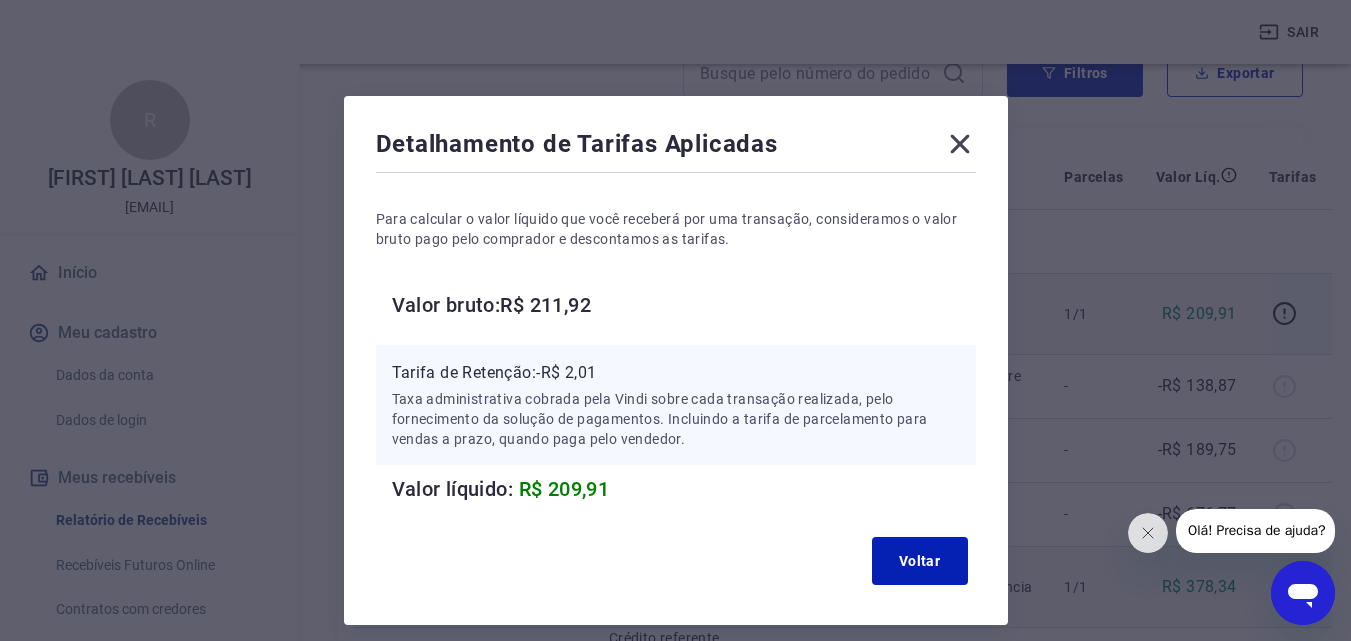 click on "R$ 209,91" at bounding box center (564, 489) 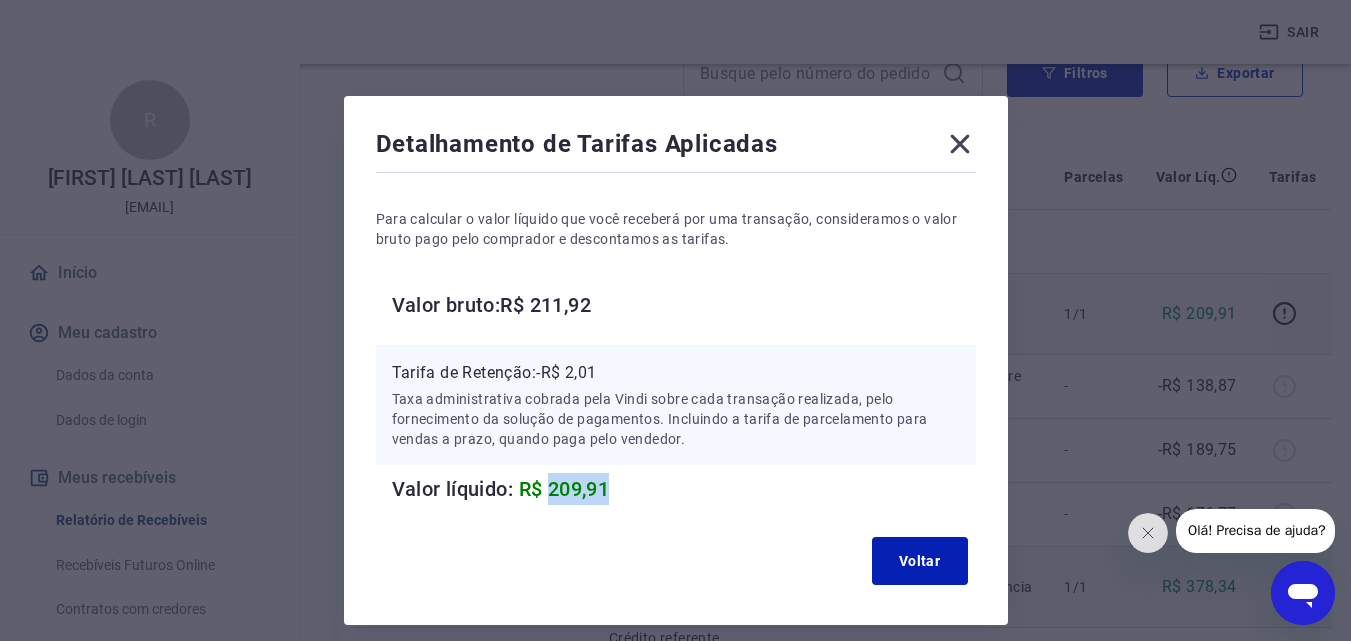 click on "R$ 209,91" at bounding box center (564, 489) 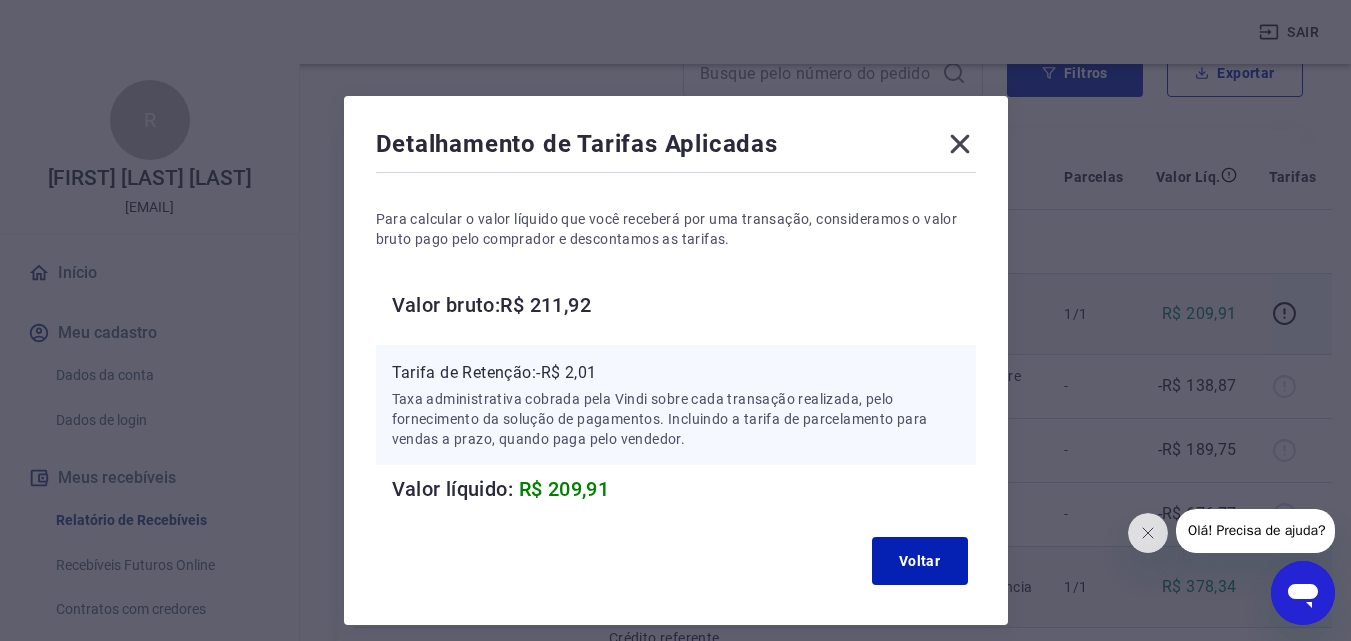 click 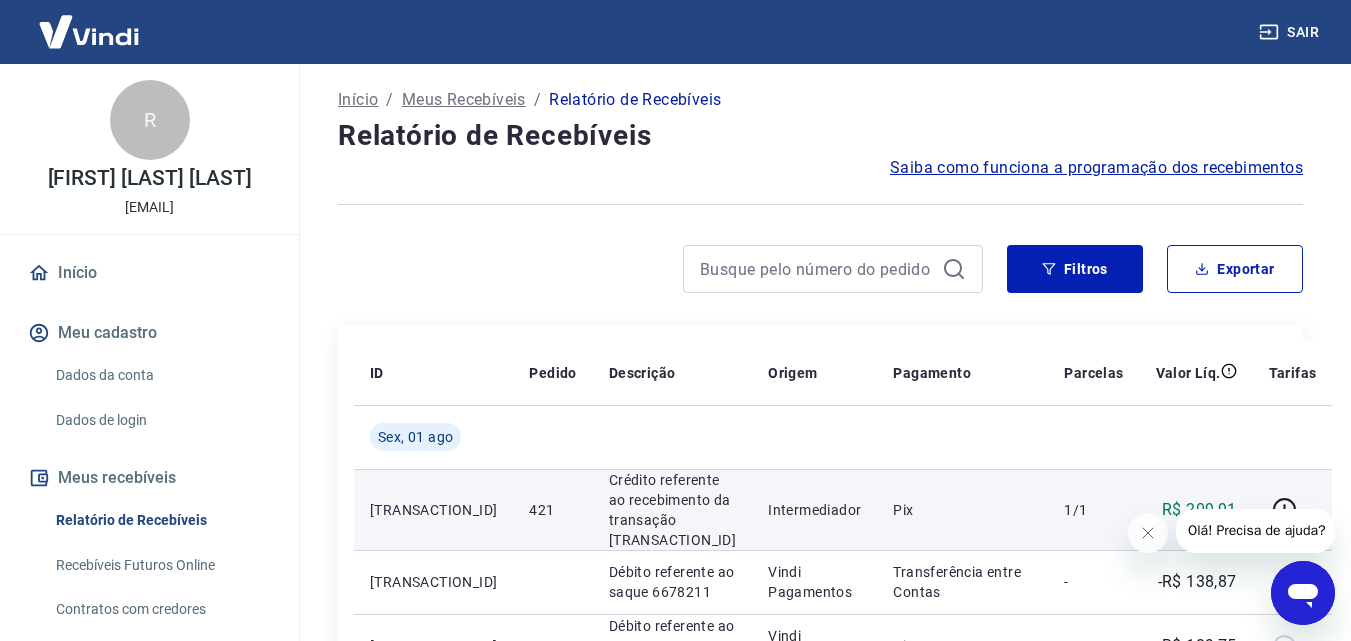 scroll, scrollTop: 0, scrollLeft: 0, axis: both 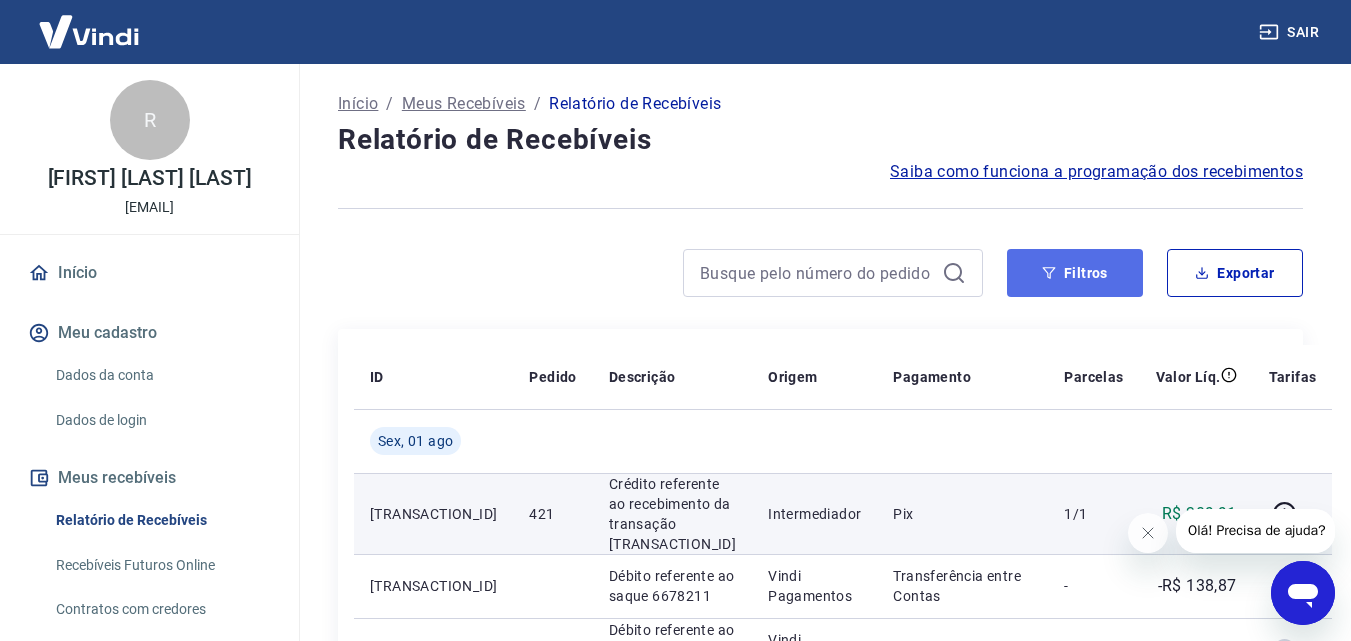 click on "Filtros" at bounding box center [1075, 273] 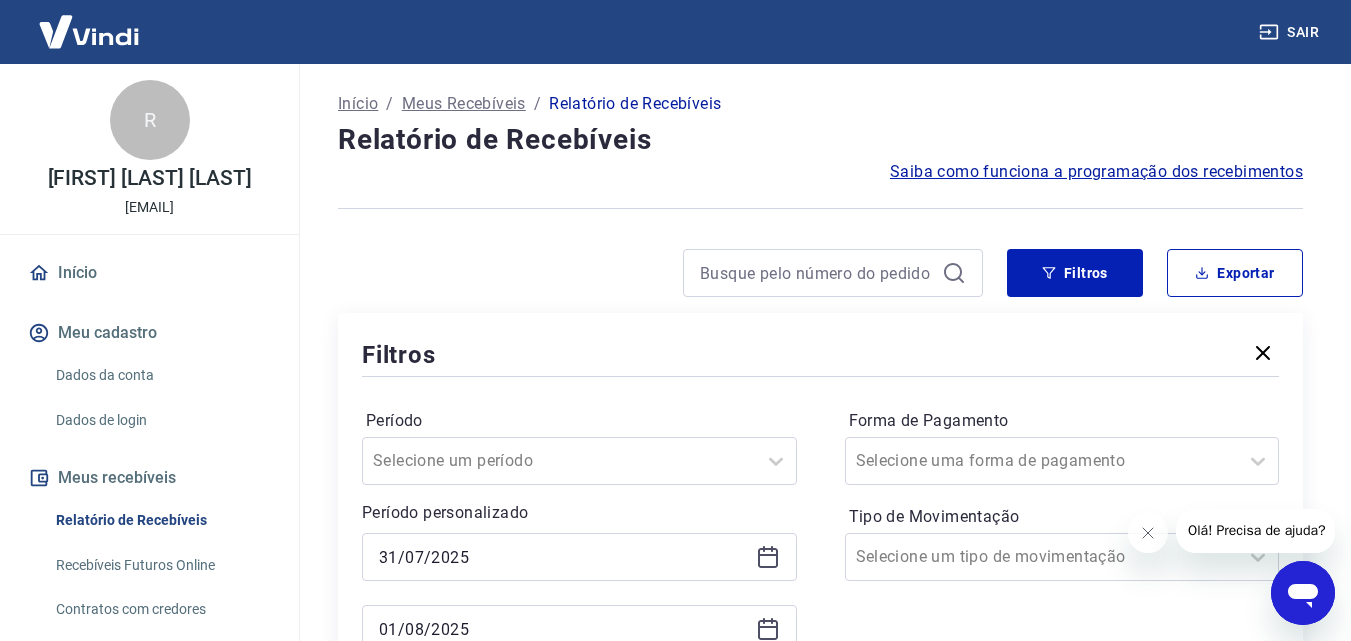 click 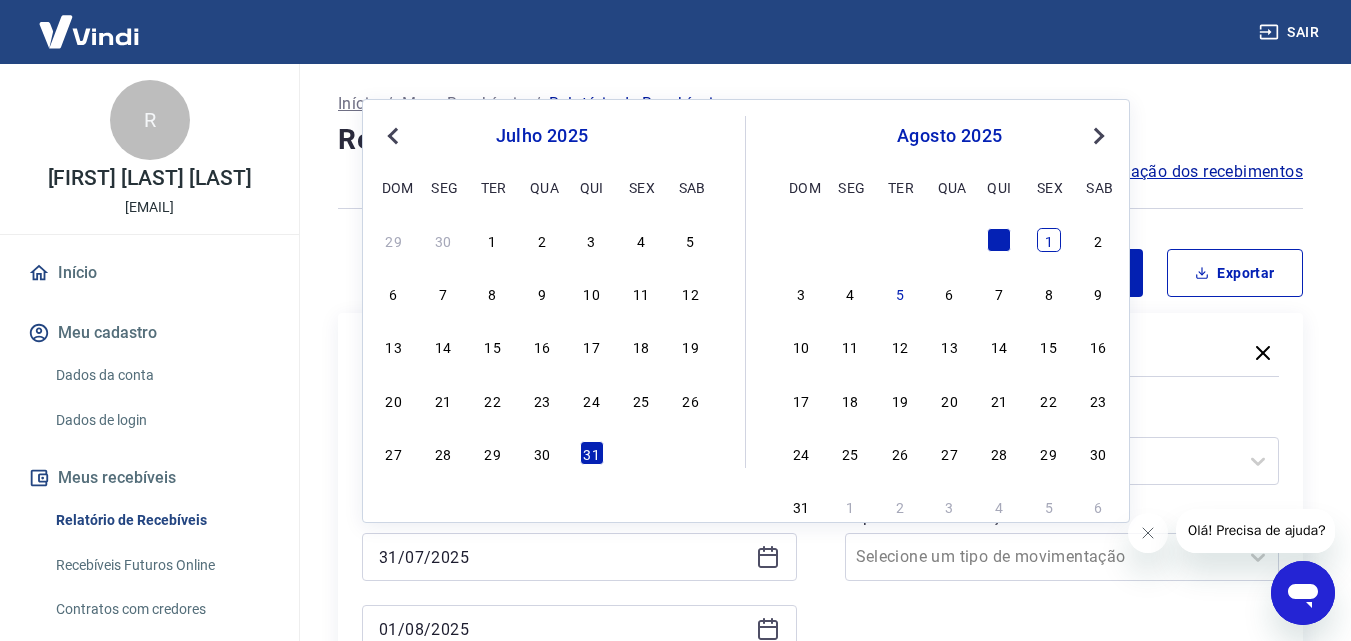 click on "1" at bounding box center [1049, 240] 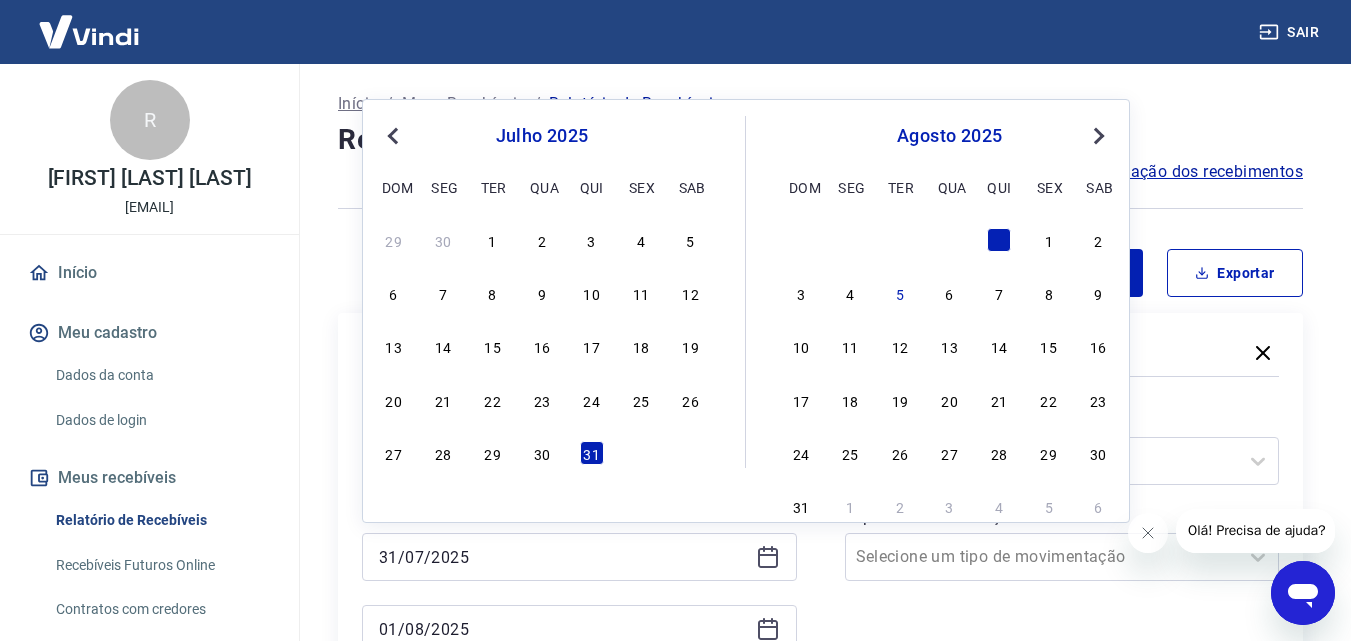 type on "01/08/2025" 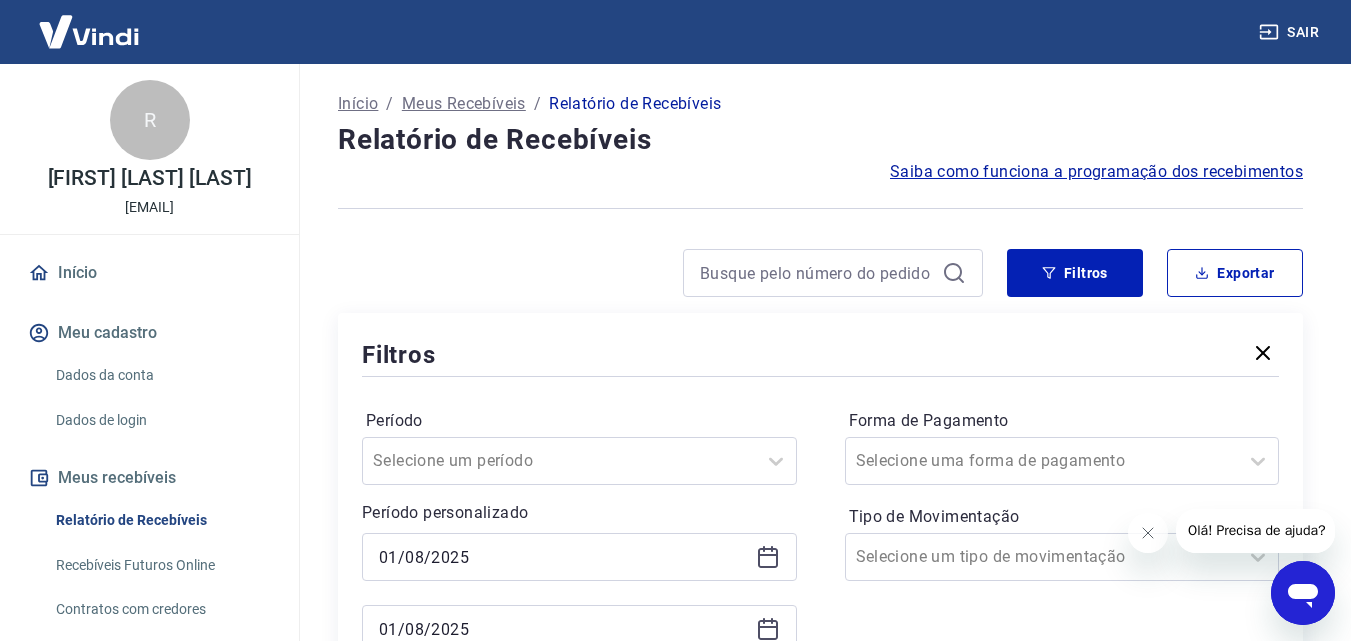 click 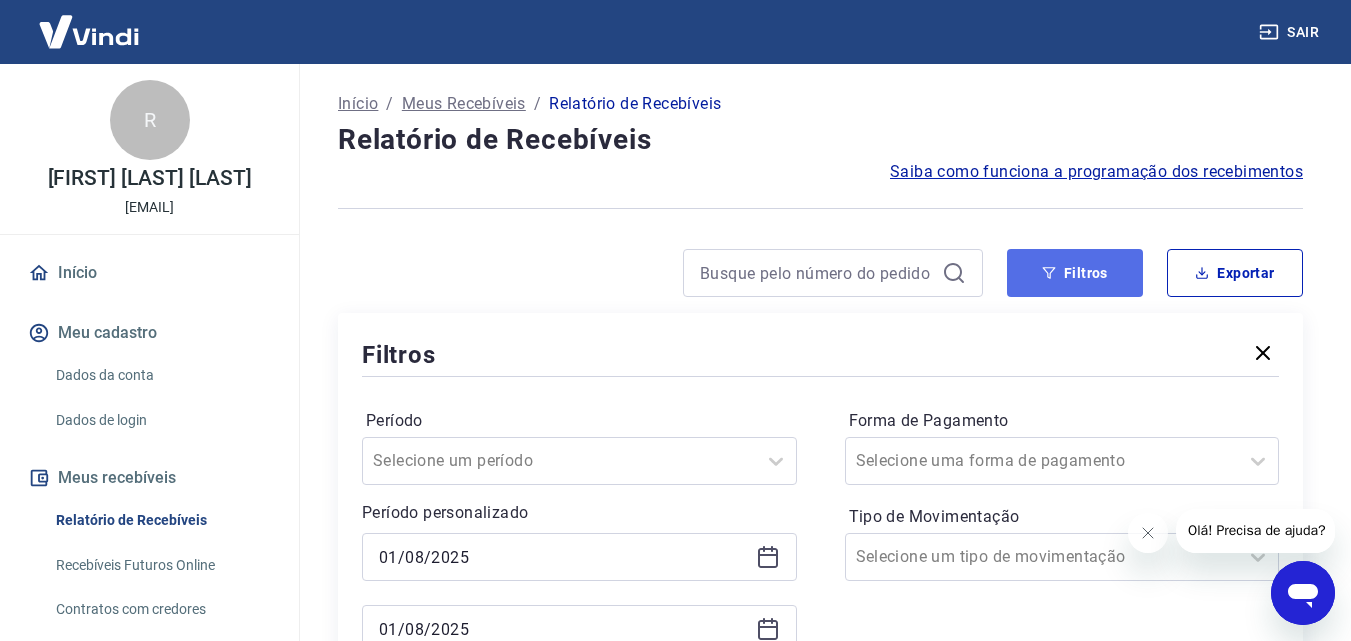 click on "Filtros" at bounding box center [1075, 273] 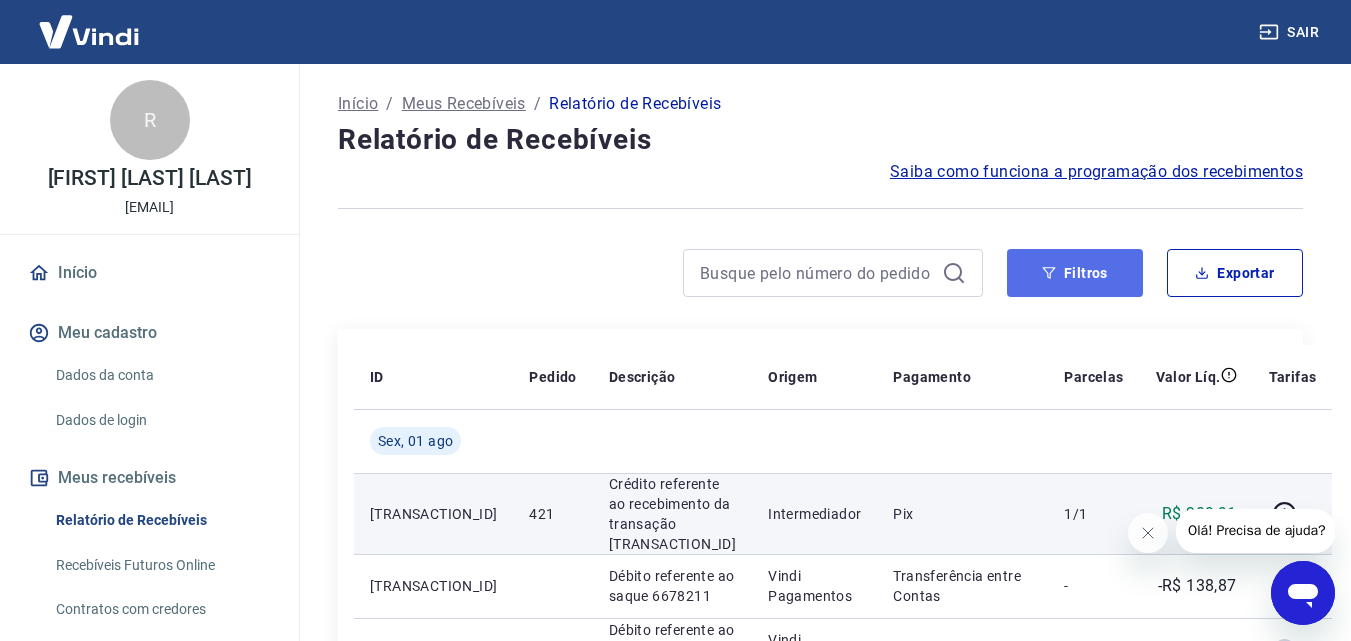 click on "Filtros" at bounding box center [1075, 273] 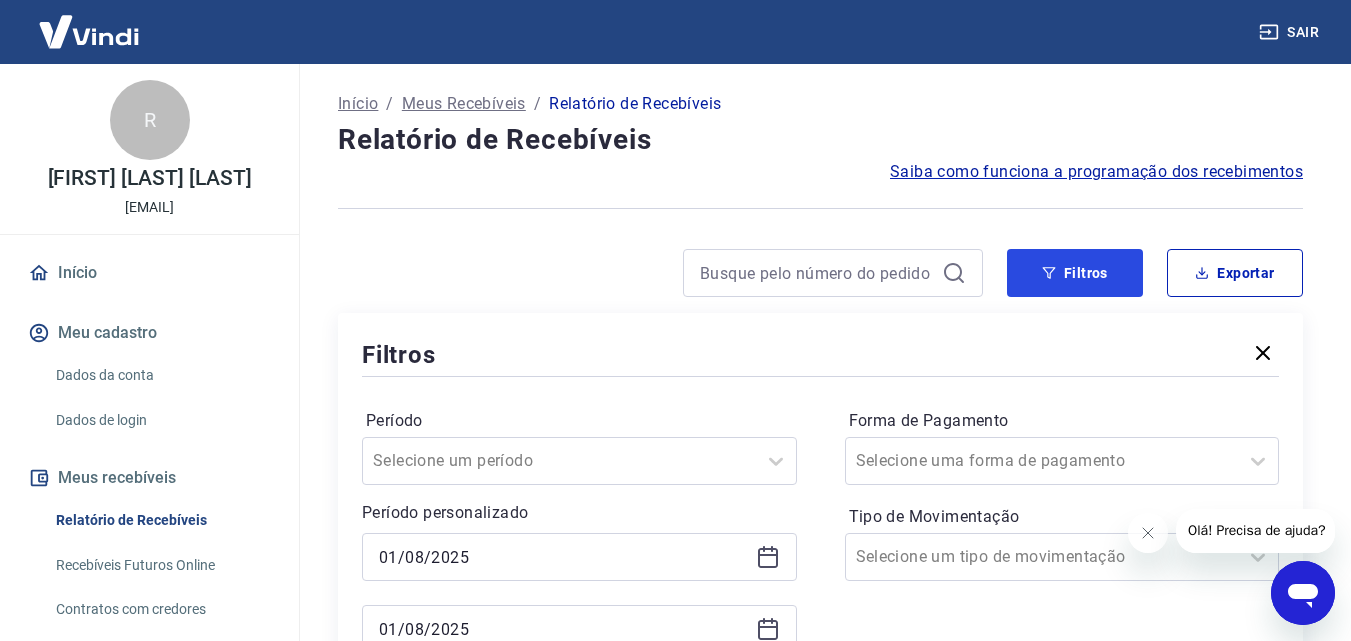 scroll, scrollTop: 100, scrollLeft: 0, axis: vertical 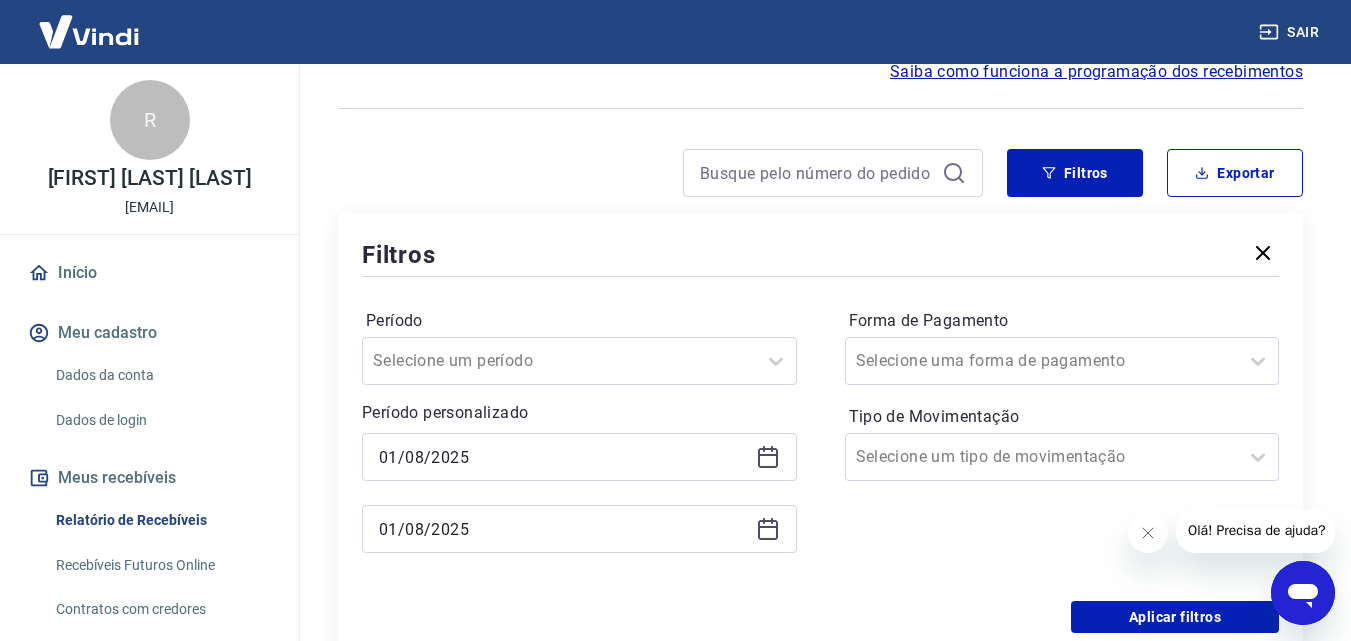 click 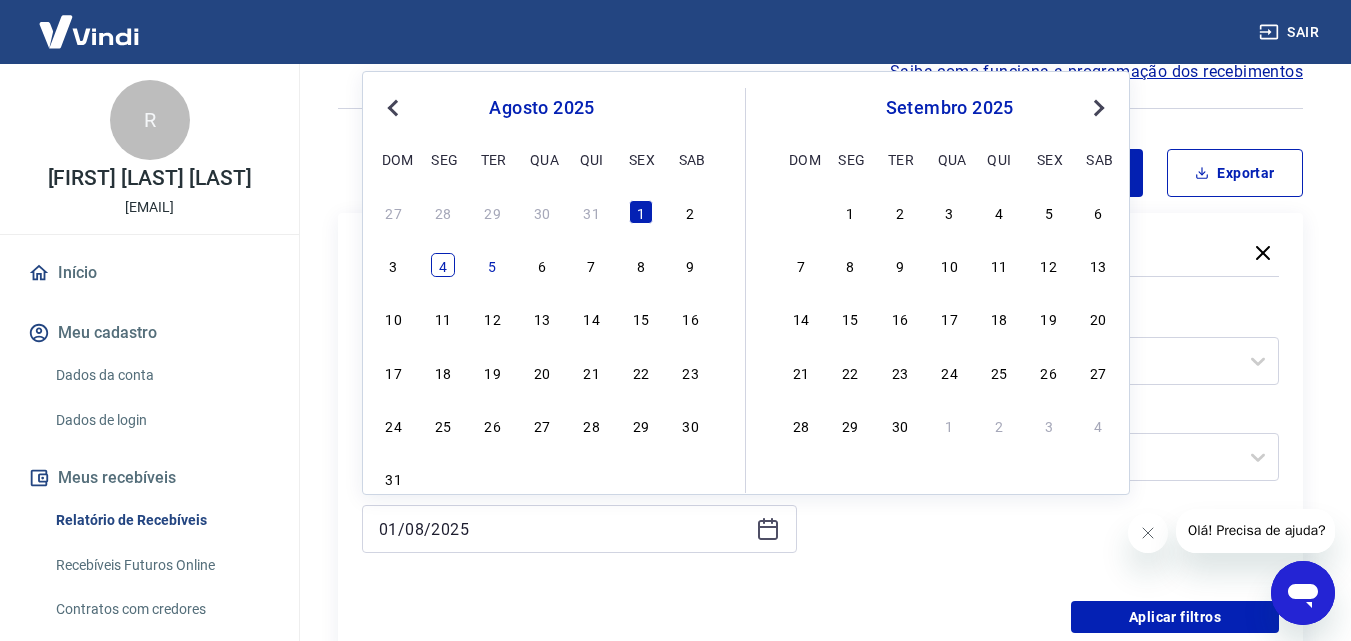 click on "4" at bounding box center (443, 265) 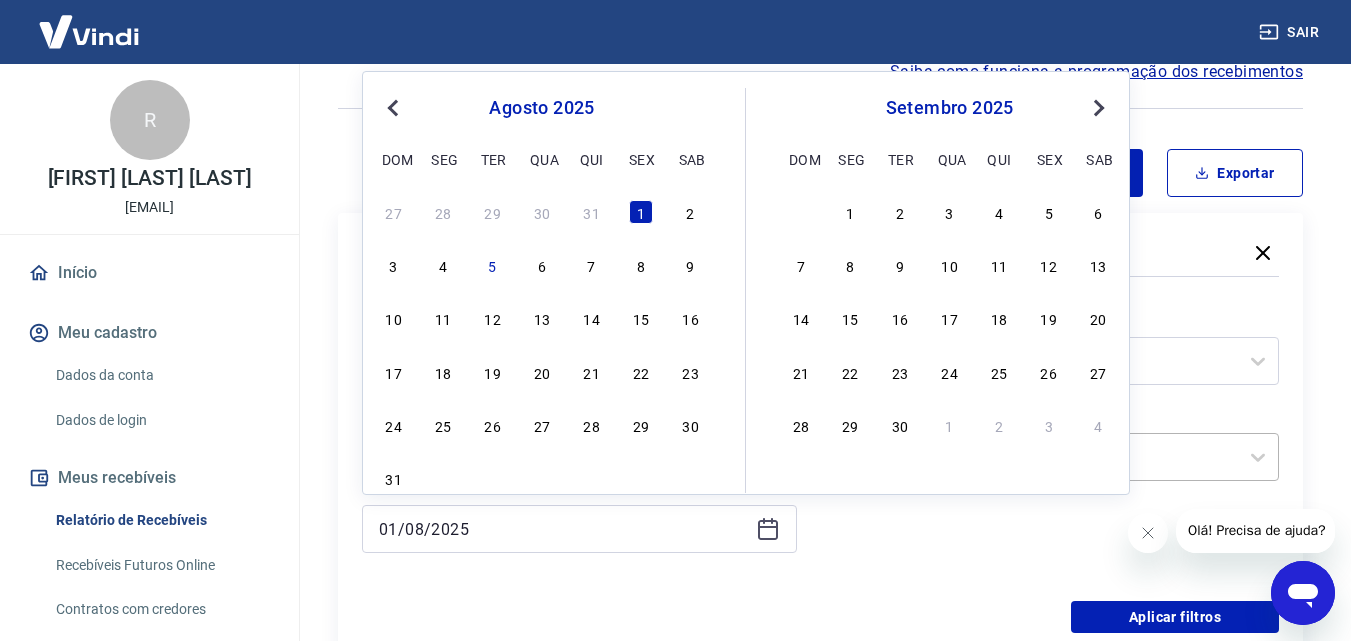 type on "04/08/2025" 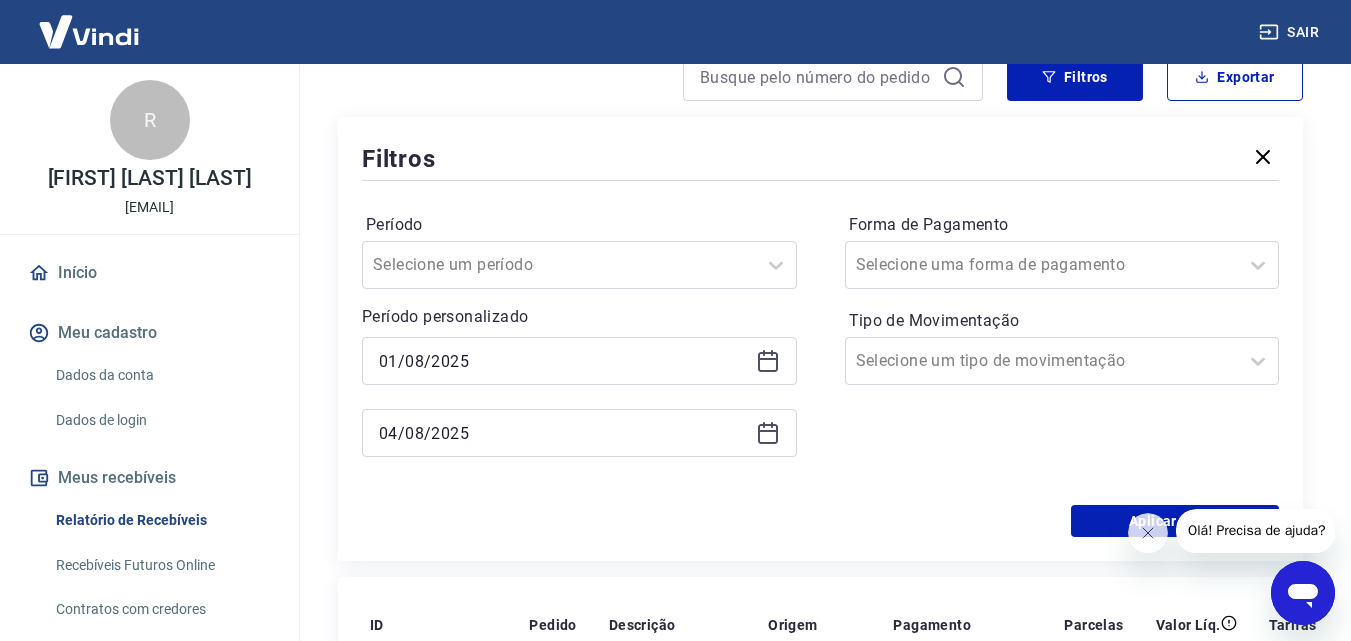 scroll, scrollTop: 200, scrollLeft: 0, axis: vertical 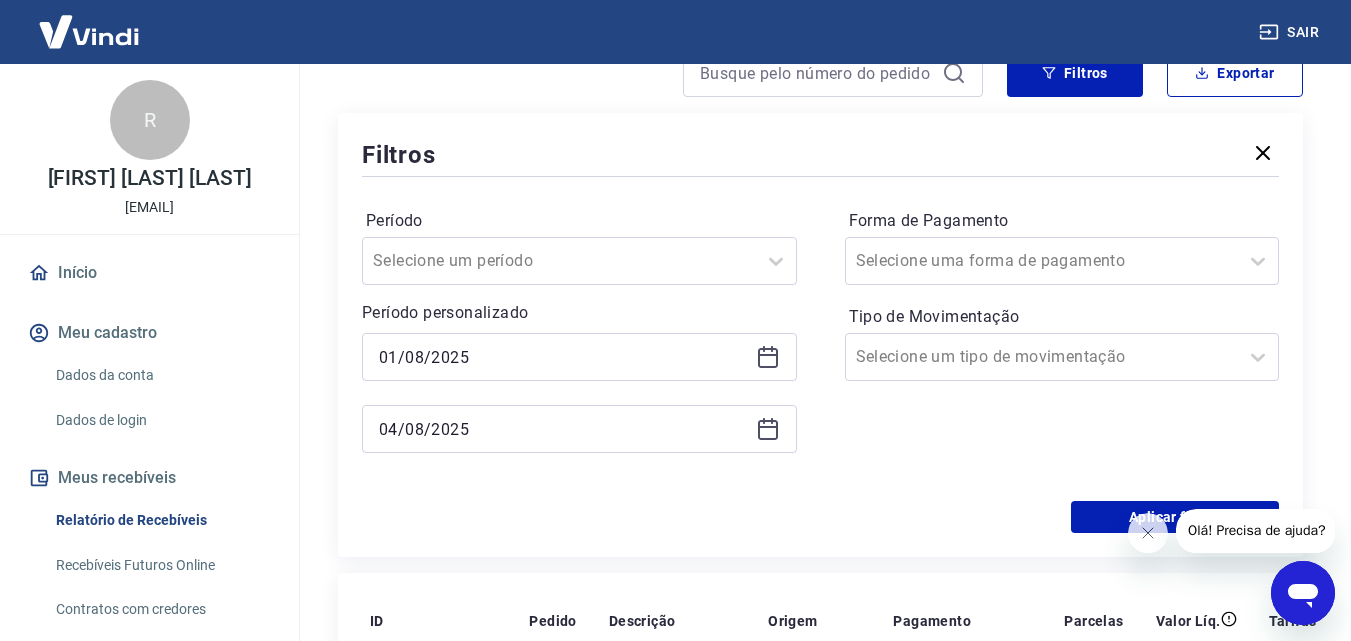 click on "Aplicar filtros" at bounding box center (820, 517) 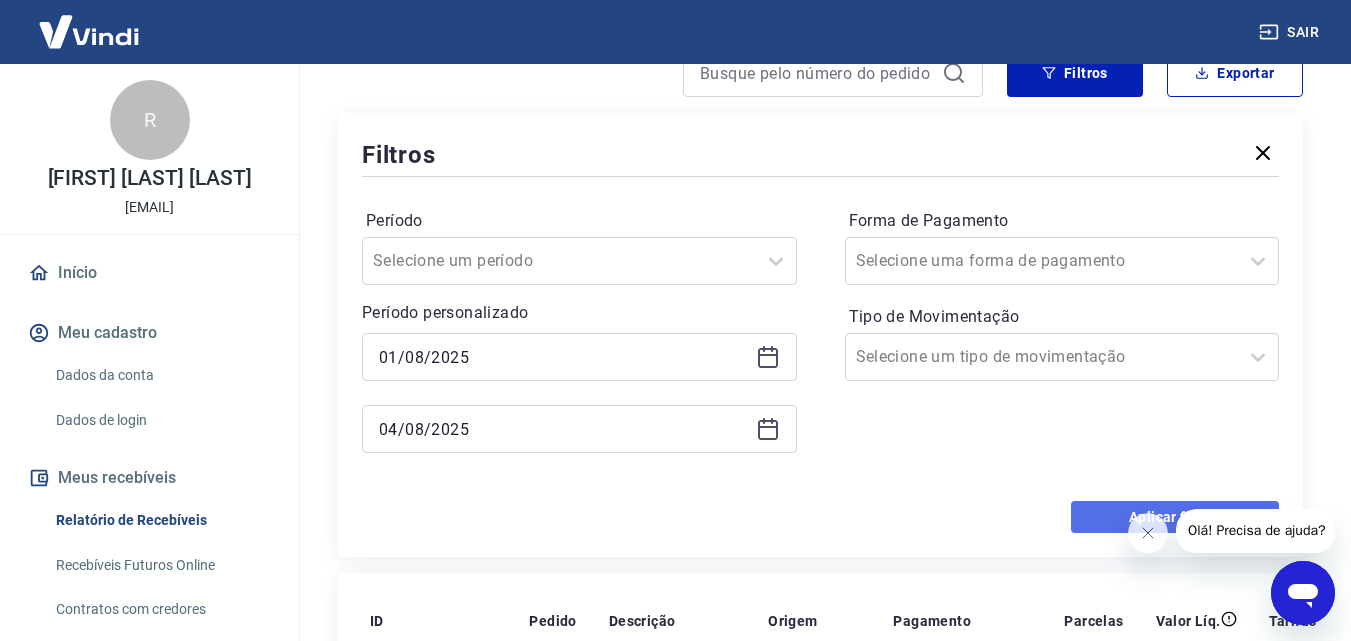 click on "Aplicar filtros" at bounding box center (1175, 517) 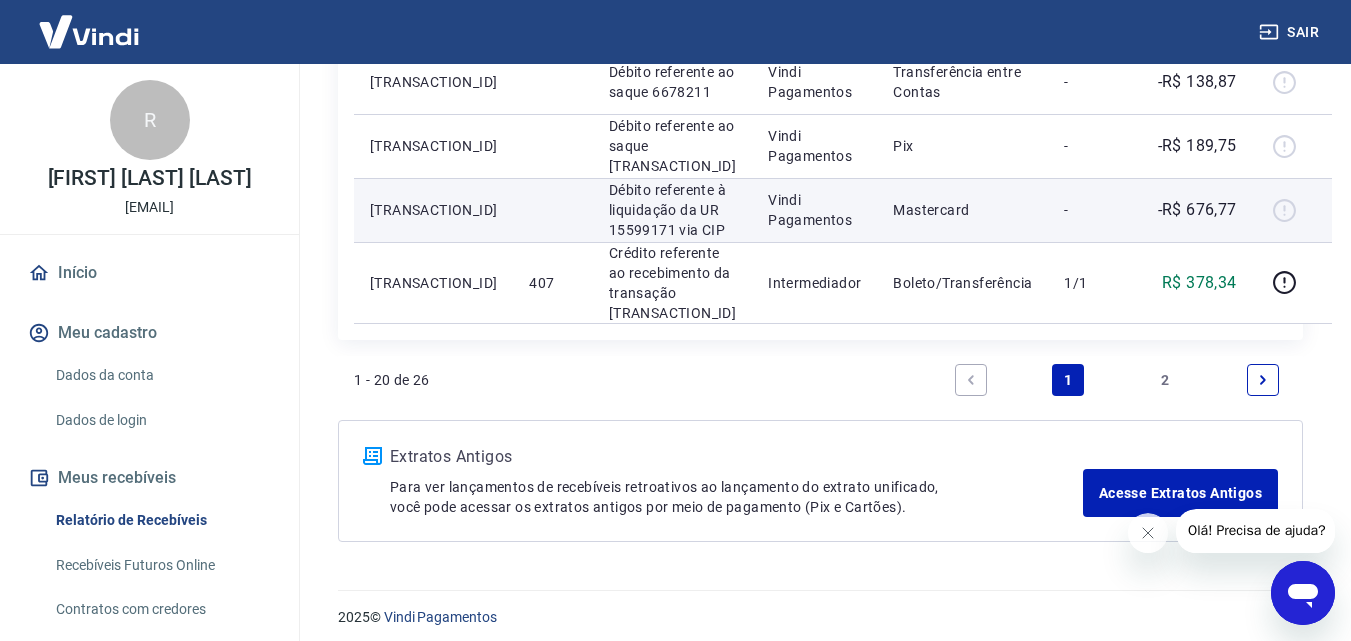 scroll, scrollTop: 1760, scrollLeft: 0, axis: vertical 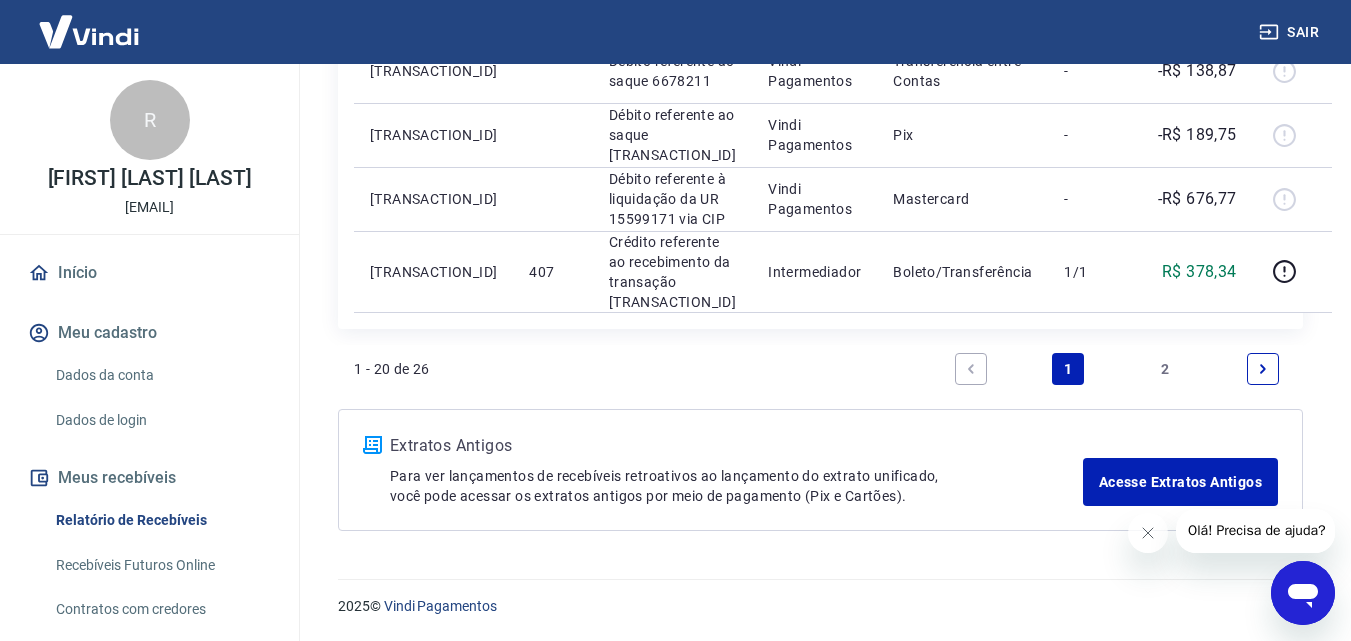 drag, startPoint x: 1255, startPoint y: 385, endPoint x: 1257, endPoint y: 371, distance: 14.142136 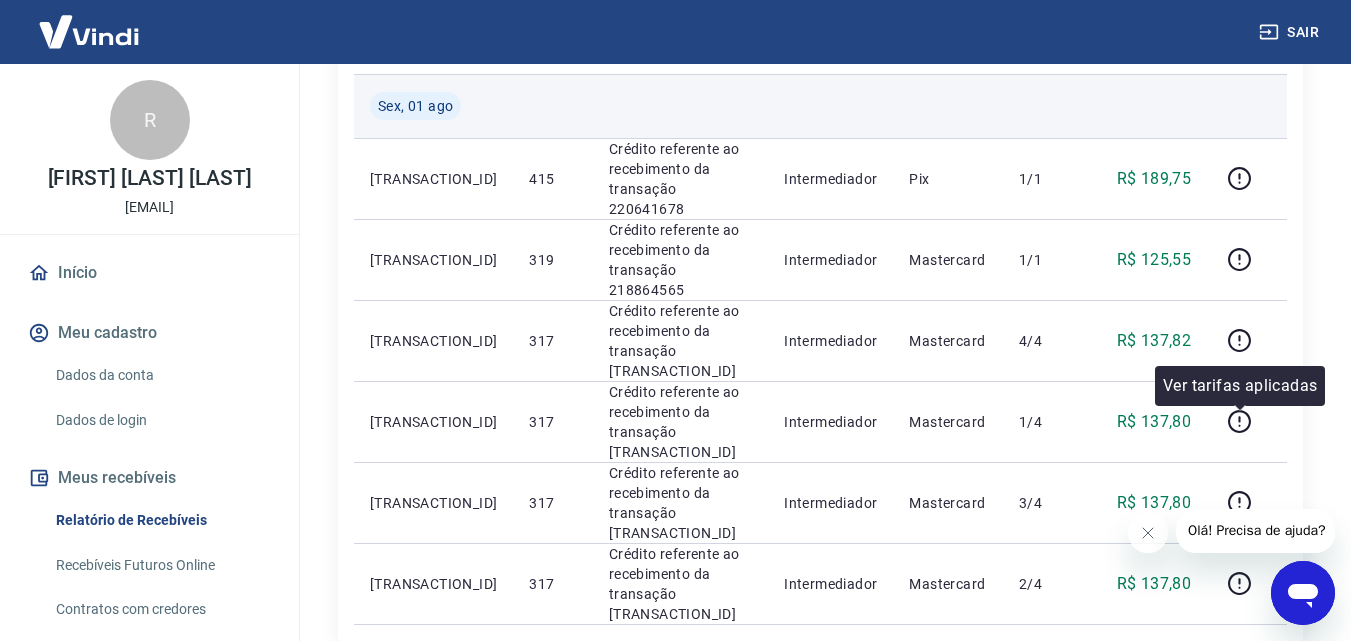 scroll, scrollTop: 300, scrollLeft: 0, axis: vertical 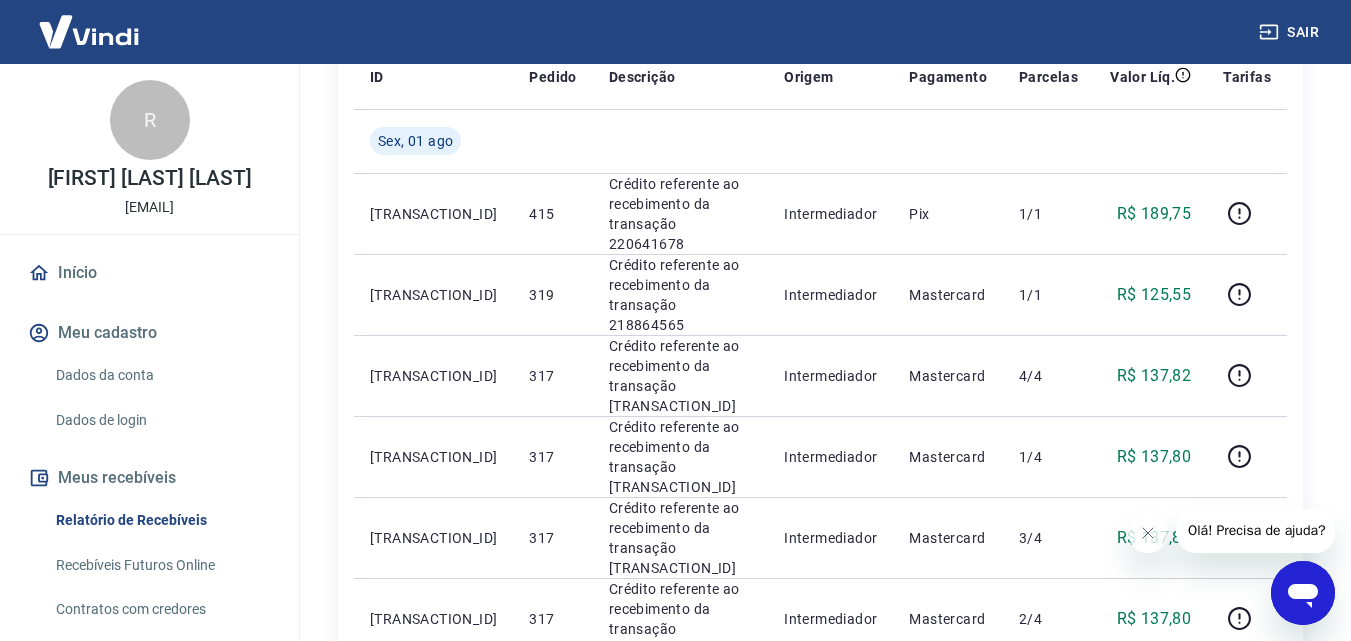 click on "1" at bounding box center [1068, 716] 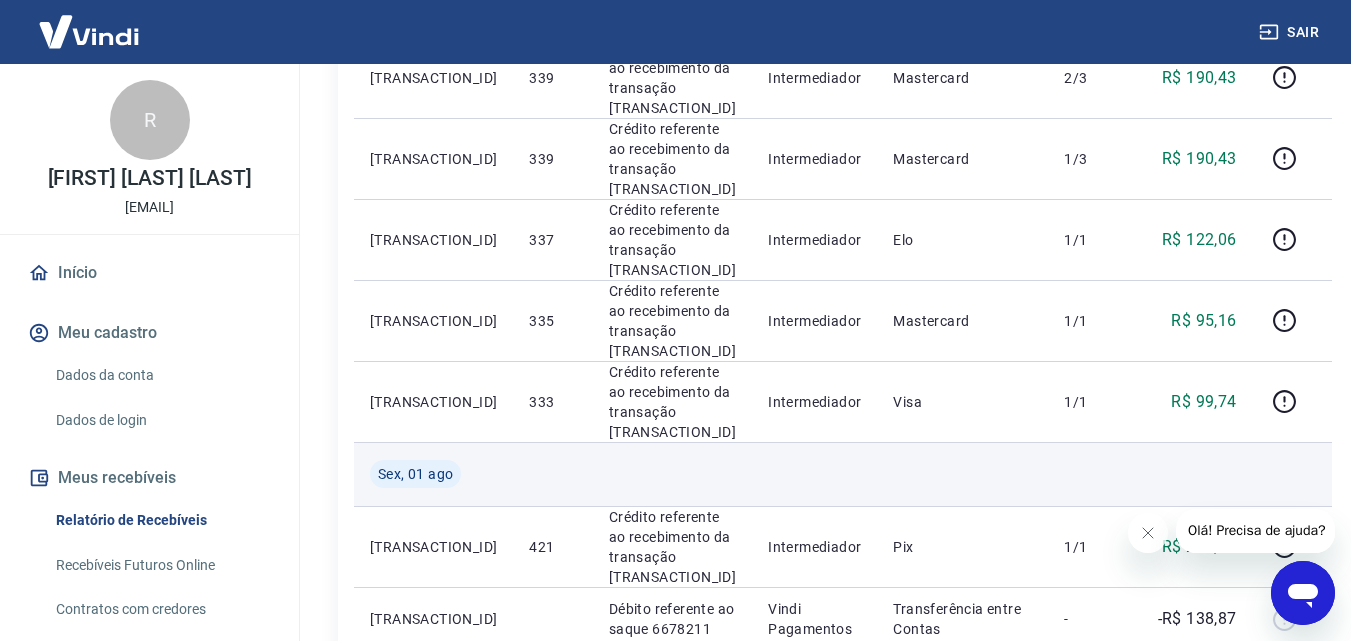 scroll, scrollTop: 1160, scrollLeft: 0, axis: vertical 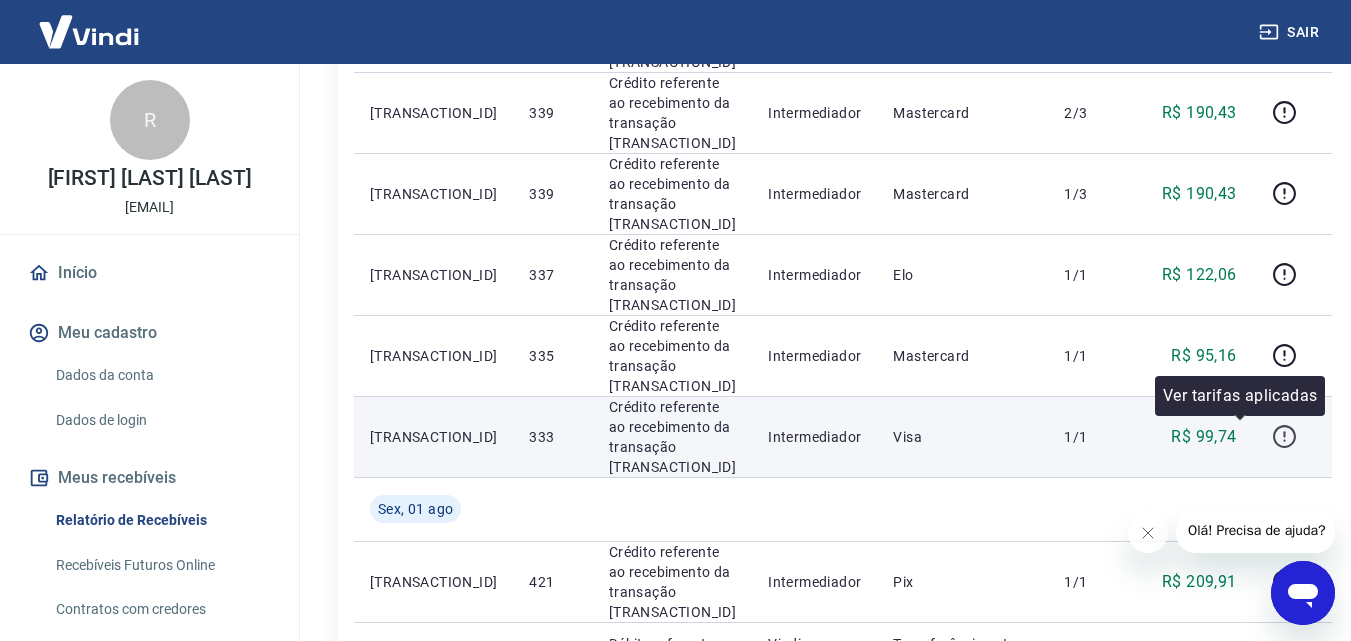 click 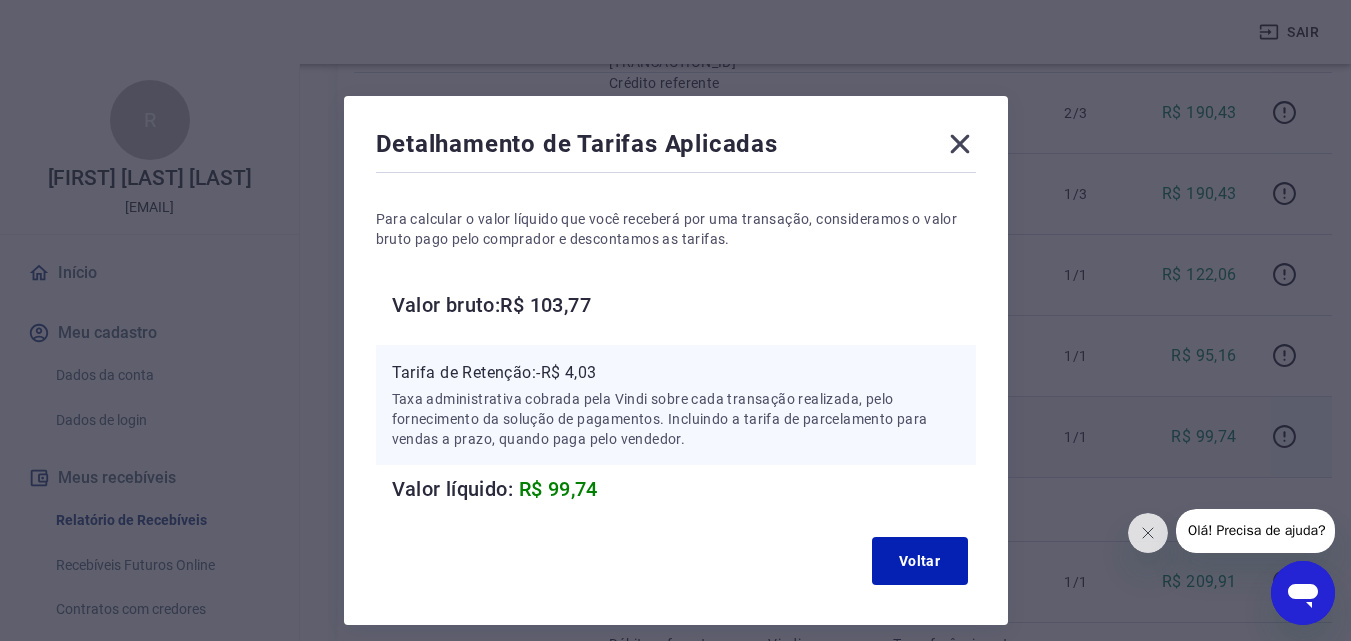 click on "R$ 99,74" at bounding box center [558, 489] 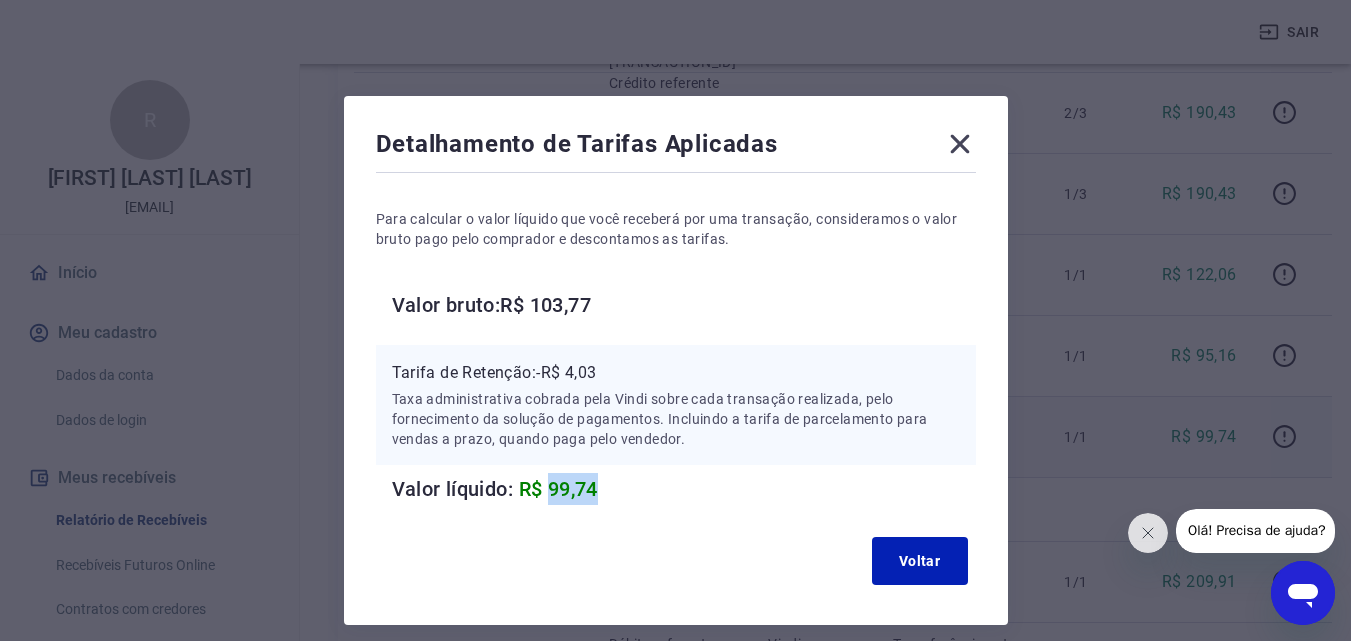 click on "R$ 99,74" at bounding box center (558, 489) 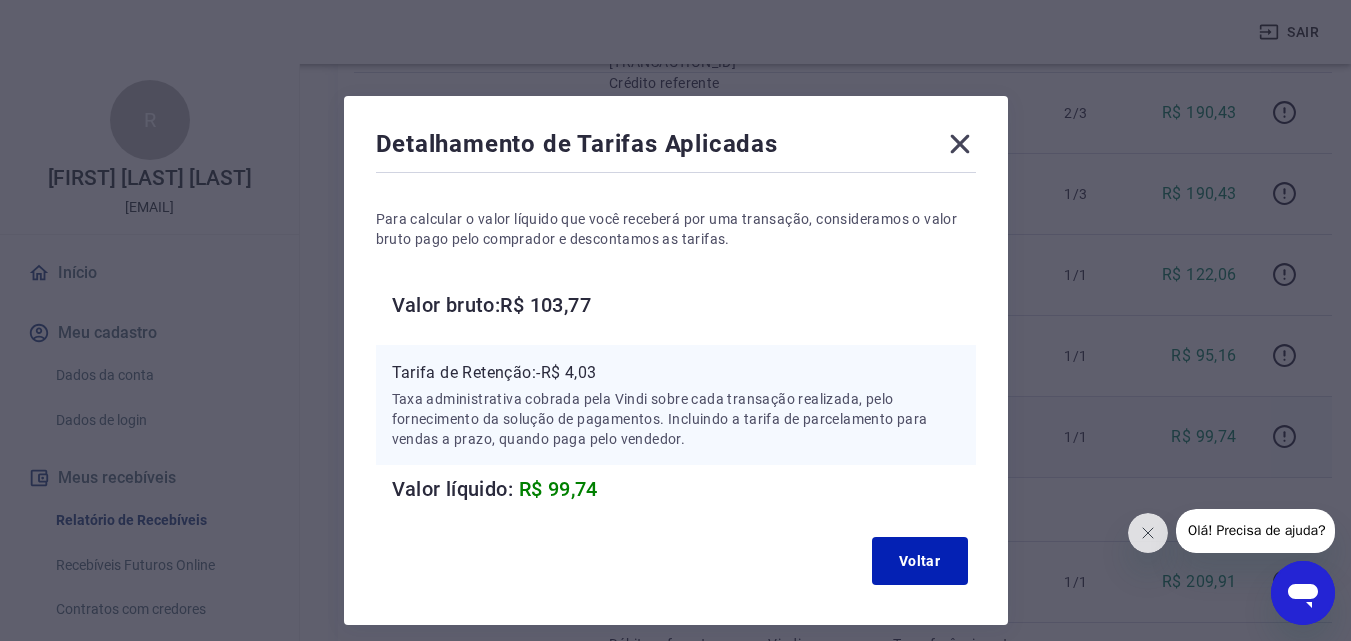 click 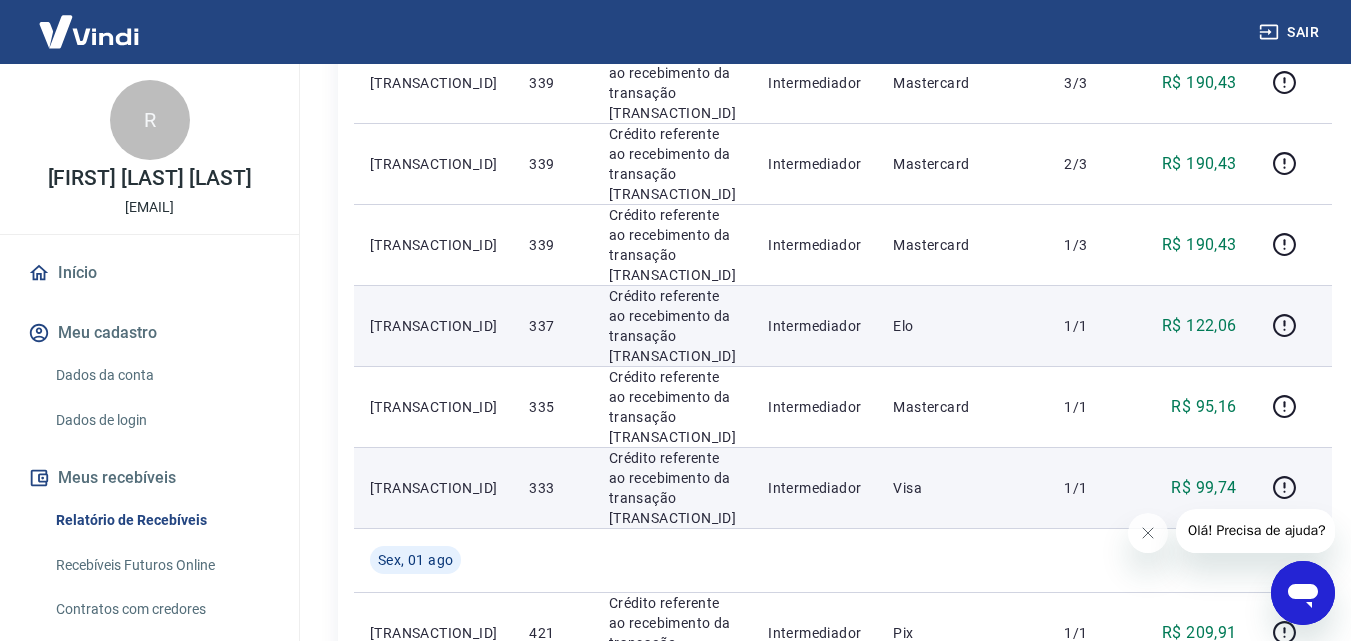 scroll, scrollTop: 1060, scrollLeft: 0, axis: vertical 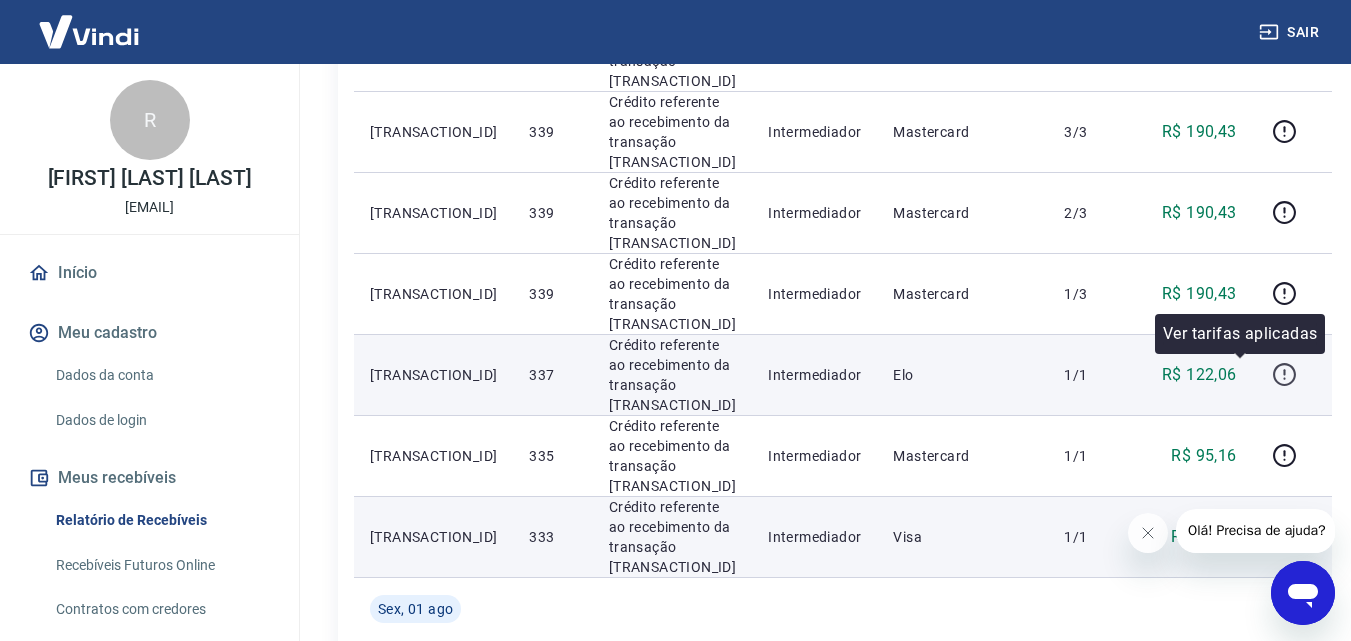click 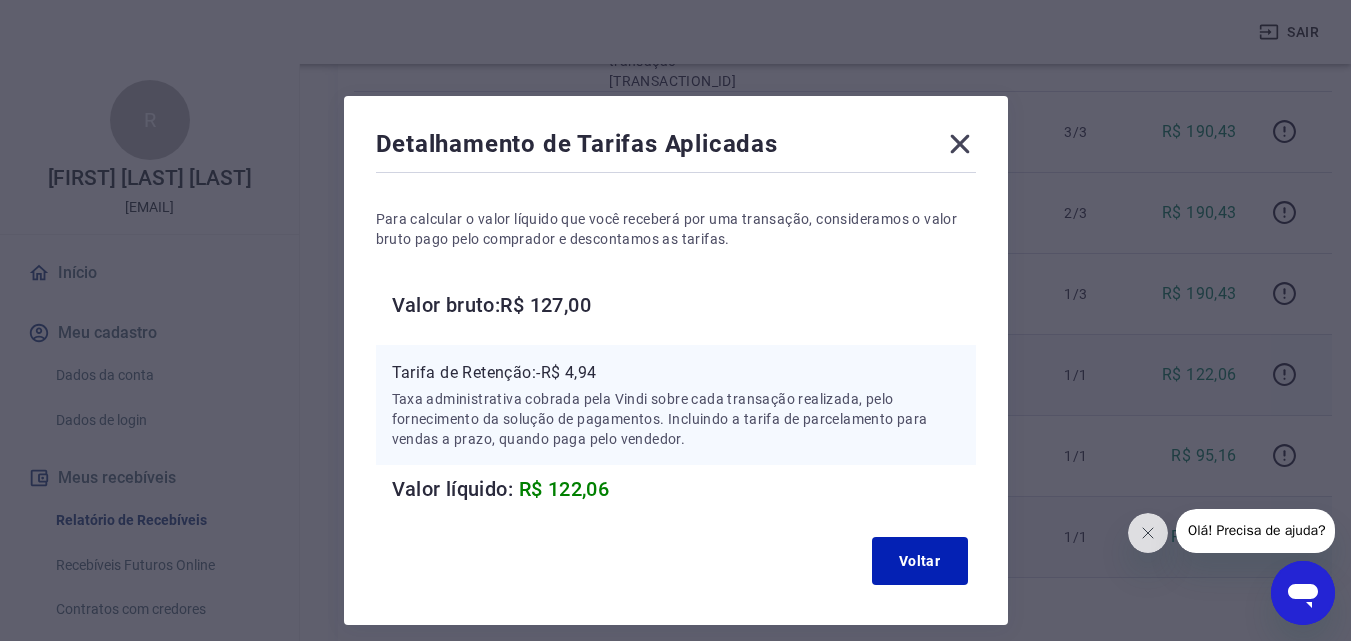click on "R$ 122,06" at bounding box center [564, 489] 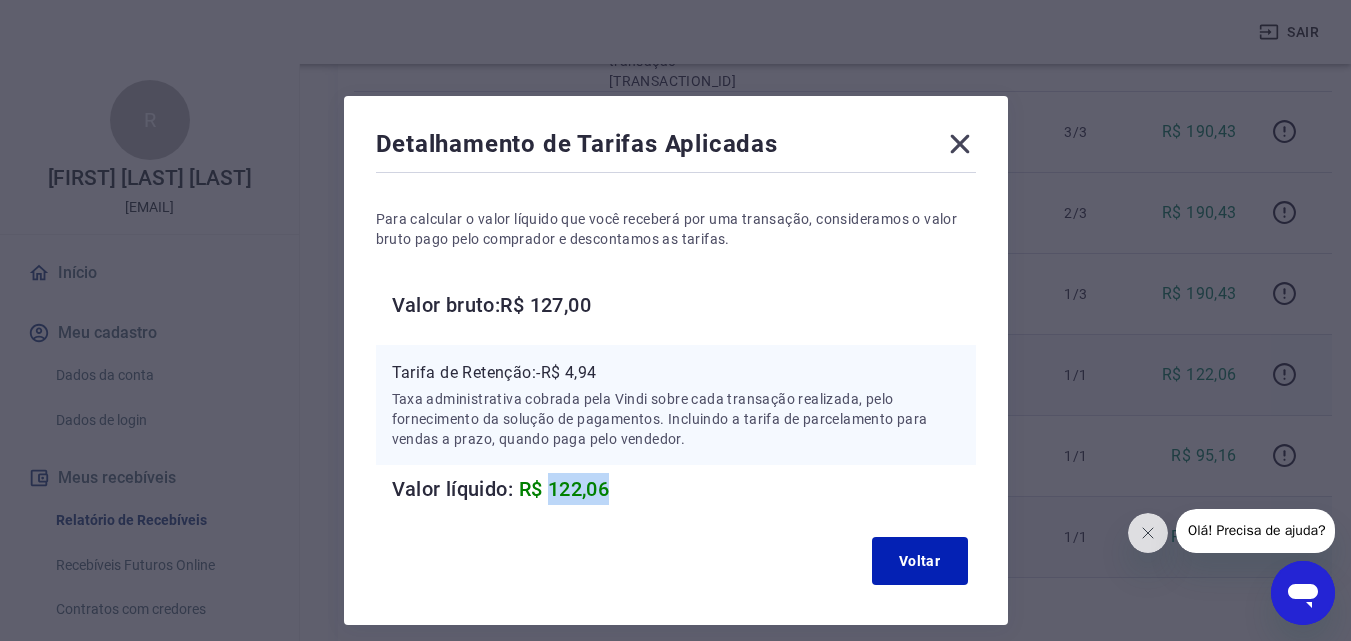 click on "R$ 122,06" at bounding box center (564, 489) 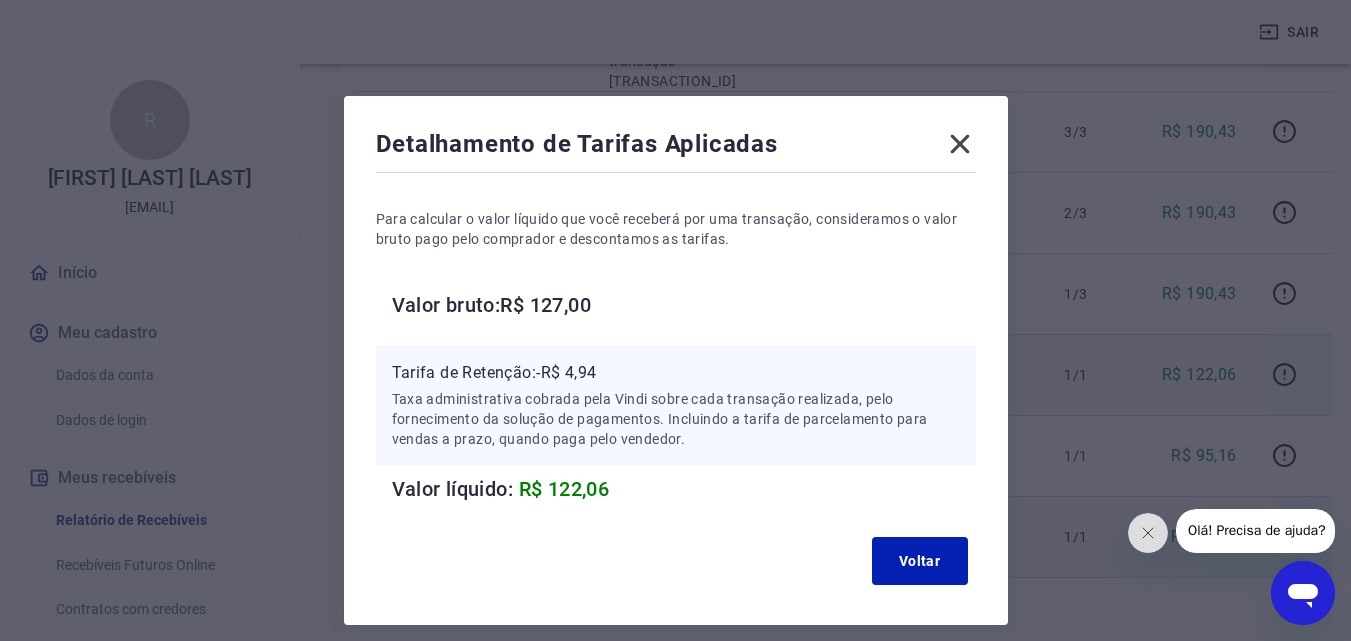 click 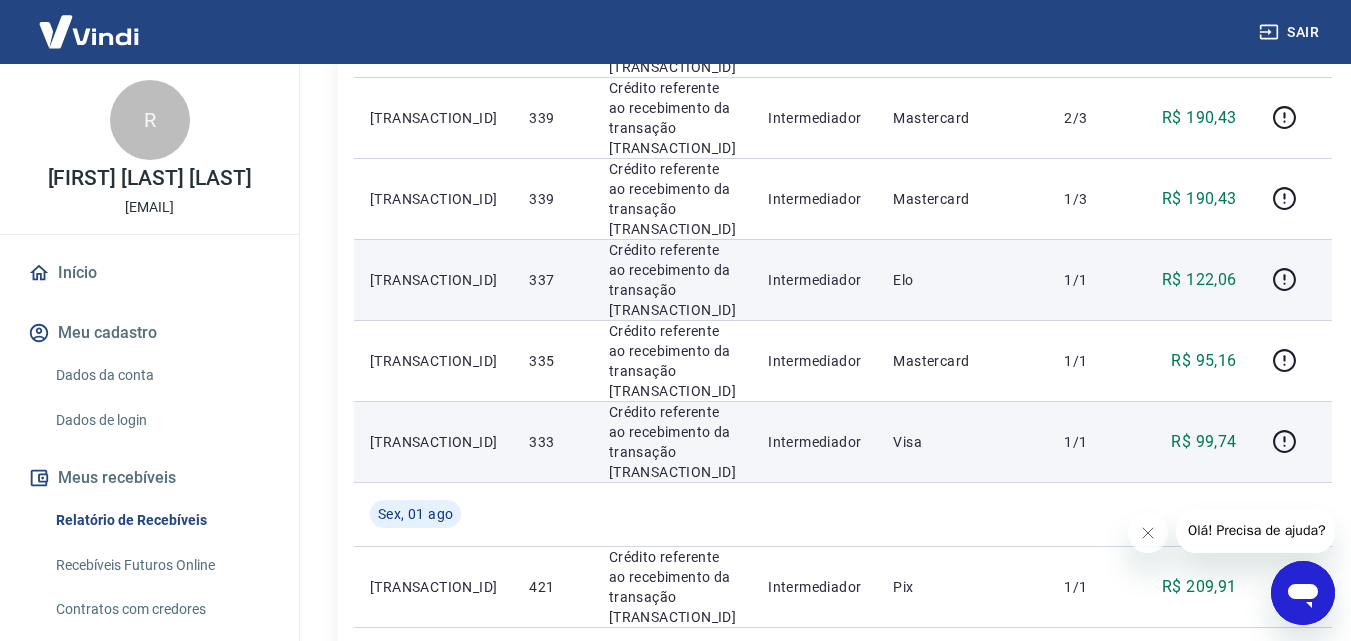 scroll, scrollTop: 1160, scrollLeft: 0, axis: vertical 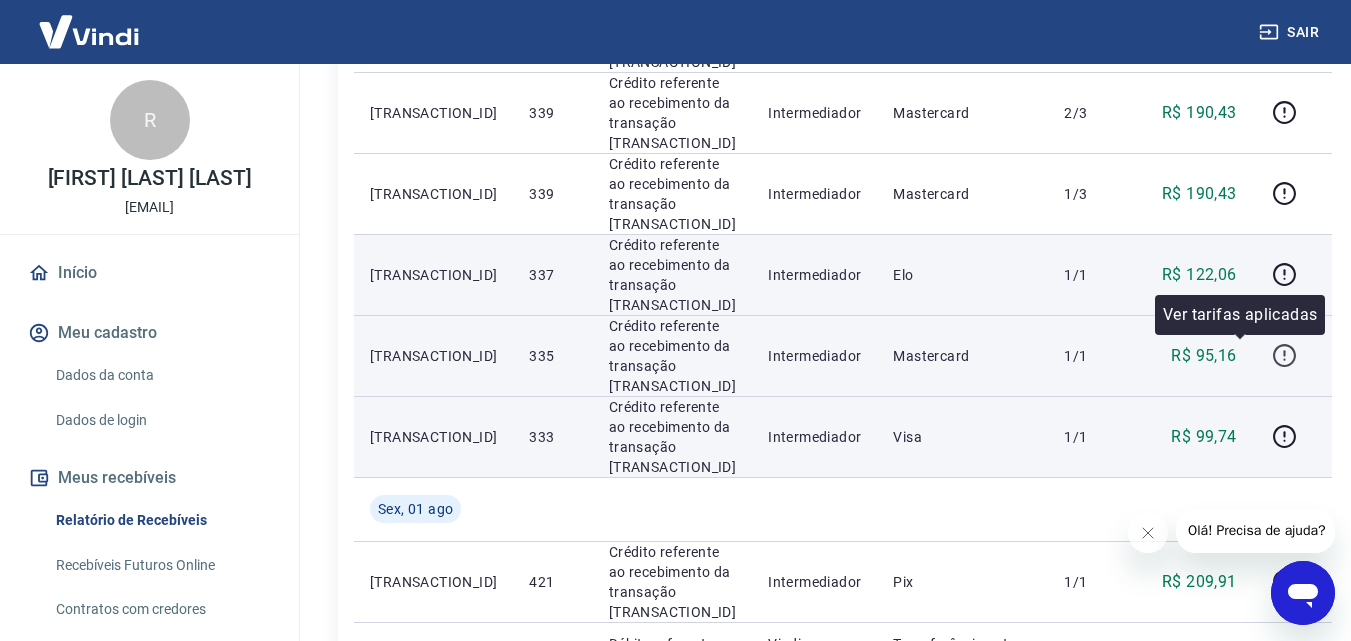 click 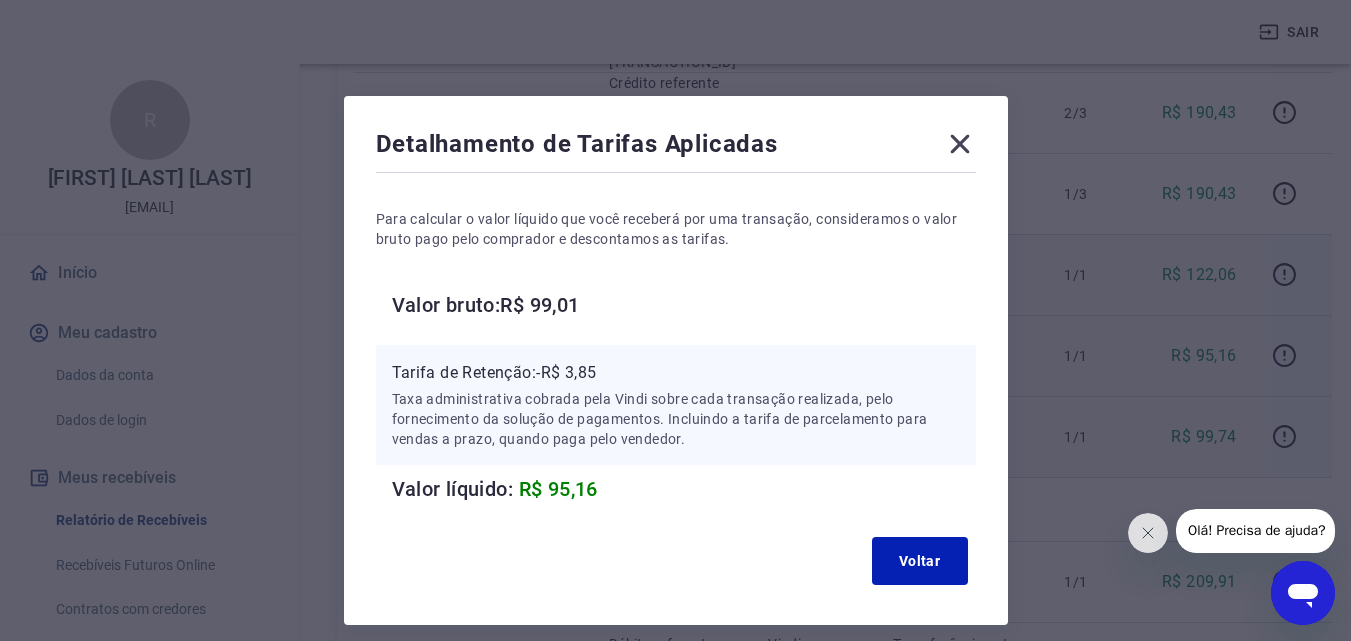 click on "R$ 95,16" at bounding box center [558, 489] 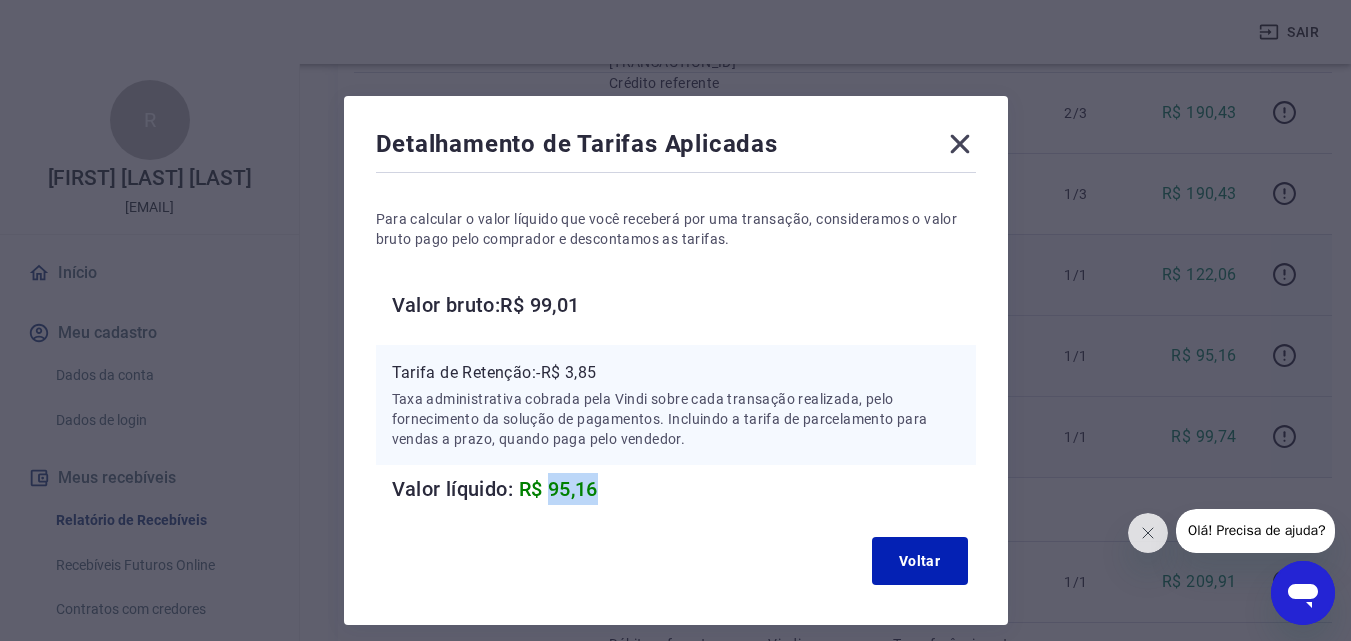 click on "R$ 95,16" at bounding box center [558, 489] 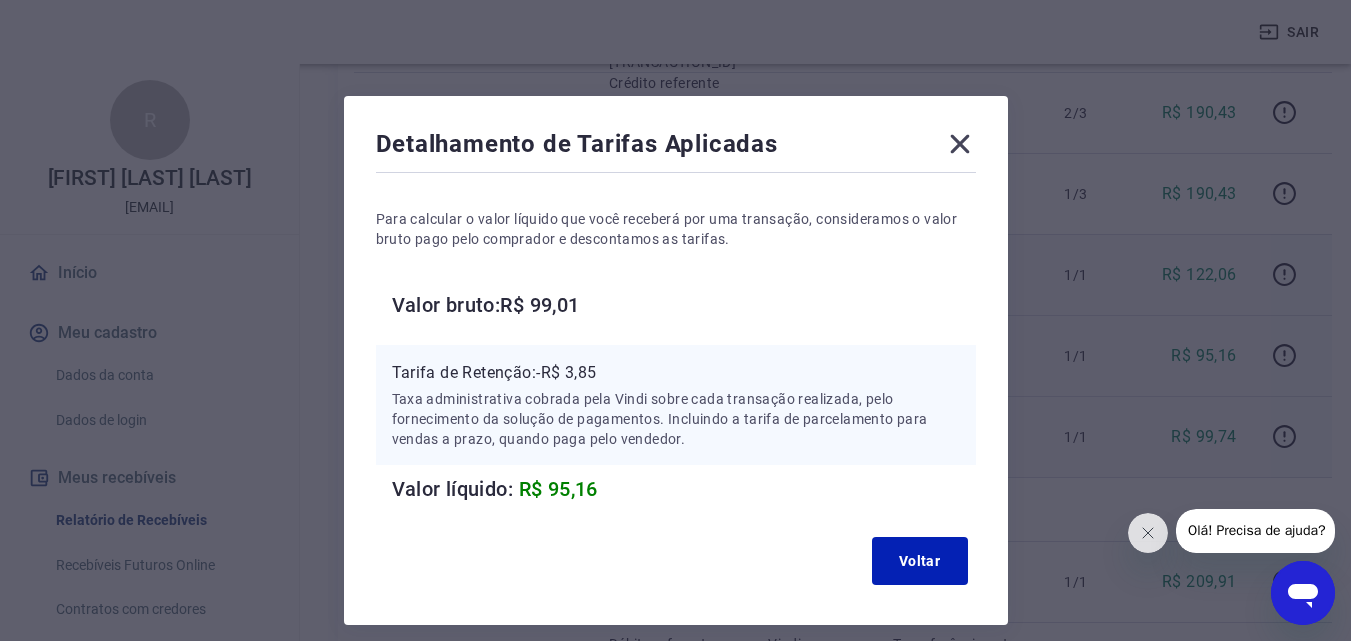 click 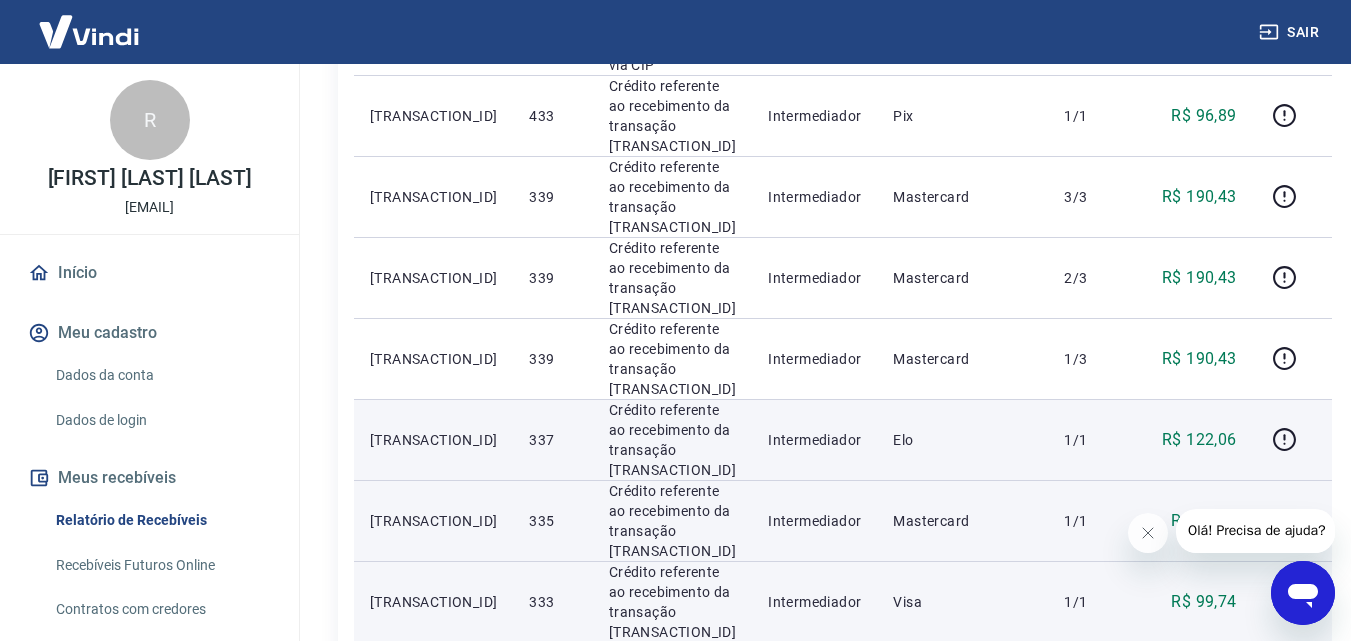 scroll, scrollTop: 960, scrollLeft: 0, axis: vertical 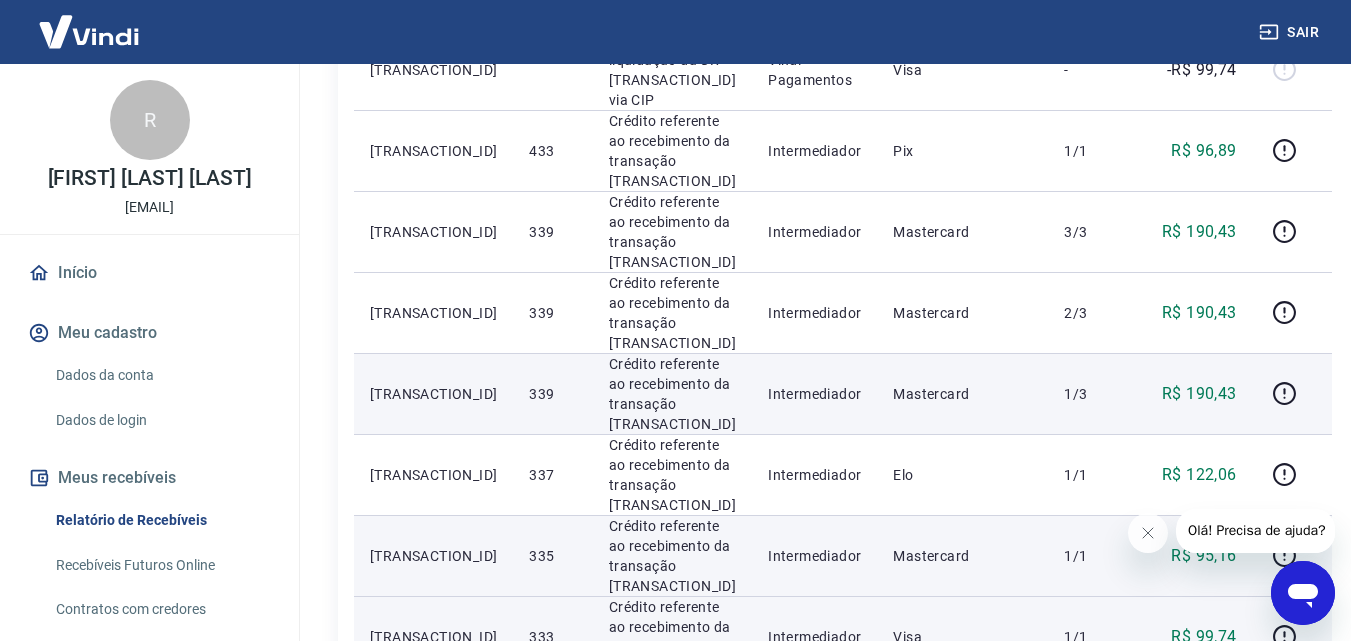 click on "Crédito referente ao recebimento da transação [NUMBER]" at bounding box center (672, 394) 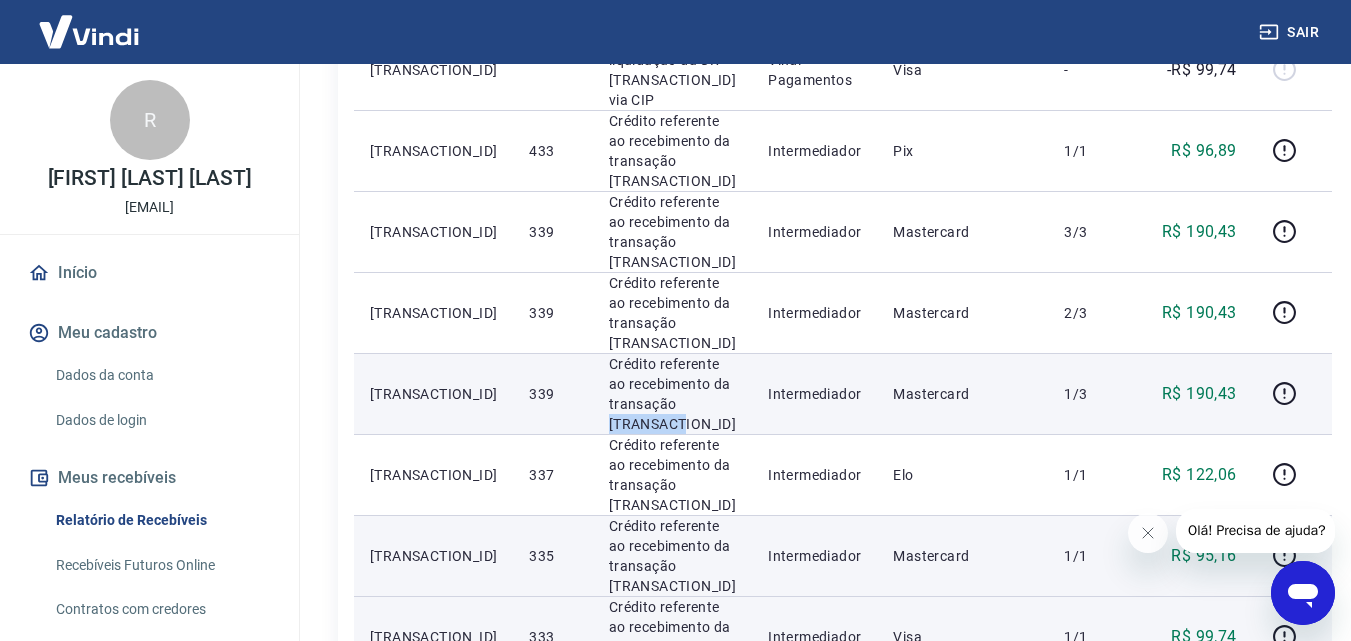 click on "Crédito referente ao recebimento da transação [NUMBER]" at bounding box center (672, 394) 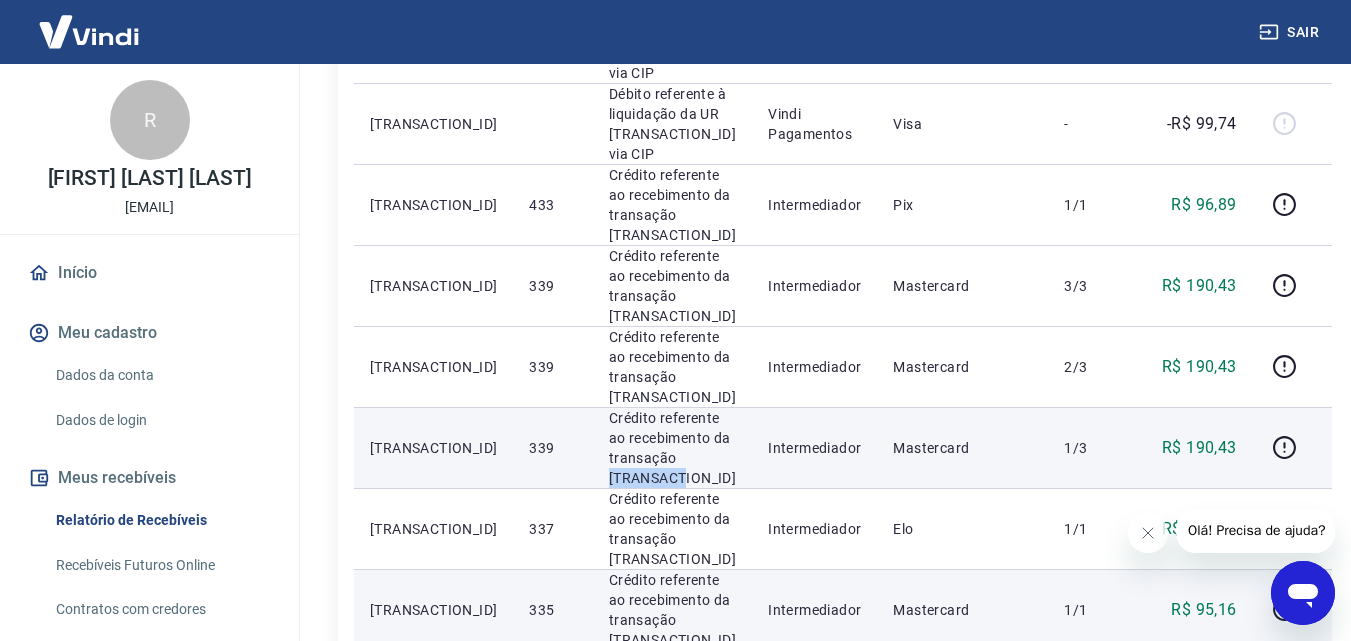 scroll, scrollTop: 860, scrollLeft: 0, axis: vertical 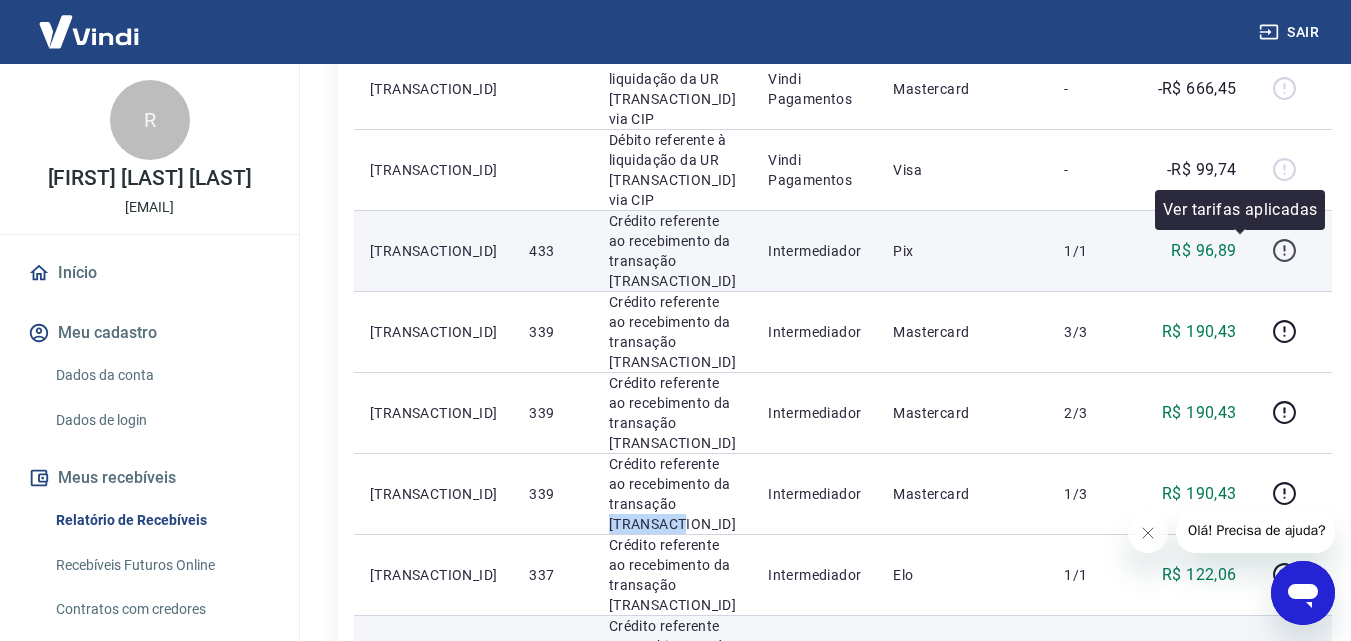 click 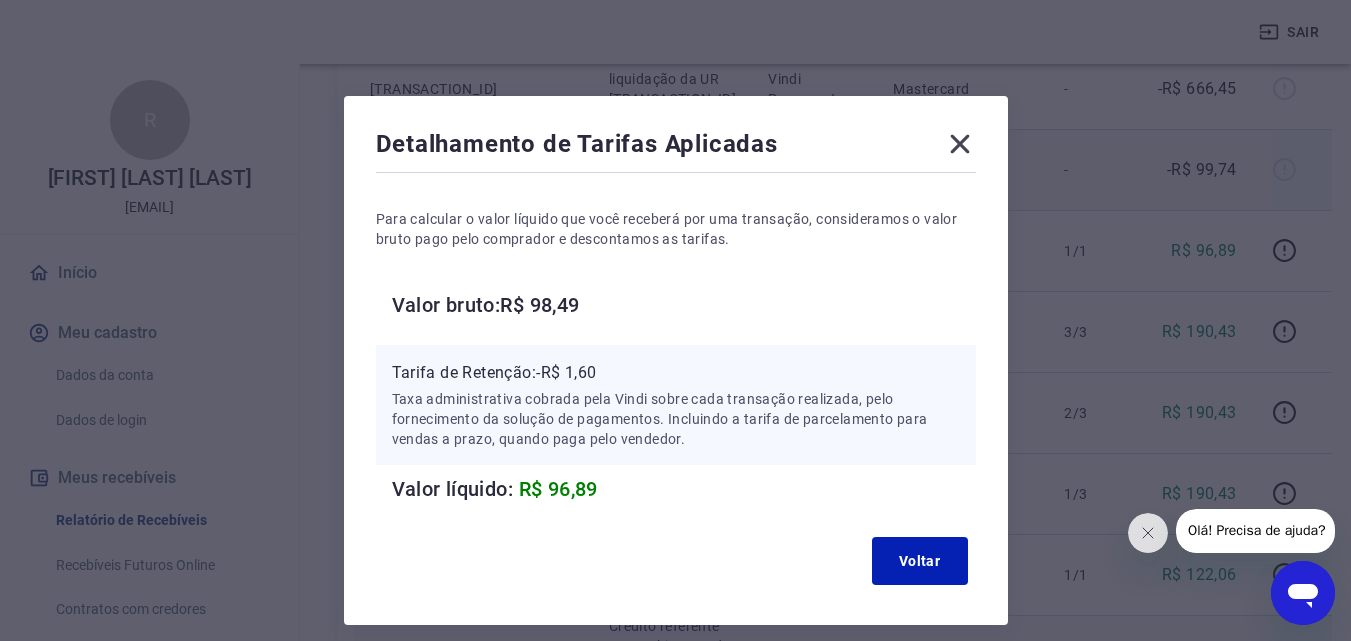 click 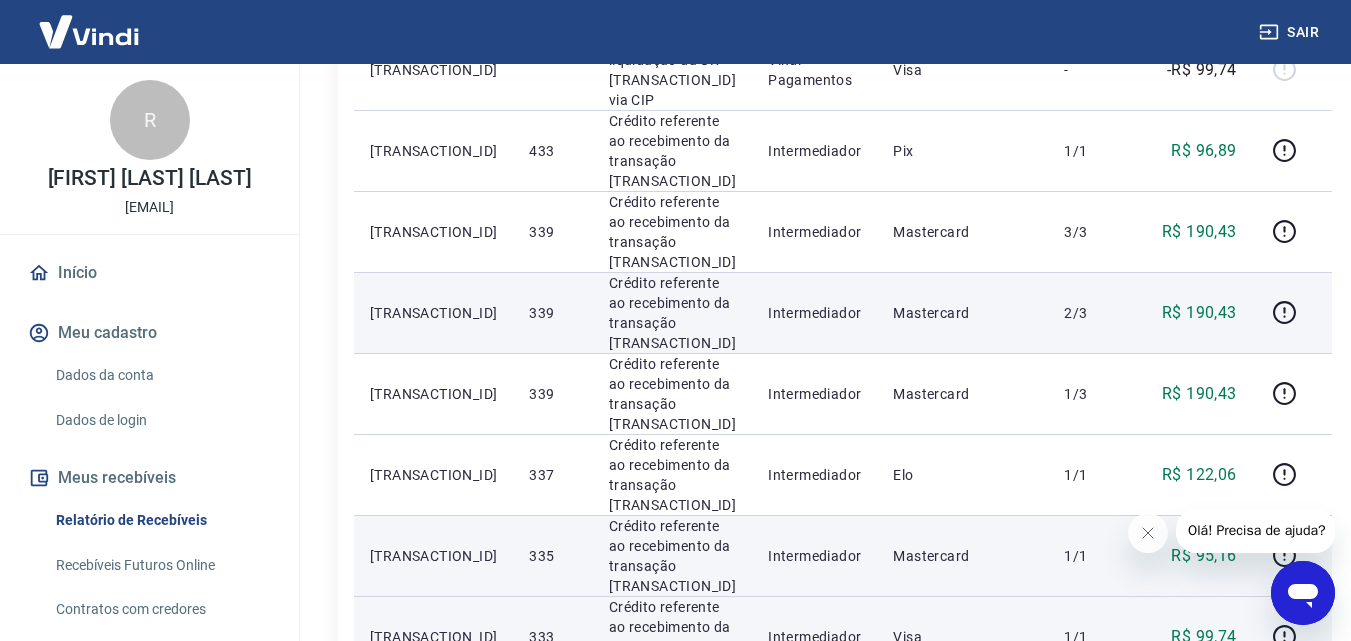 scroll, scrollTop: 1060, scrollLeft: 0, axis: vertical 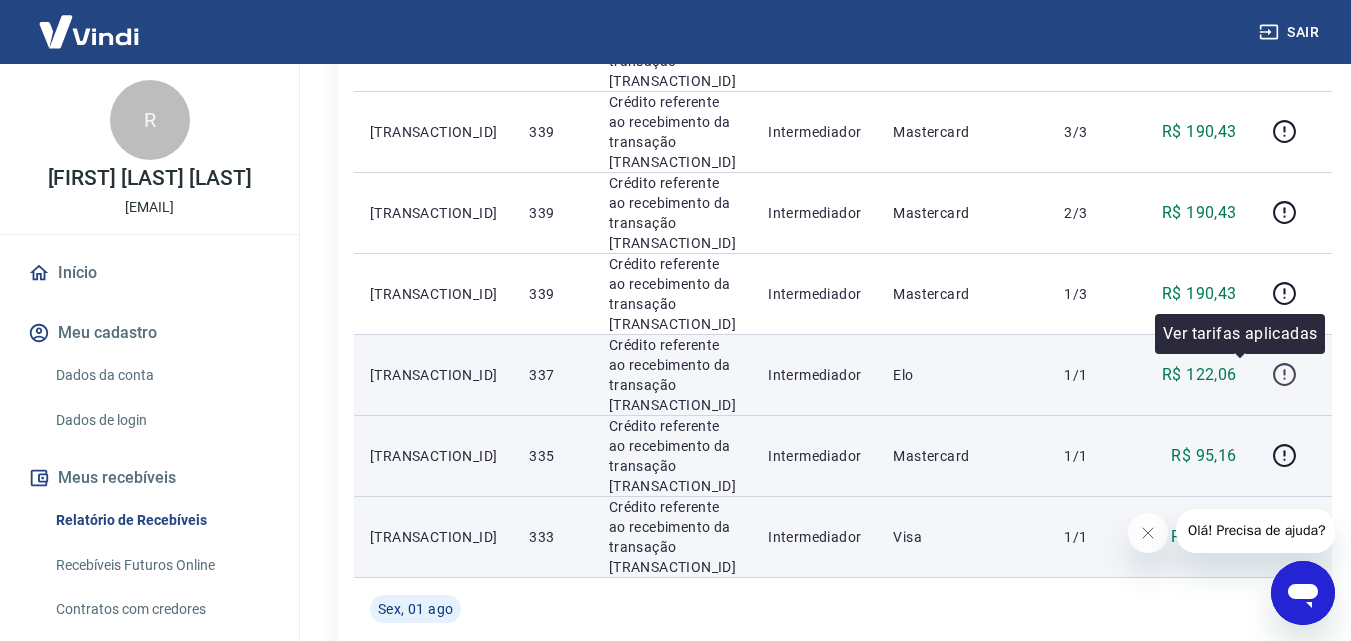 click 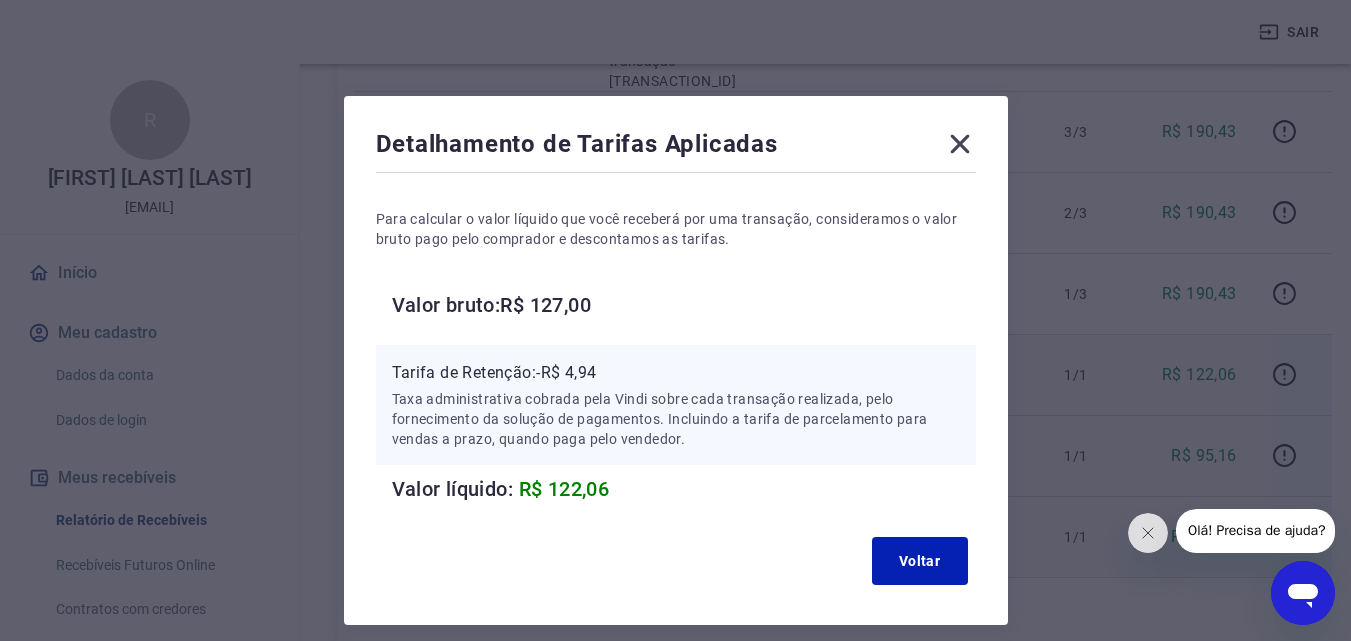 click 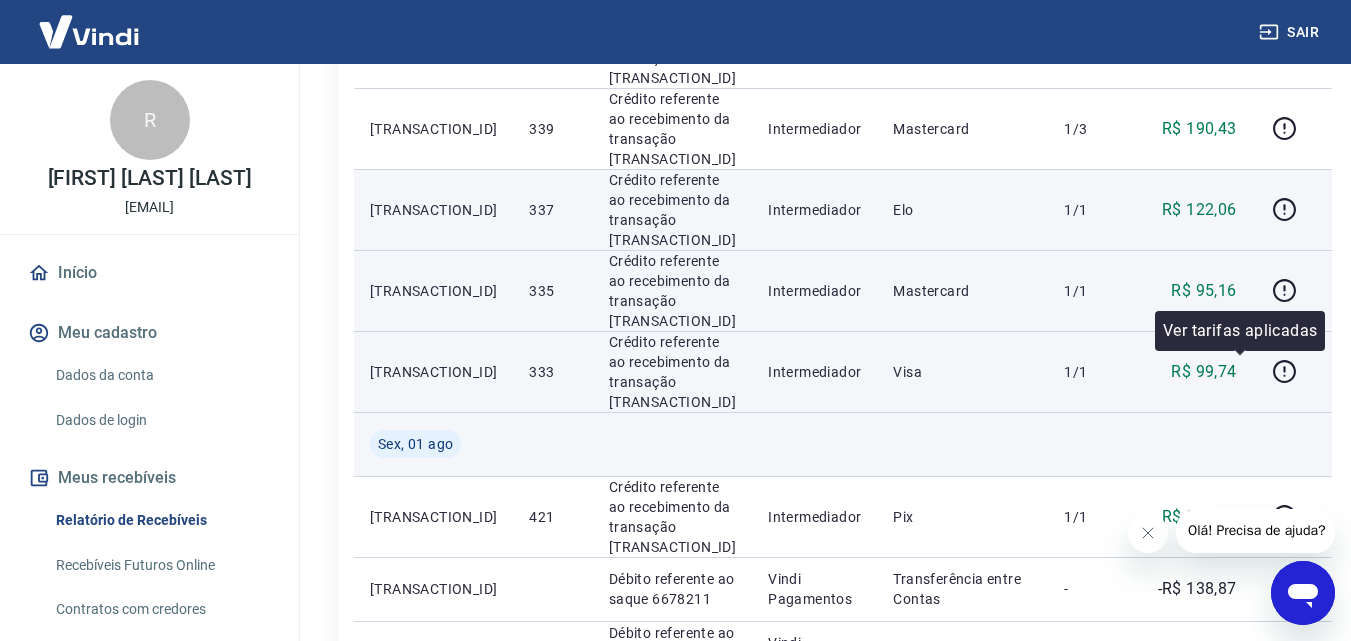 scroll, scrollTop: 1260, scrollLeft: 0, axis: vertical 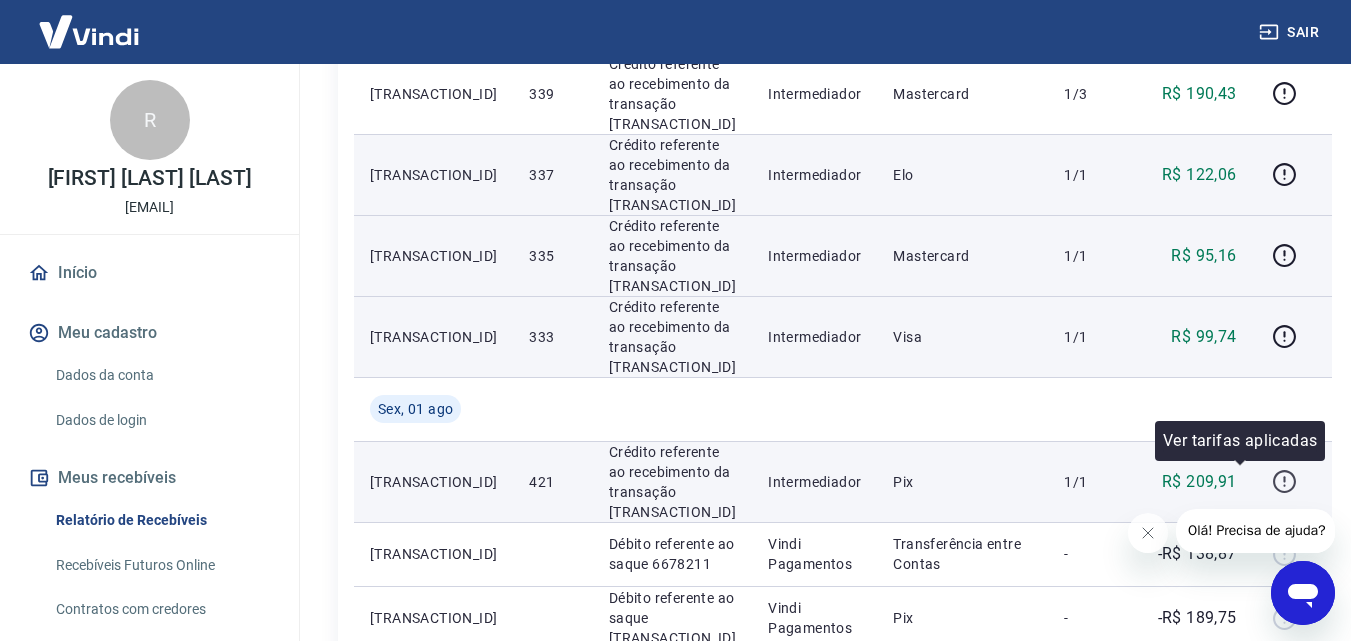 click 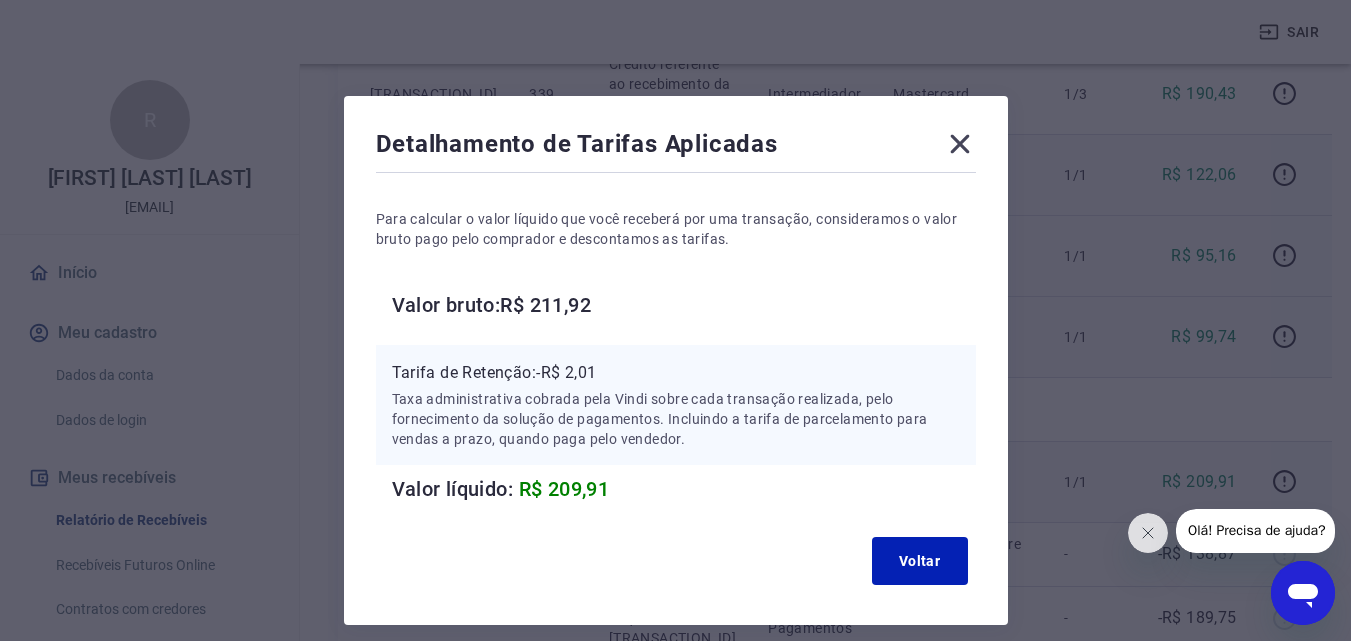 click 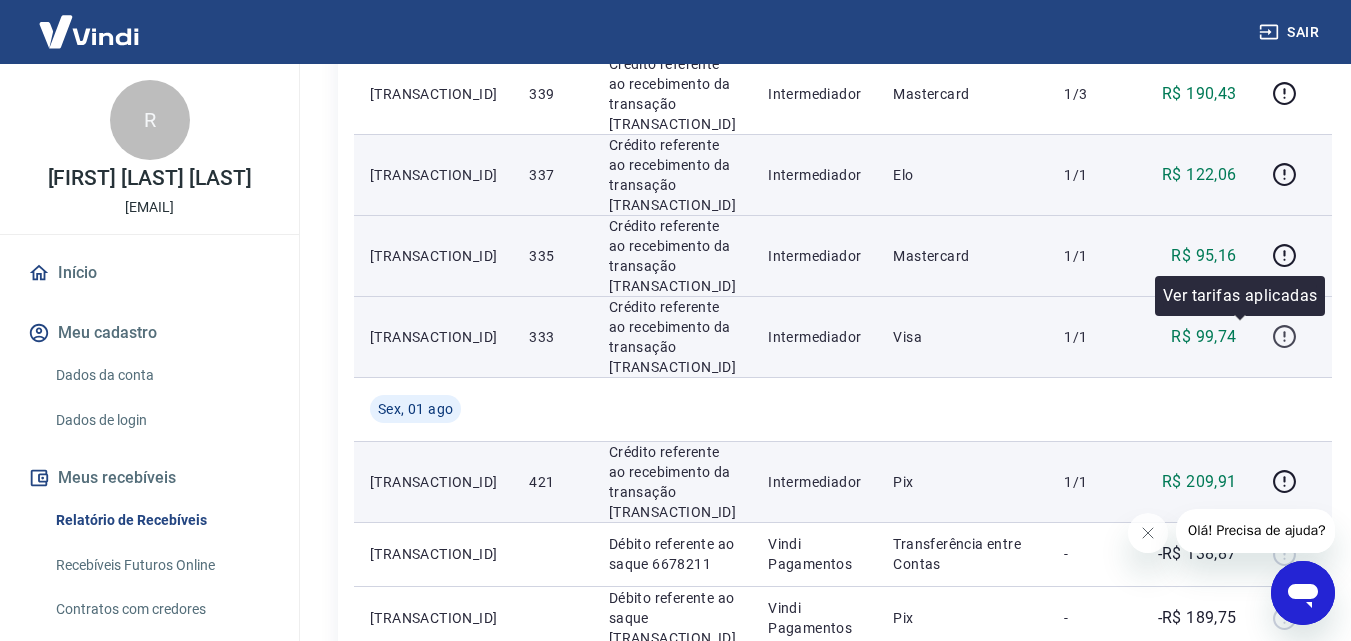 click 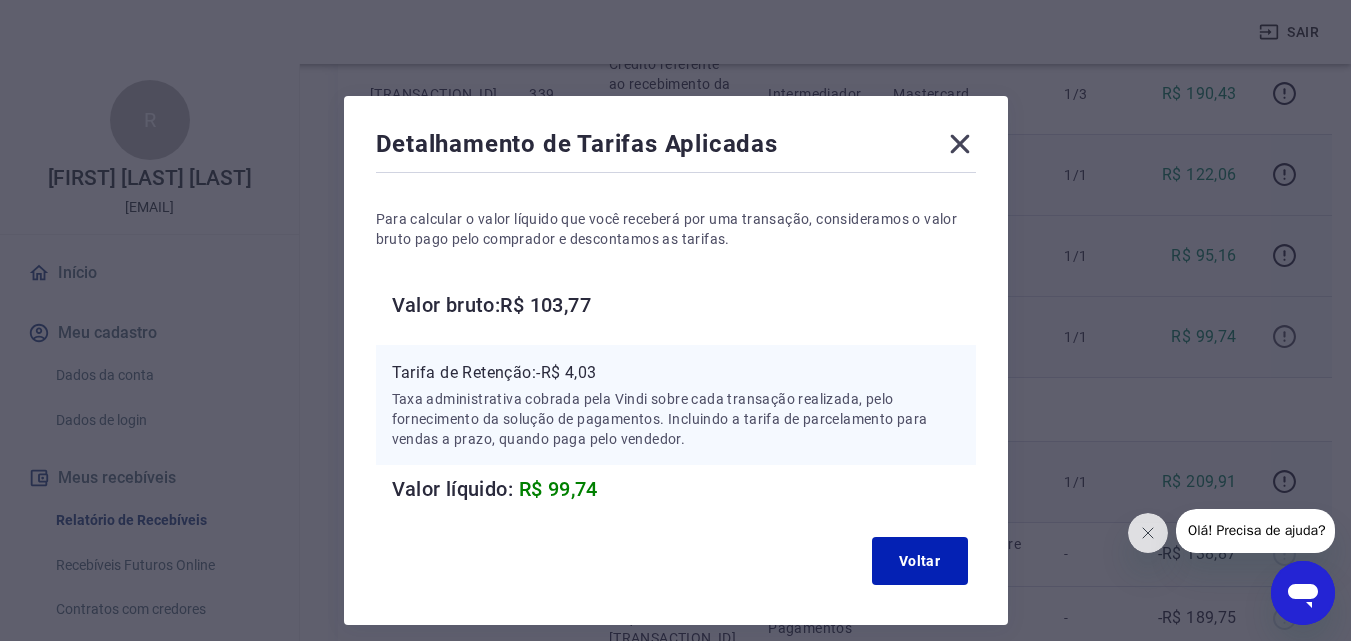 type 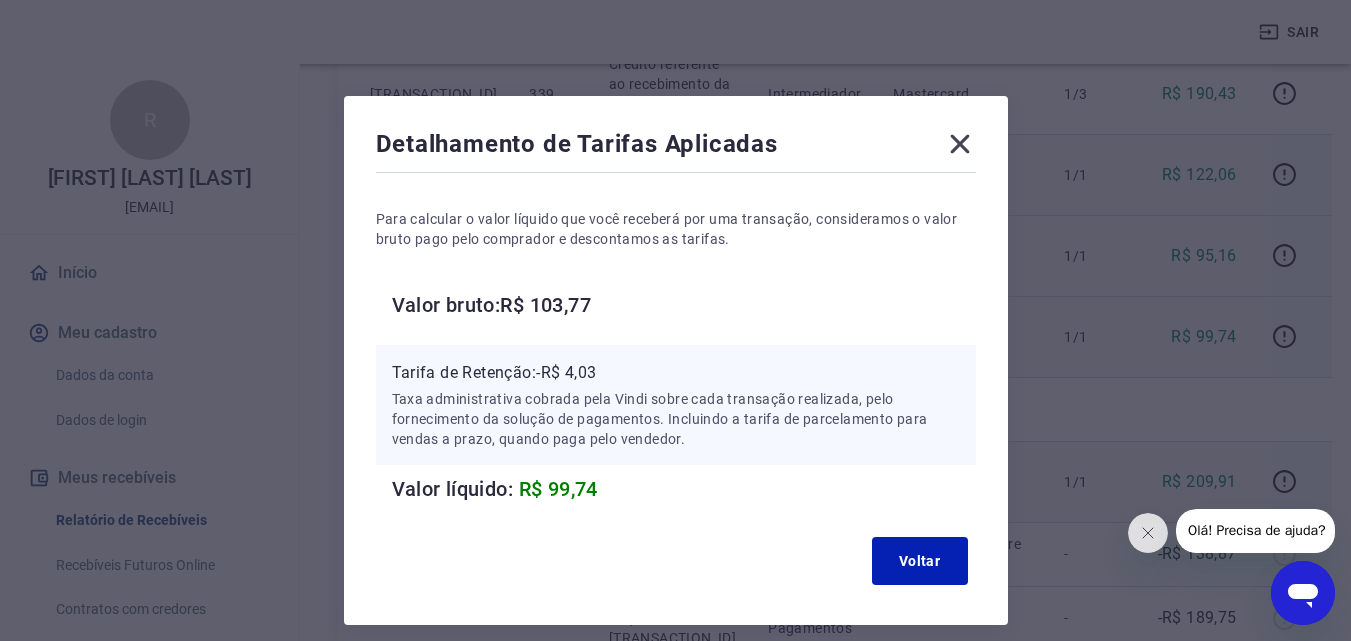 click 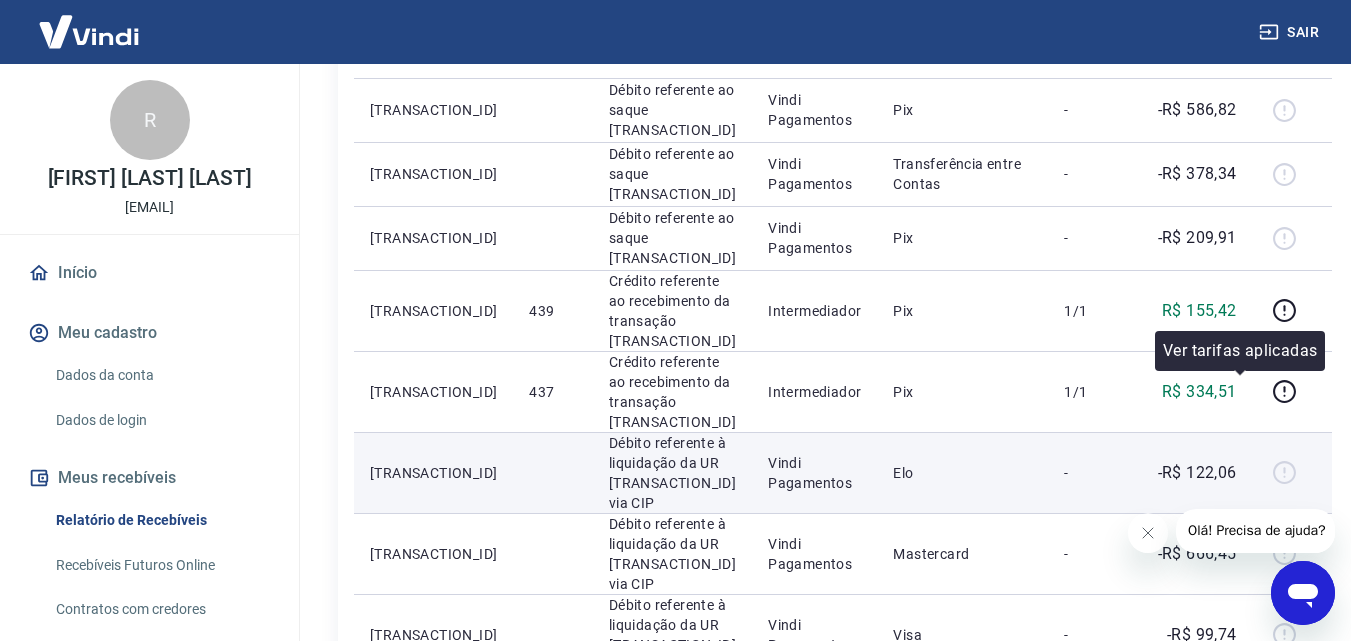 scroll, scrollTop: 360, scrollLeft: 0, axis: vertical 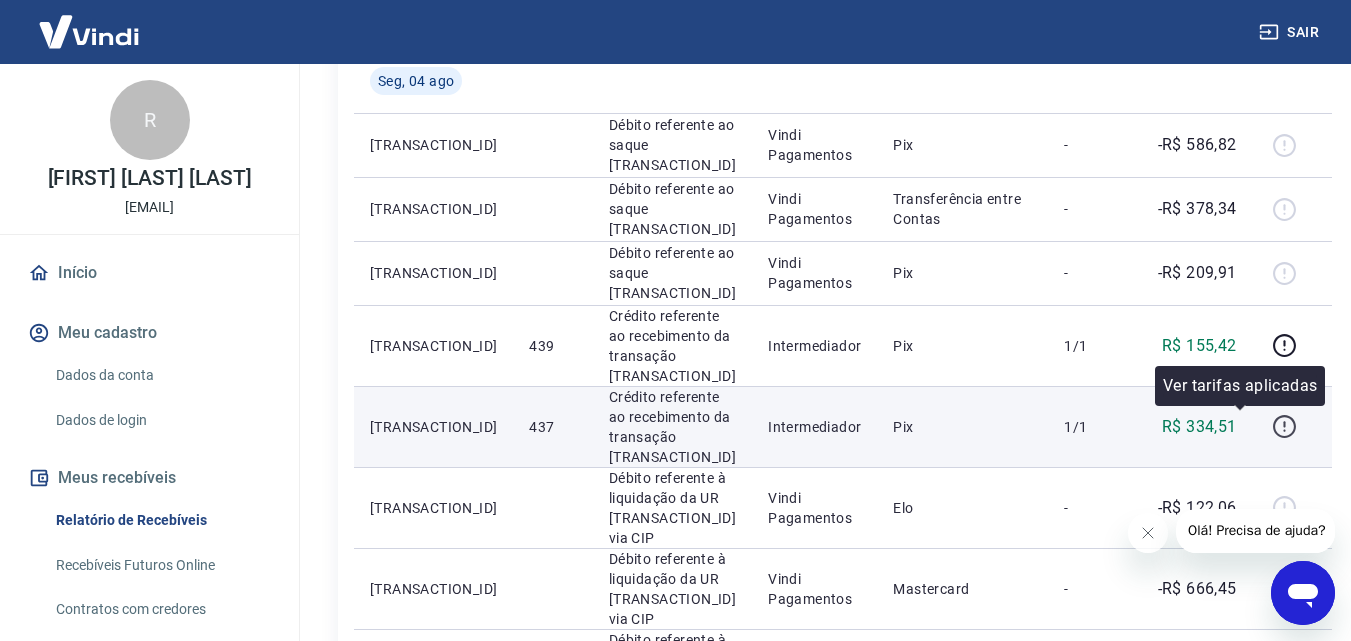 click 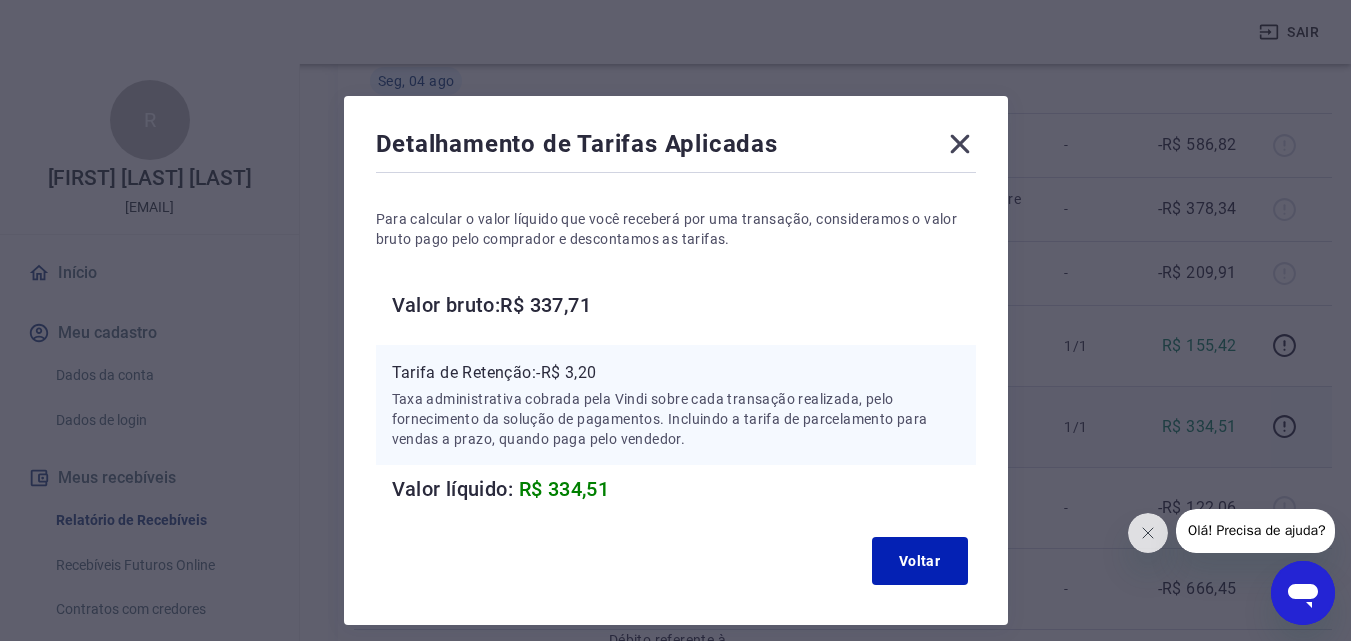 click on "R$ 334,51" at bounding box center (564, 489) 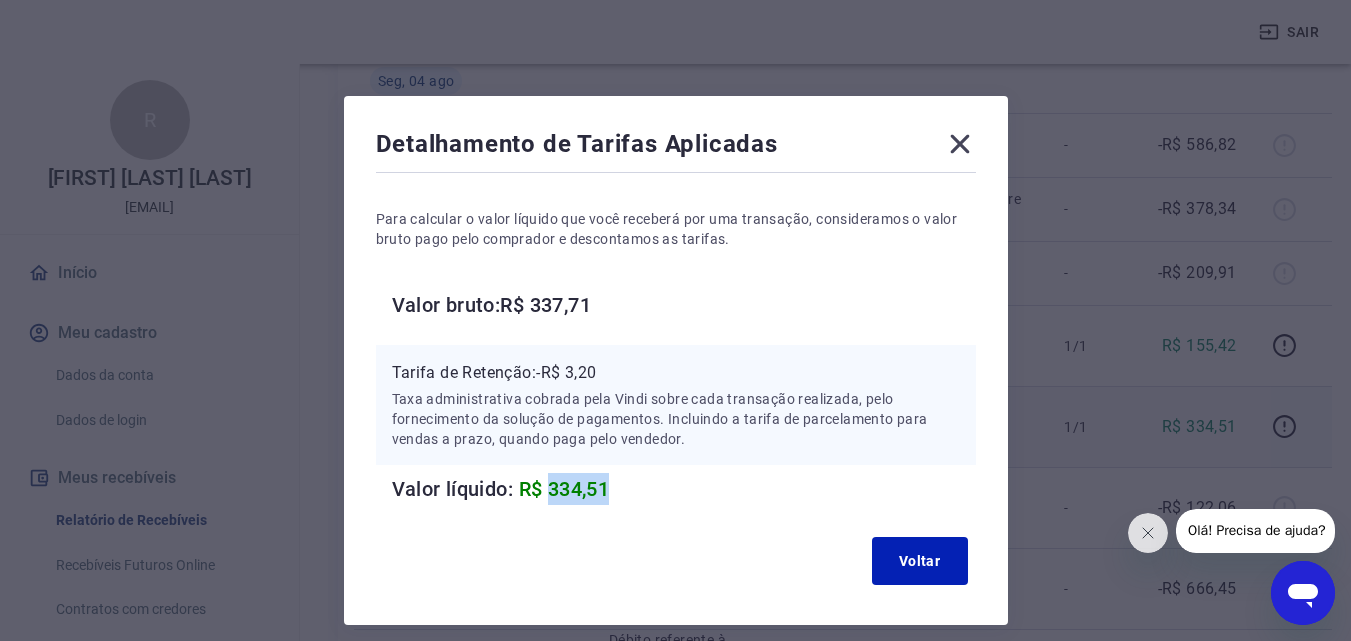click on "R$ 334,51" at bounding box center [564, 489] 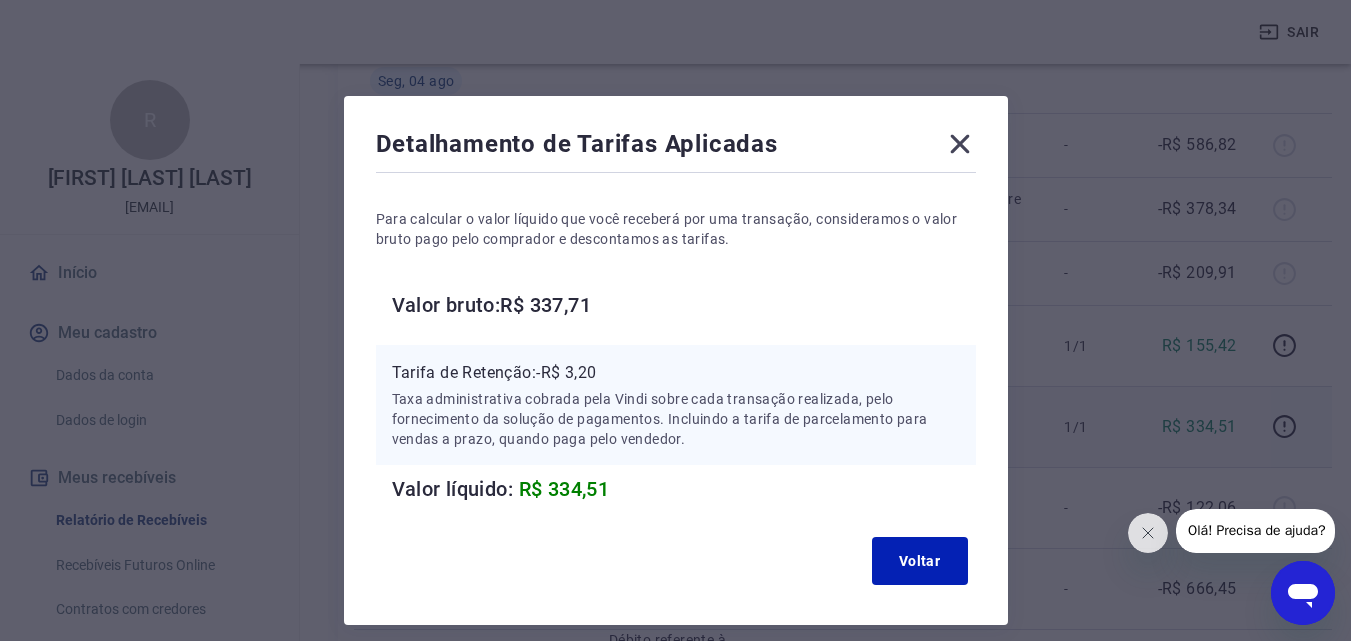 click 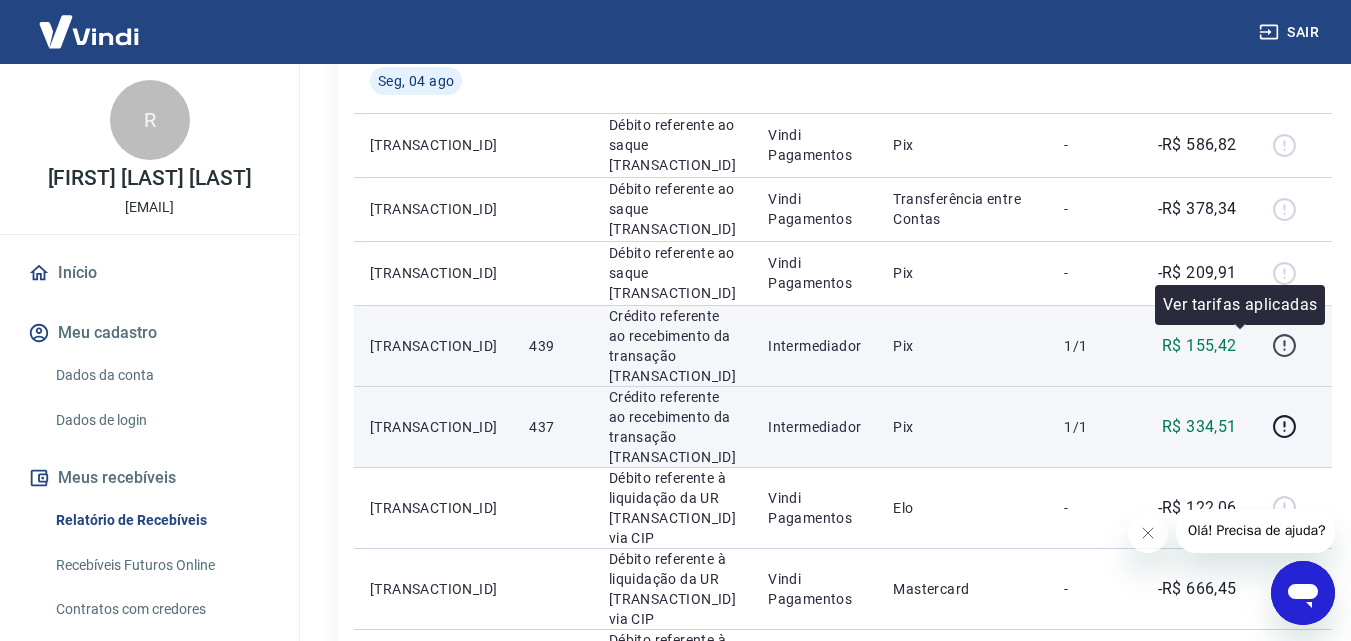 click 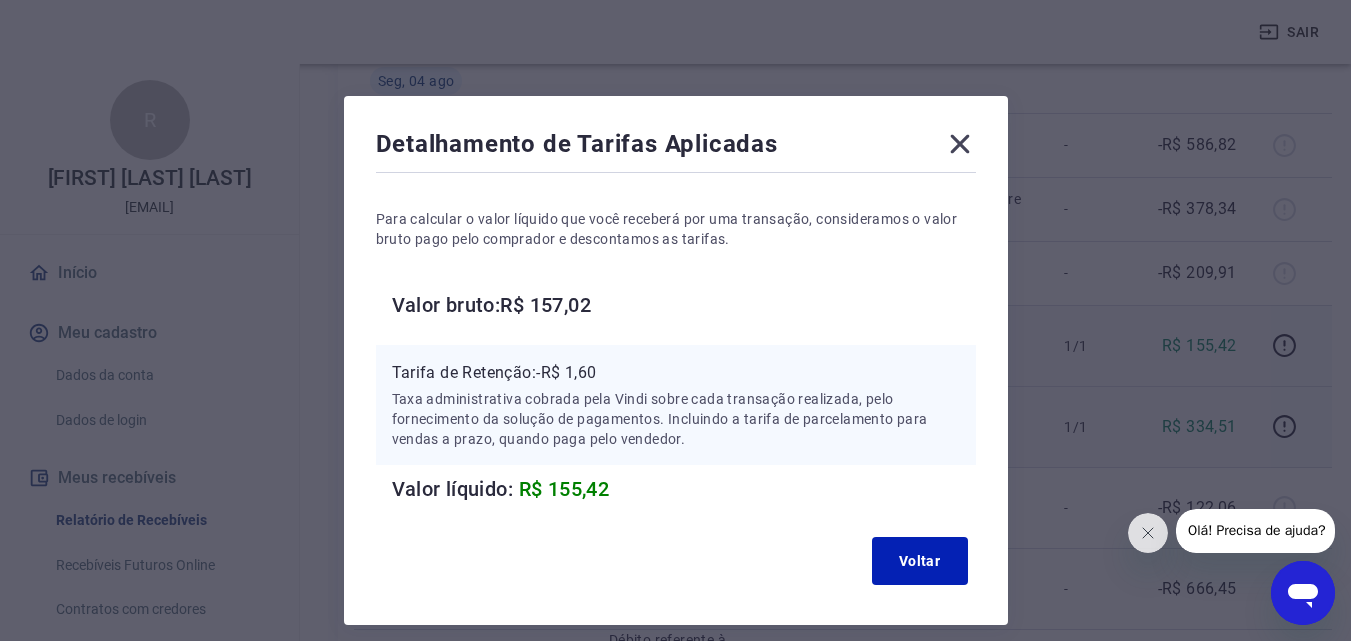 click on "R$ 155,42" at bounding box center [564, 489] 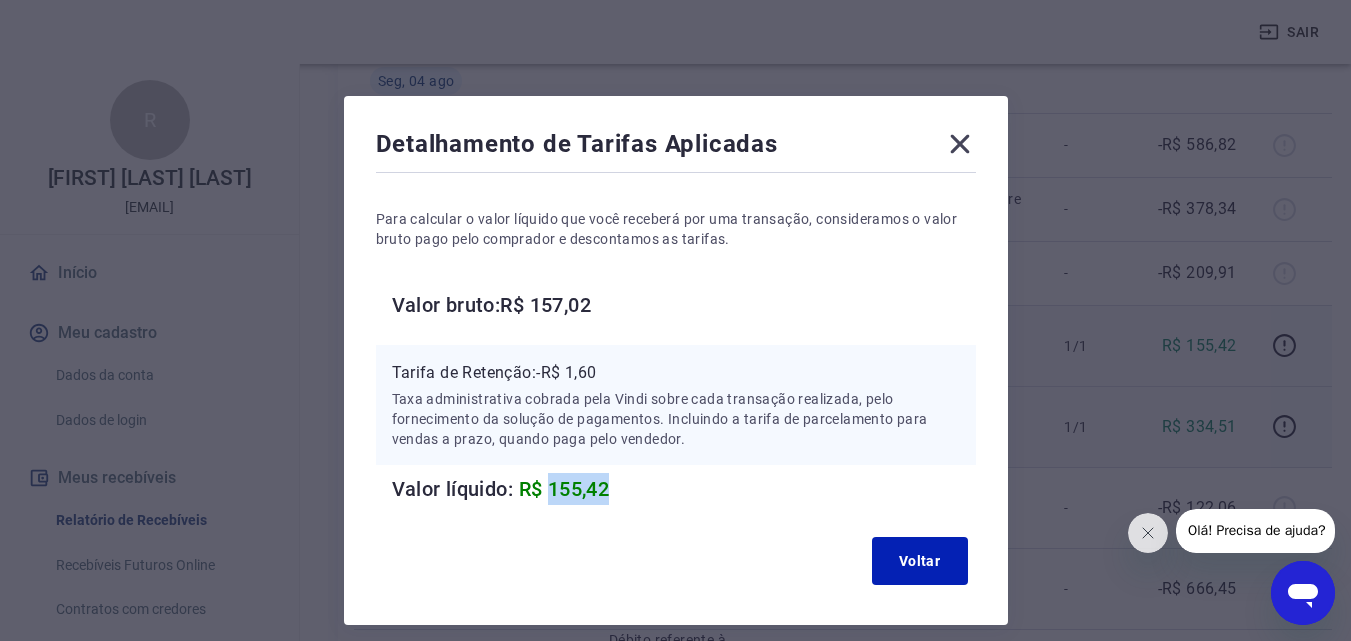 click on "R$ 155,42" at bounding box center (564, 489) 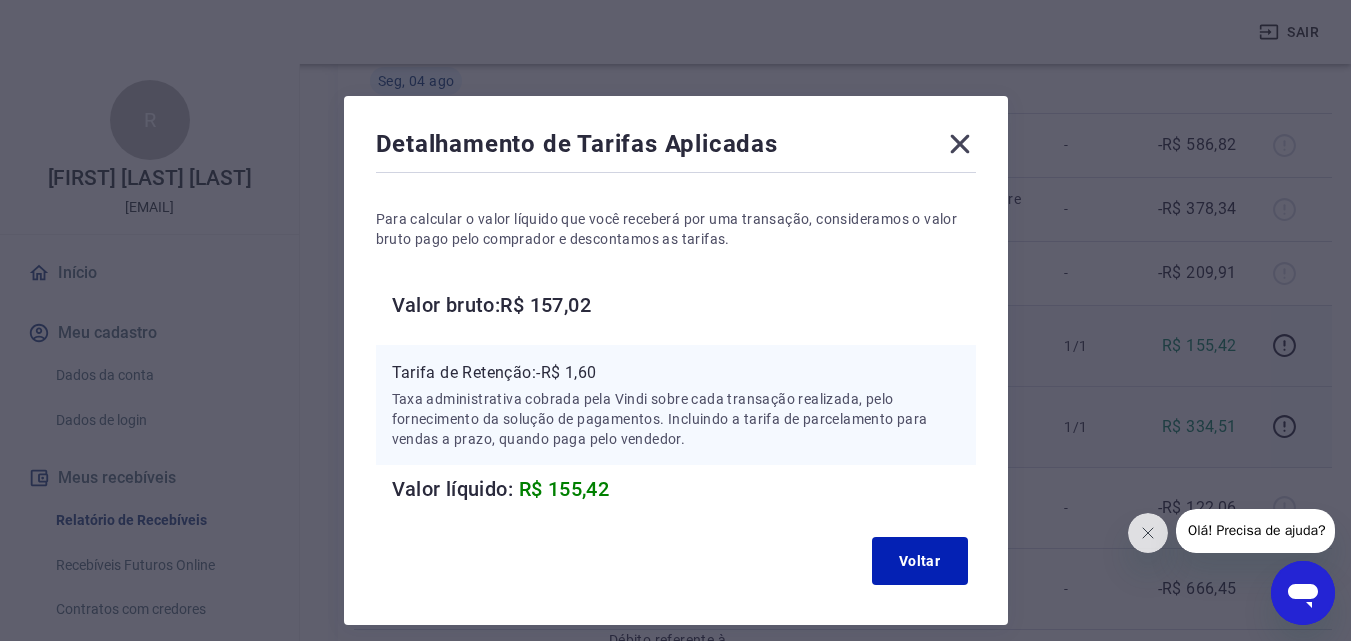 click 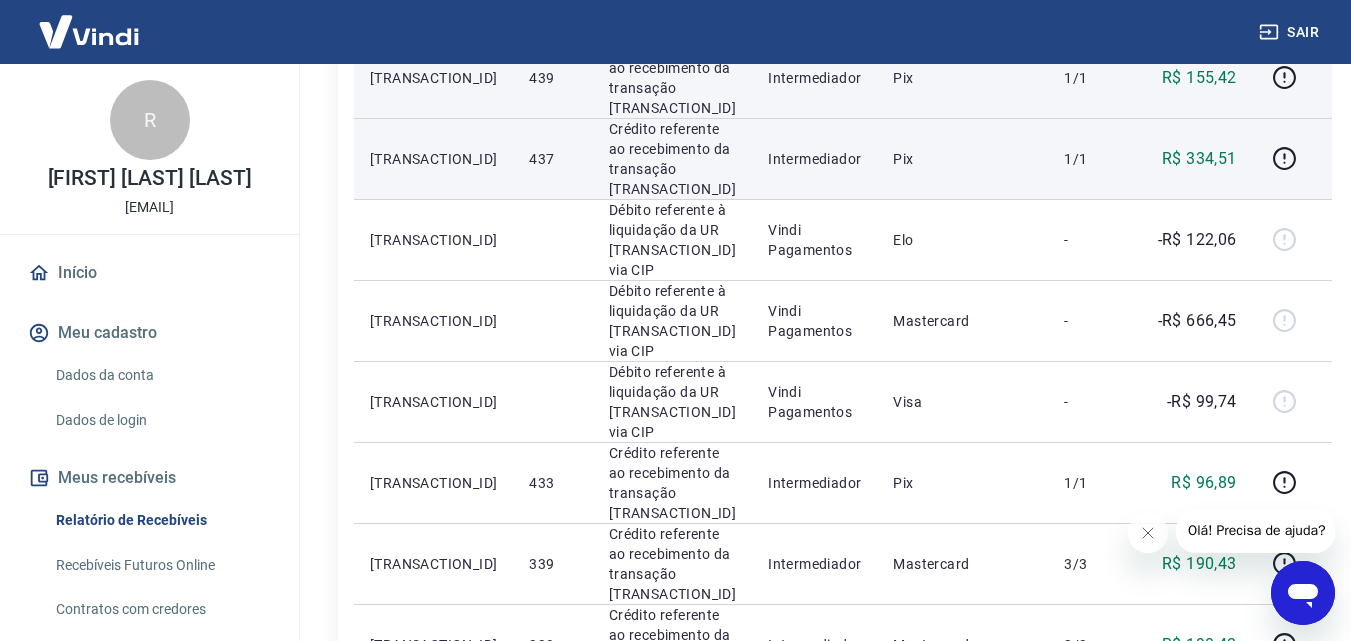 scroll, scrollTop: 660, scrollLeft: 0, axis: vertical 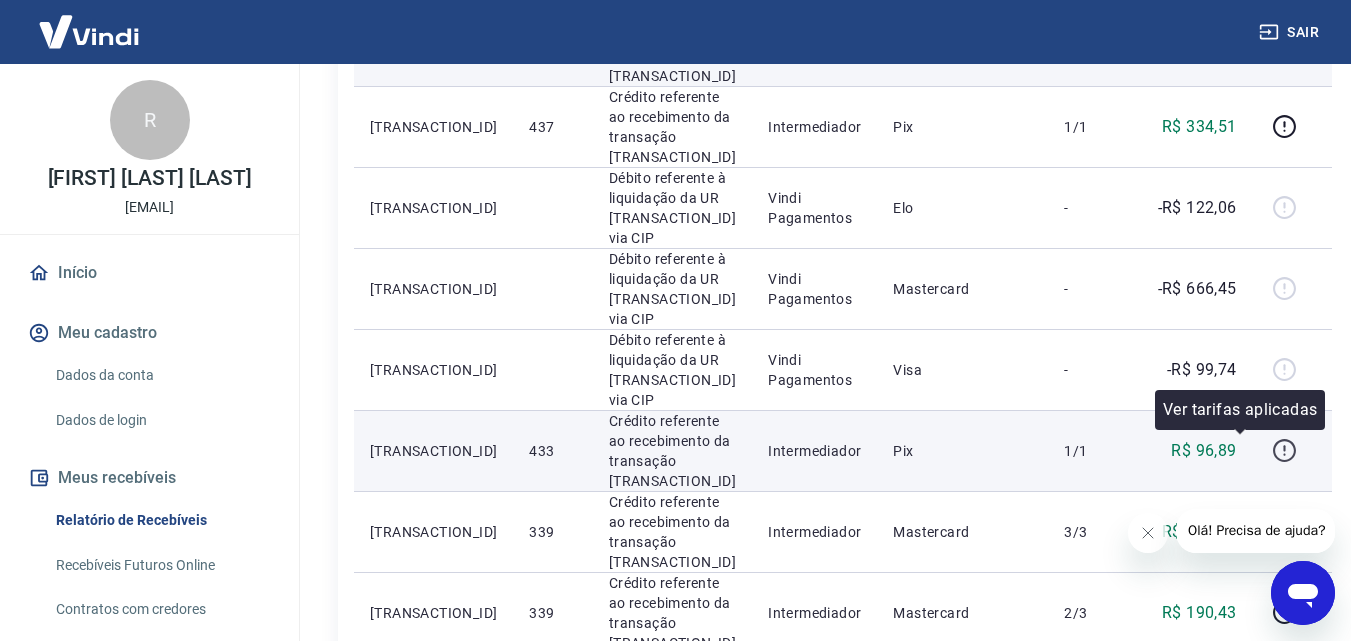 click 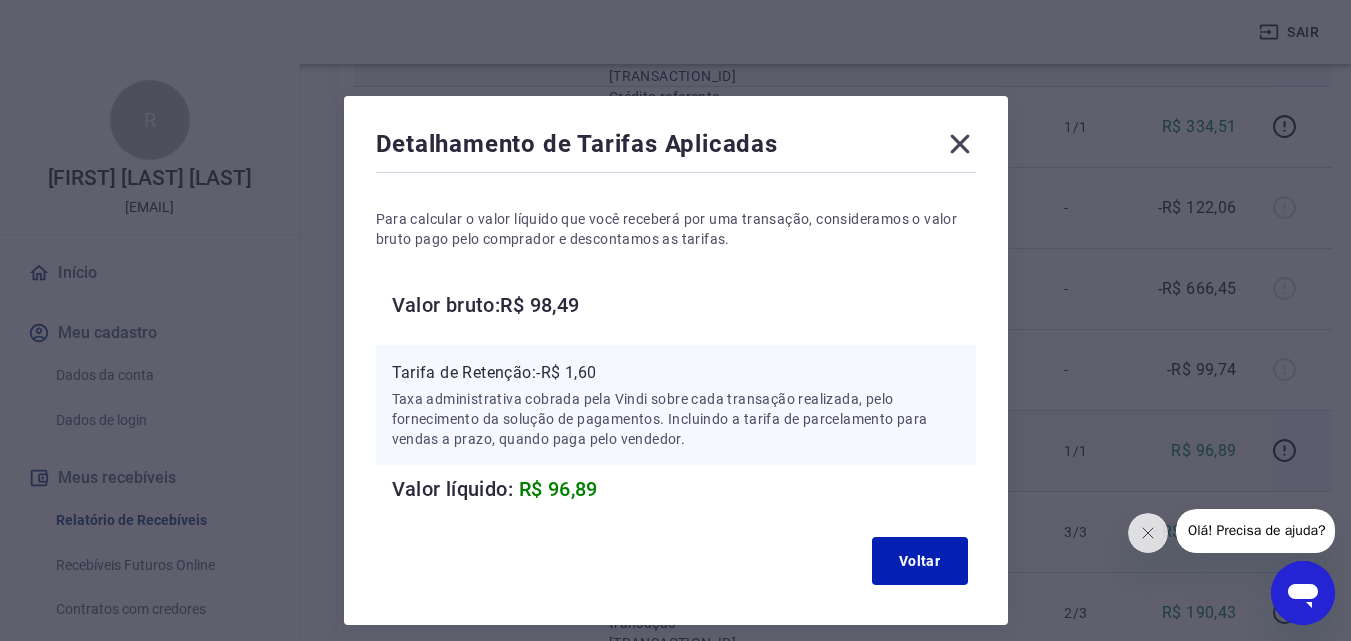 click on "R$ 96,89" at bounding box center (558, 489) 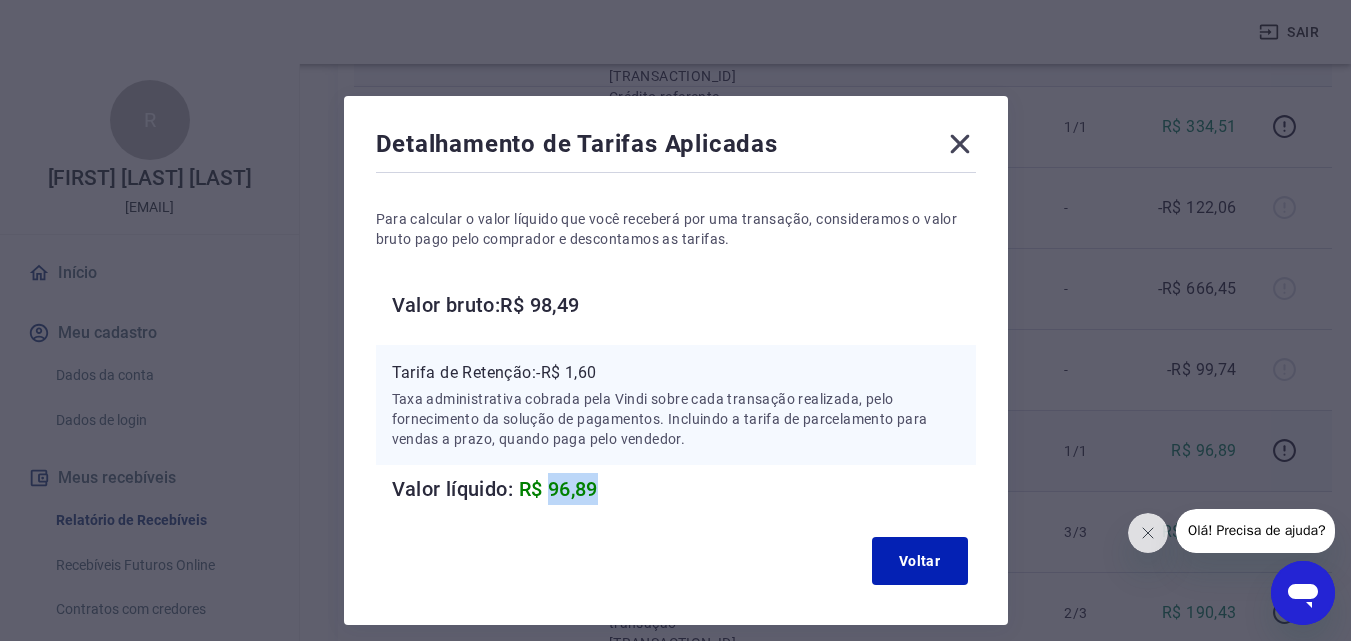 click on "R$ 96,89" at bounding box center (558, 489) 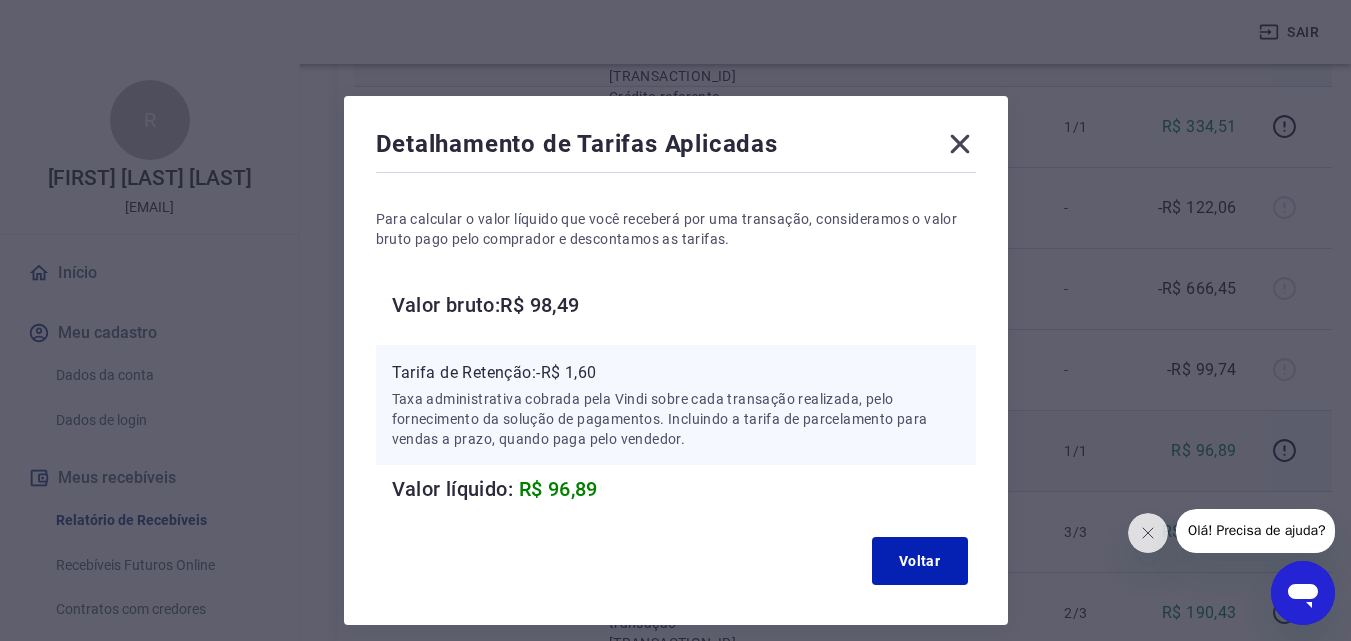 click 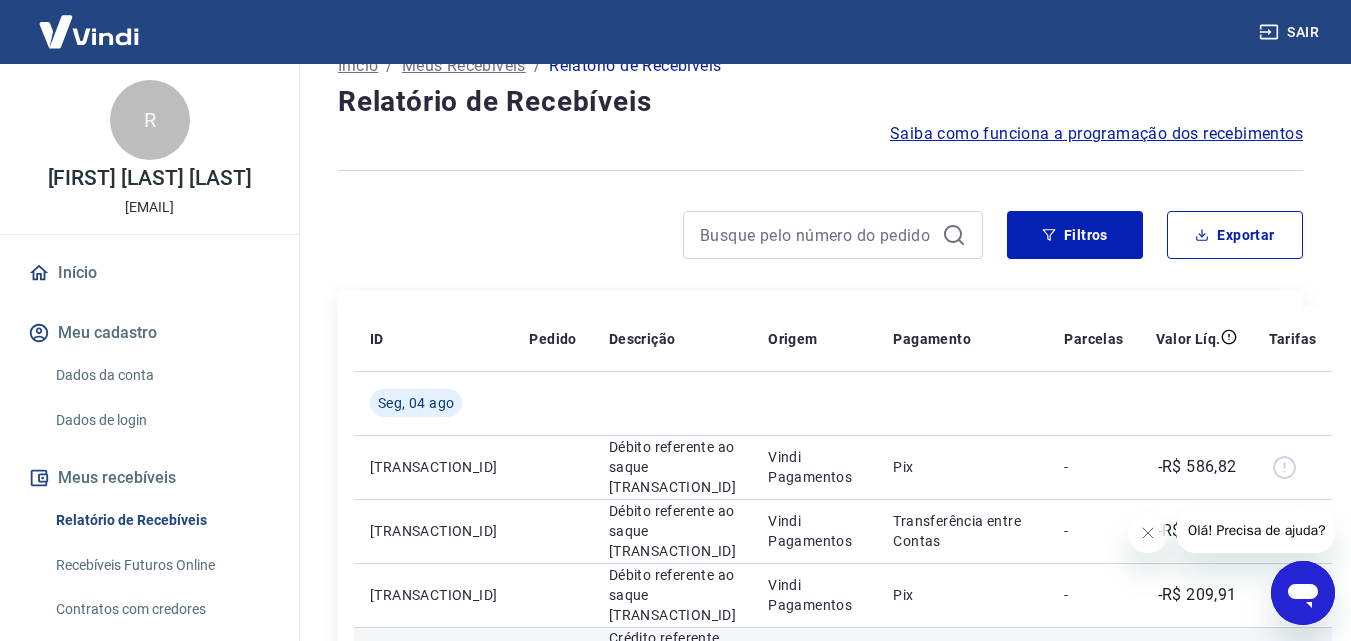 scroll, scrollTop: 0, scrollLeft: 0, axis: both 